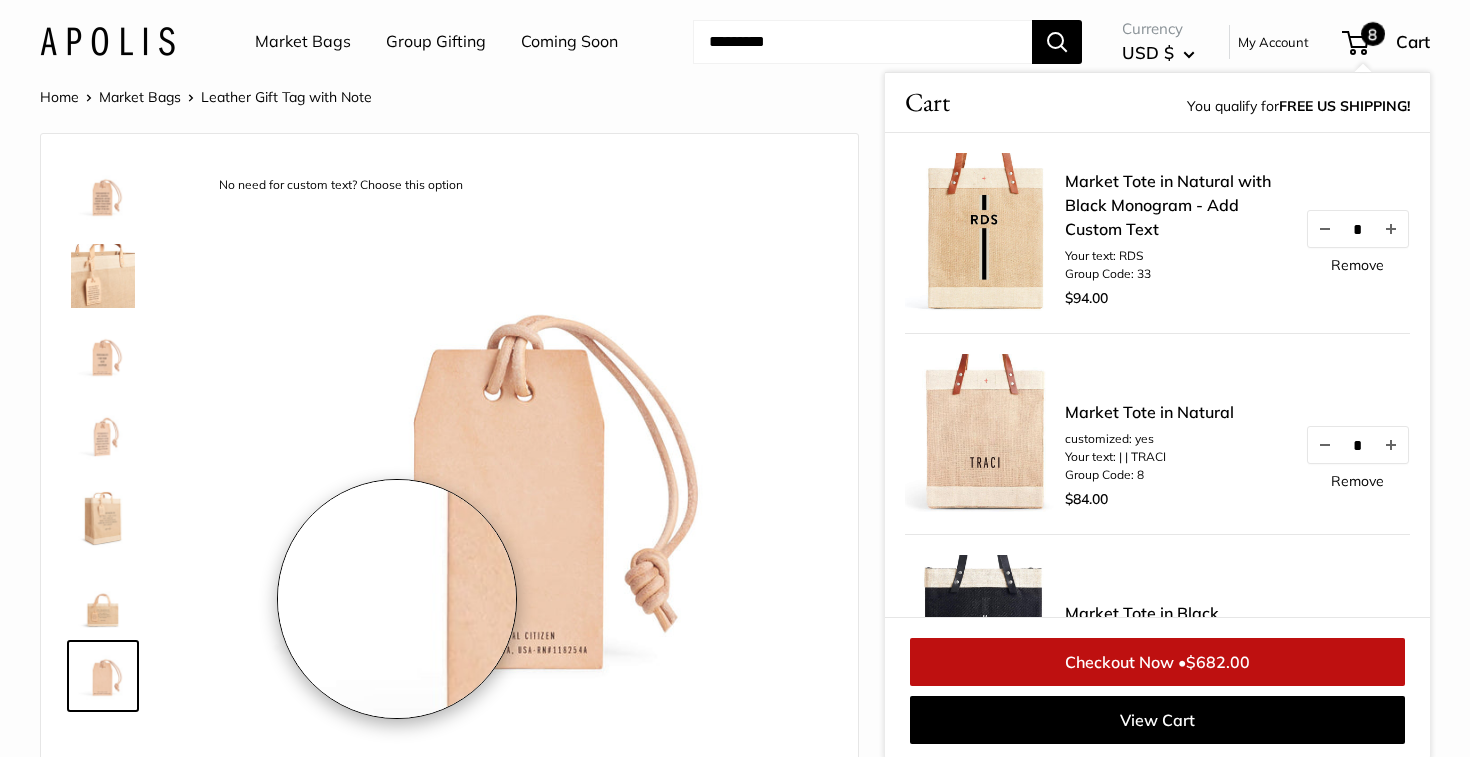 scroll, scrollTop: 0, scrollLeft: 0, axis: both 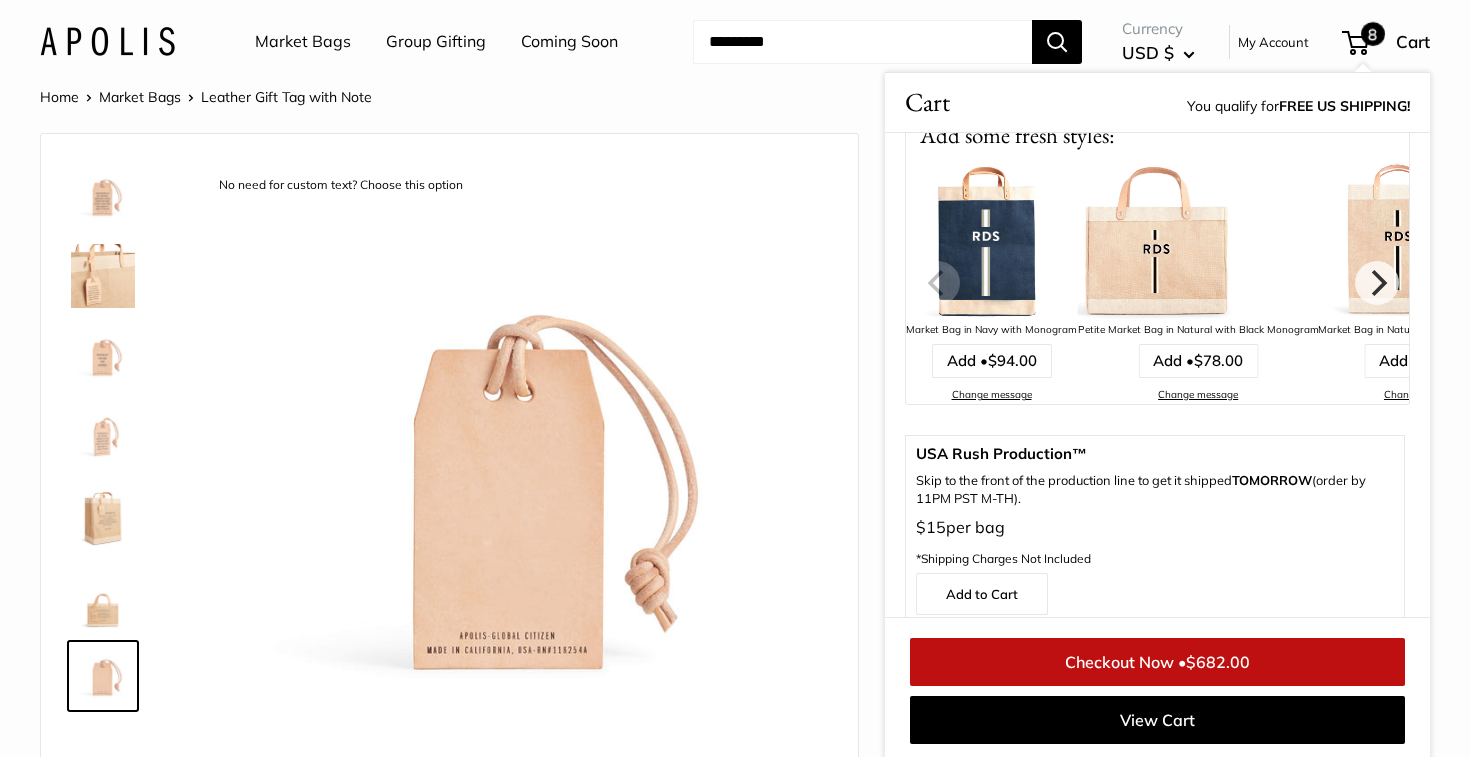 click on "Make it yours with custom printed text
3mm thick, vegetable tanned American leather
Here are a couple ideas for what to personalize this gift tag for...
Custom printed text with eco-friendly ink
5 oz vegetable tanned American leather" at bounding box center (449, 472) 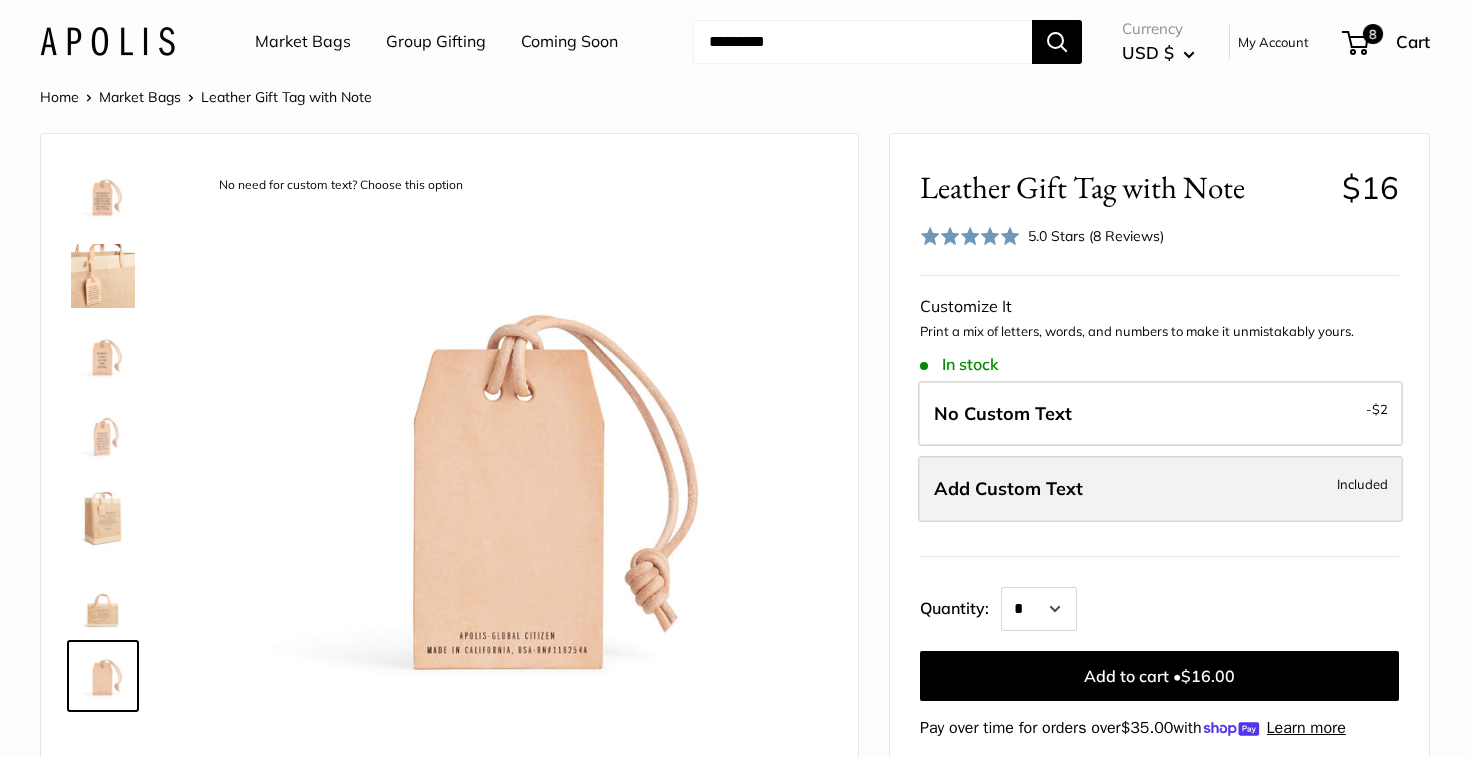 click on "Add Custom Text
Included" at bounding box center (1160, 489) 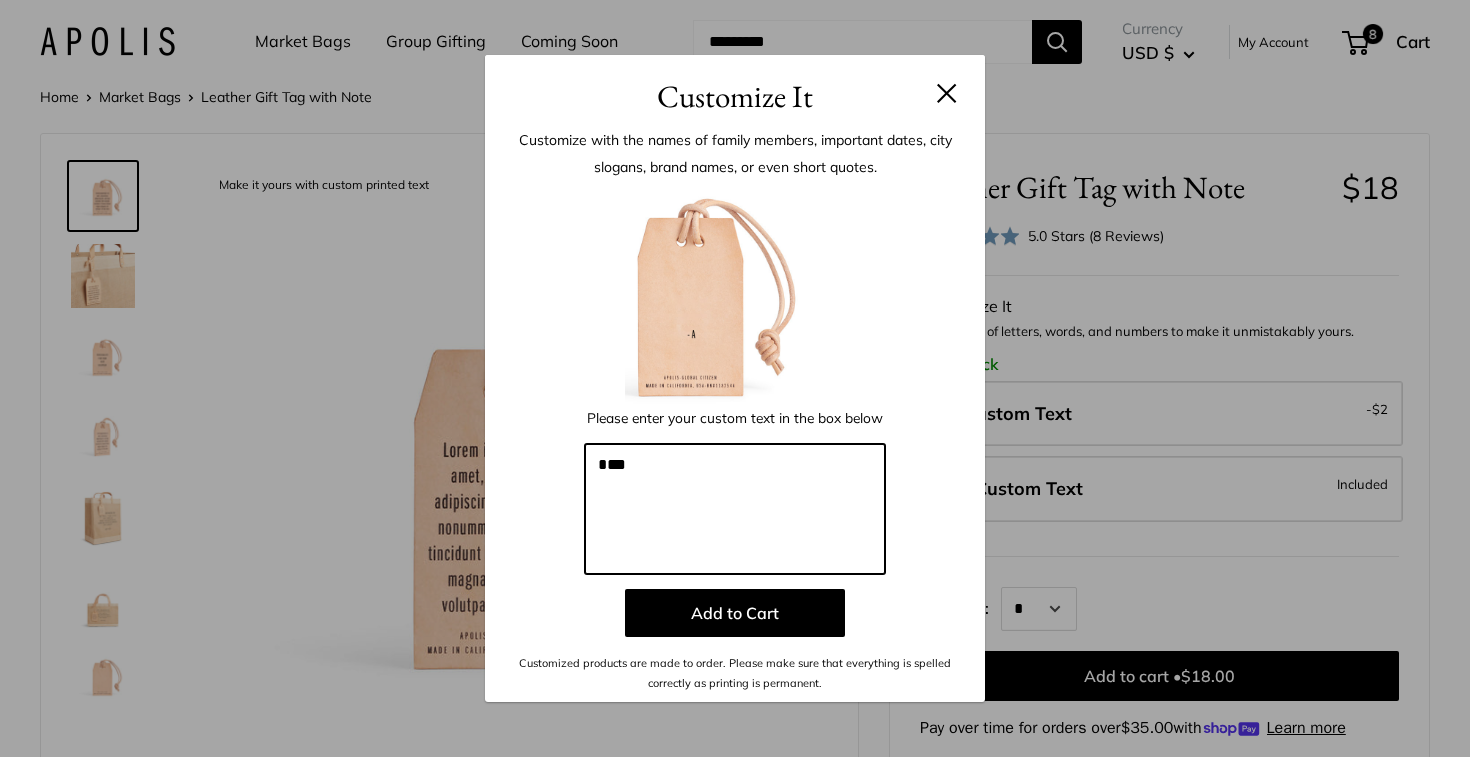 drag, startPoint x: 627, startPoint y: 501, endPoint x: 502, endPoint y: 499, distance: 125.016 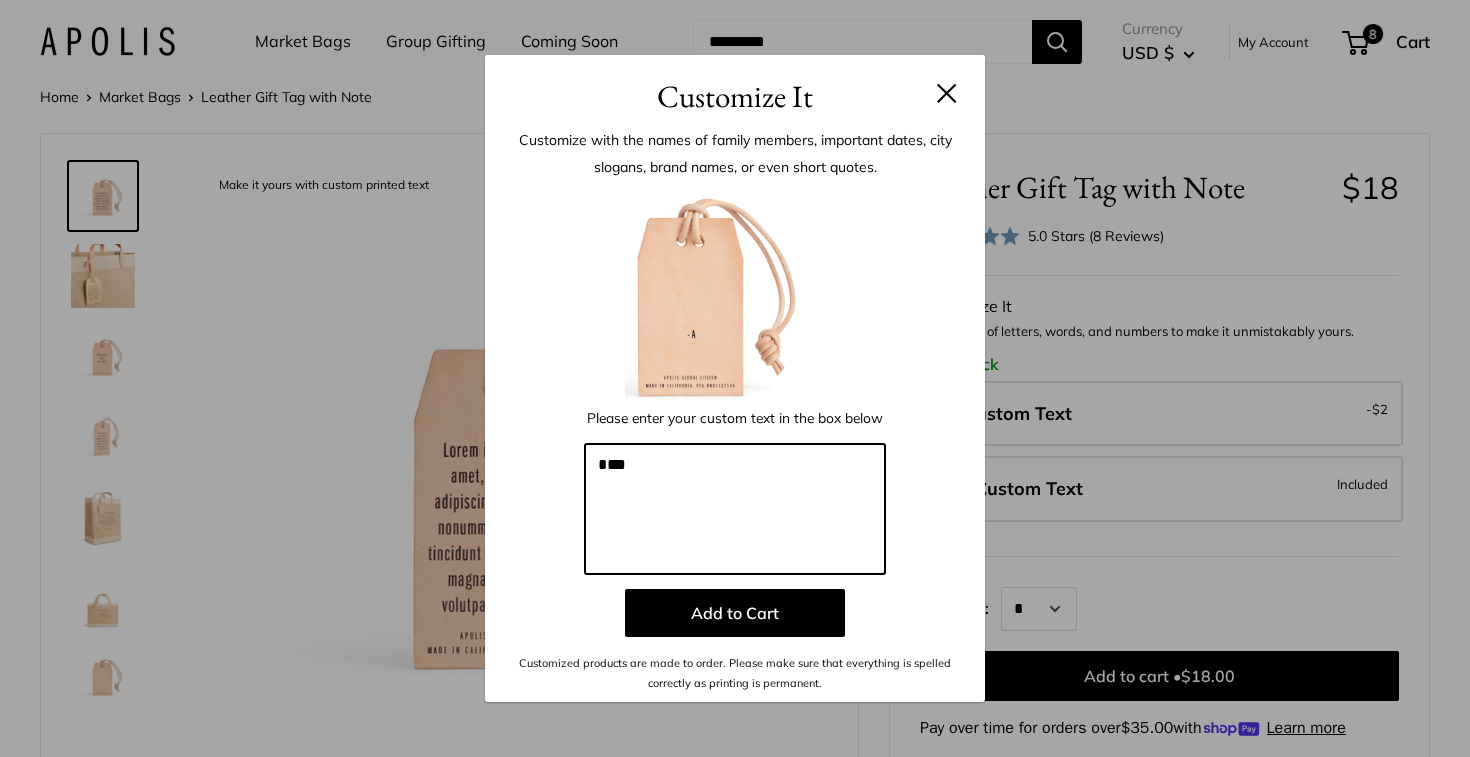 click on "Customize with the names of family members, important dates, city slogans, brand names, or even short quotes.
Enter 190 letters
Please enter your custom text in the box below
***
Add to Cart
Customized products are made to order. Please make sure that everything is spelled correctly as printing is permanent." at bounding box center (735, 410) 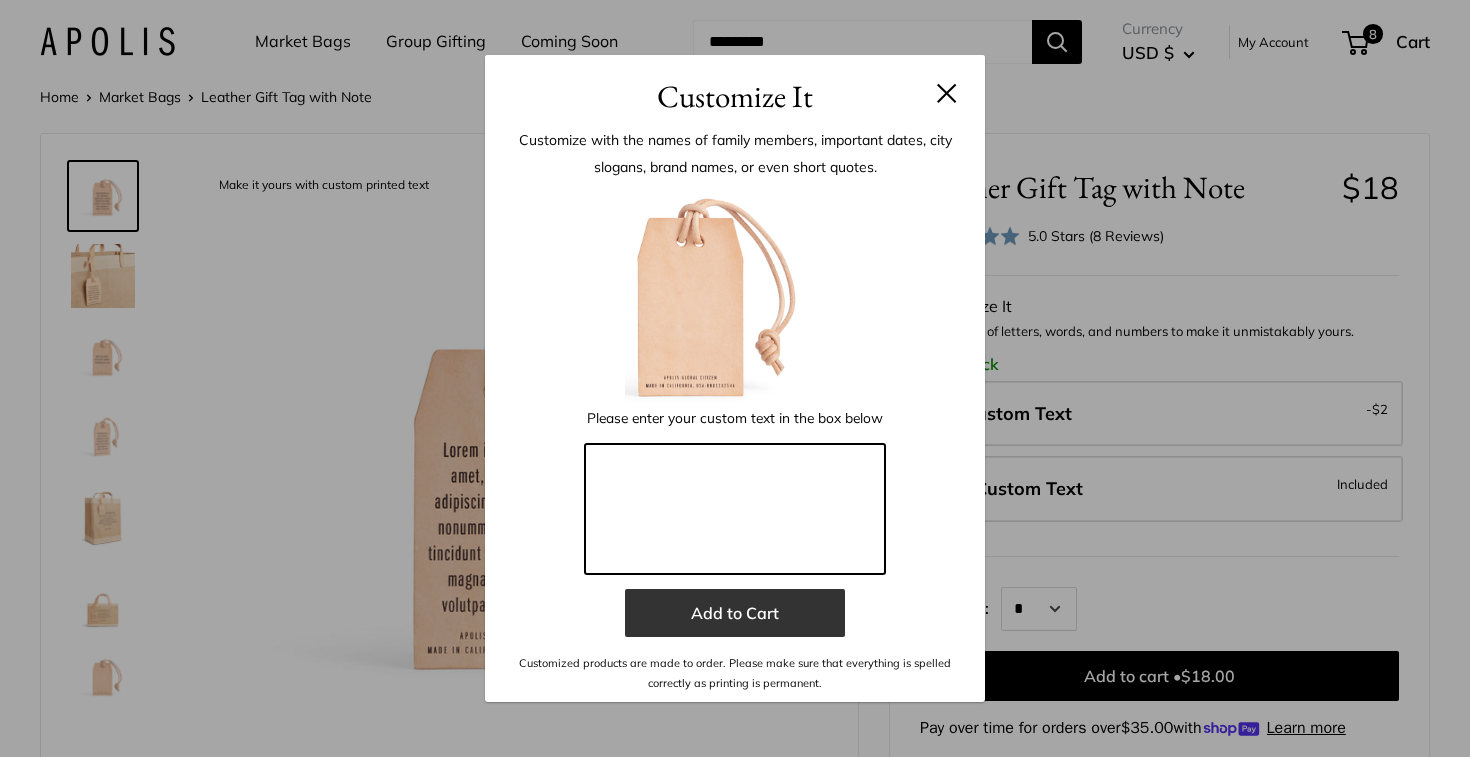 paste on "**********" 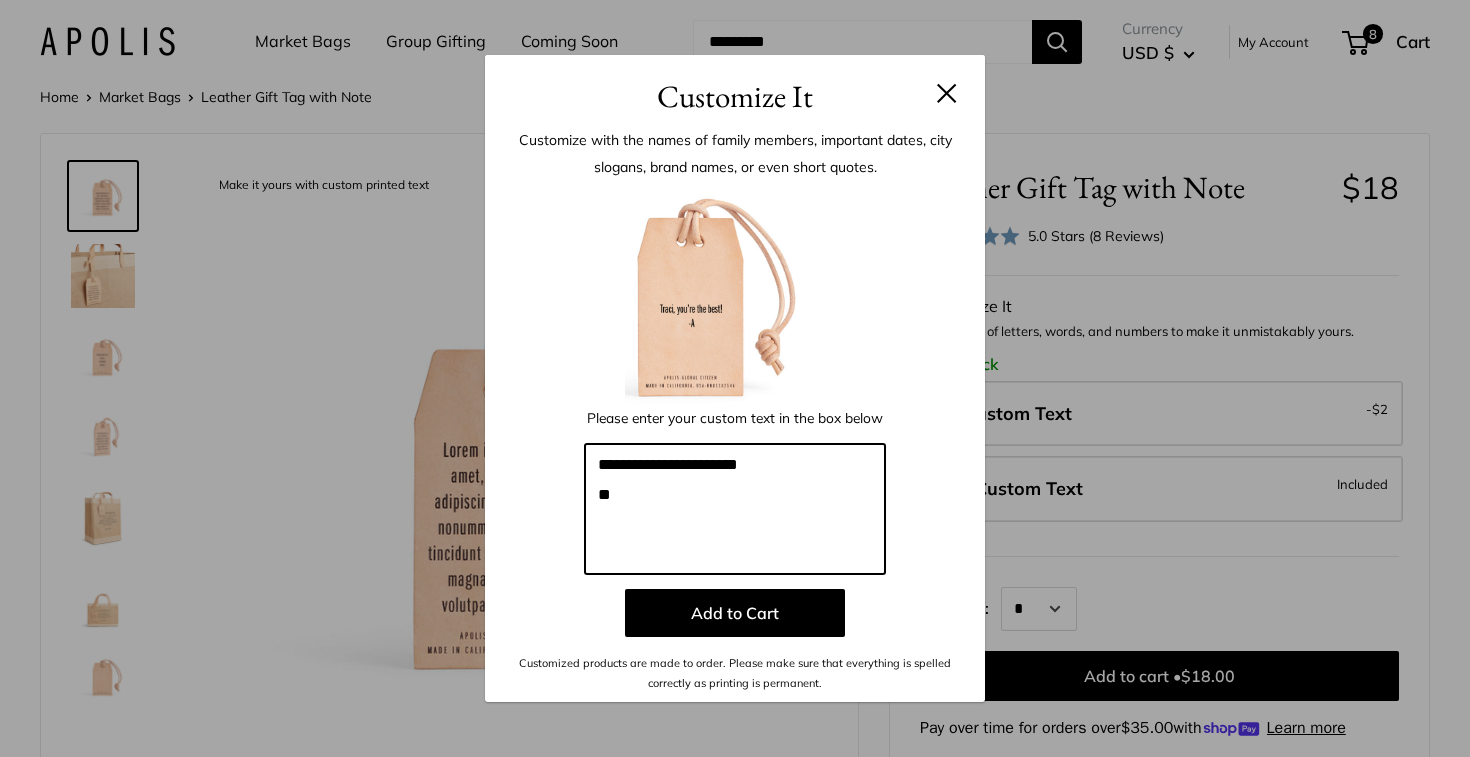 click on "**********" at bounding box center (735, 509) 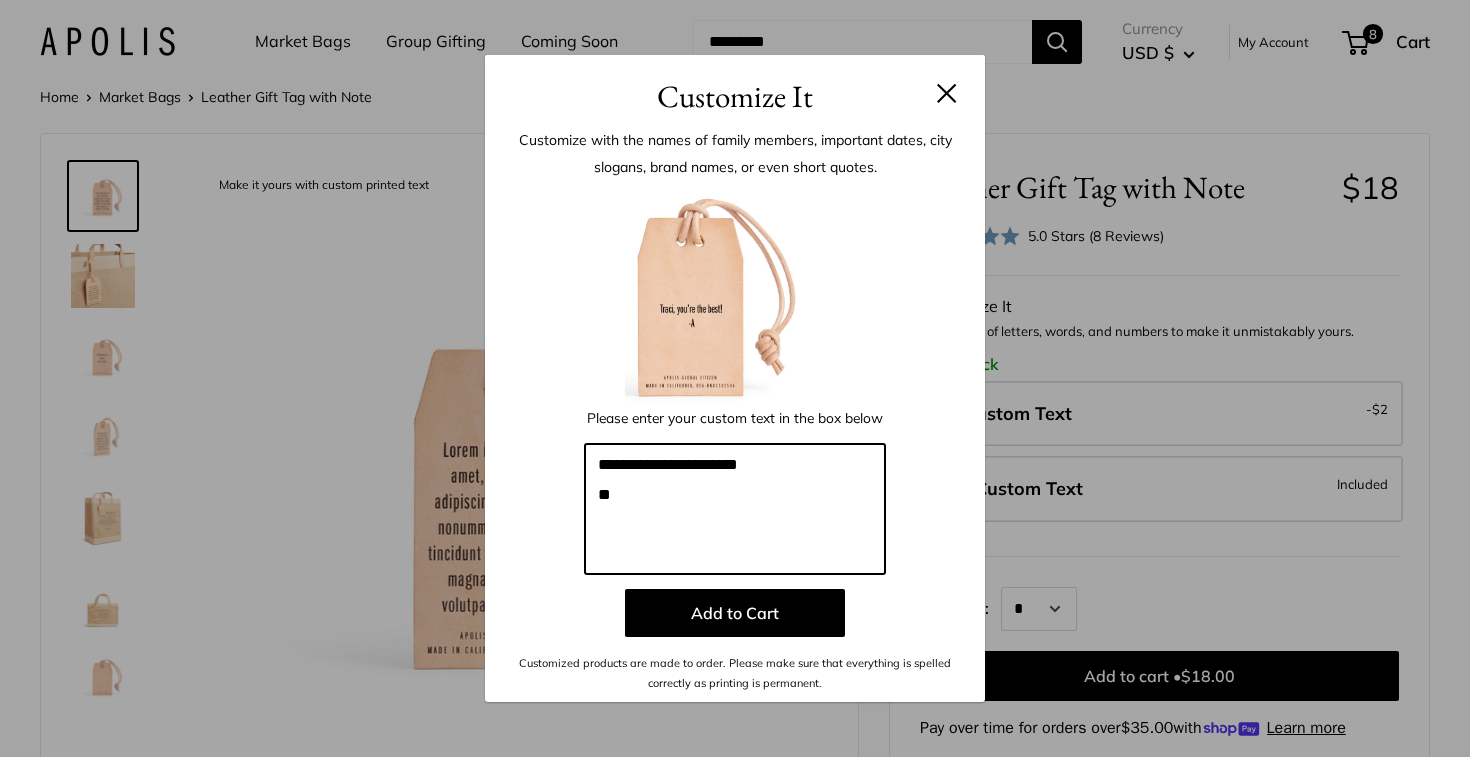 type on "**********" 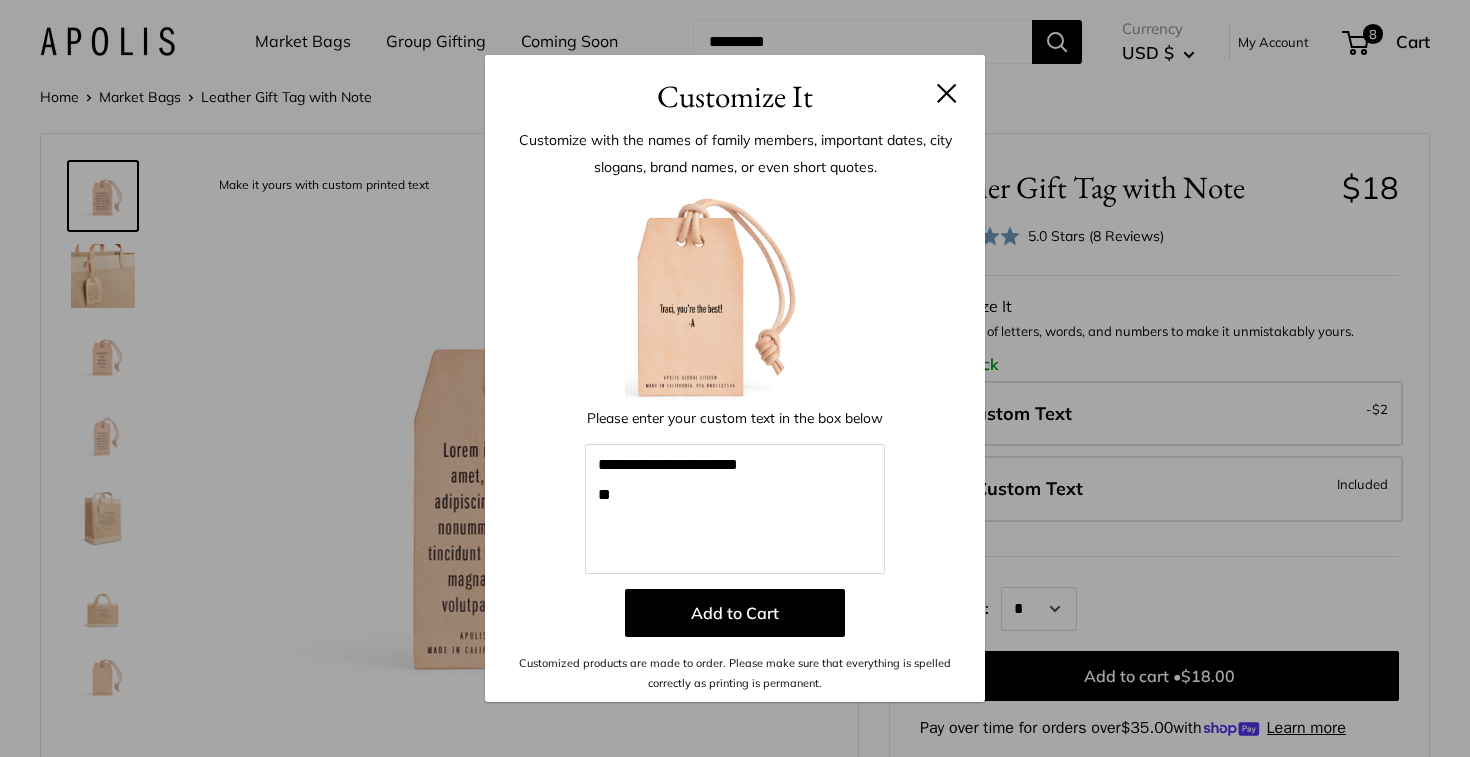 click on "**********" at bounding box center [735, 439] 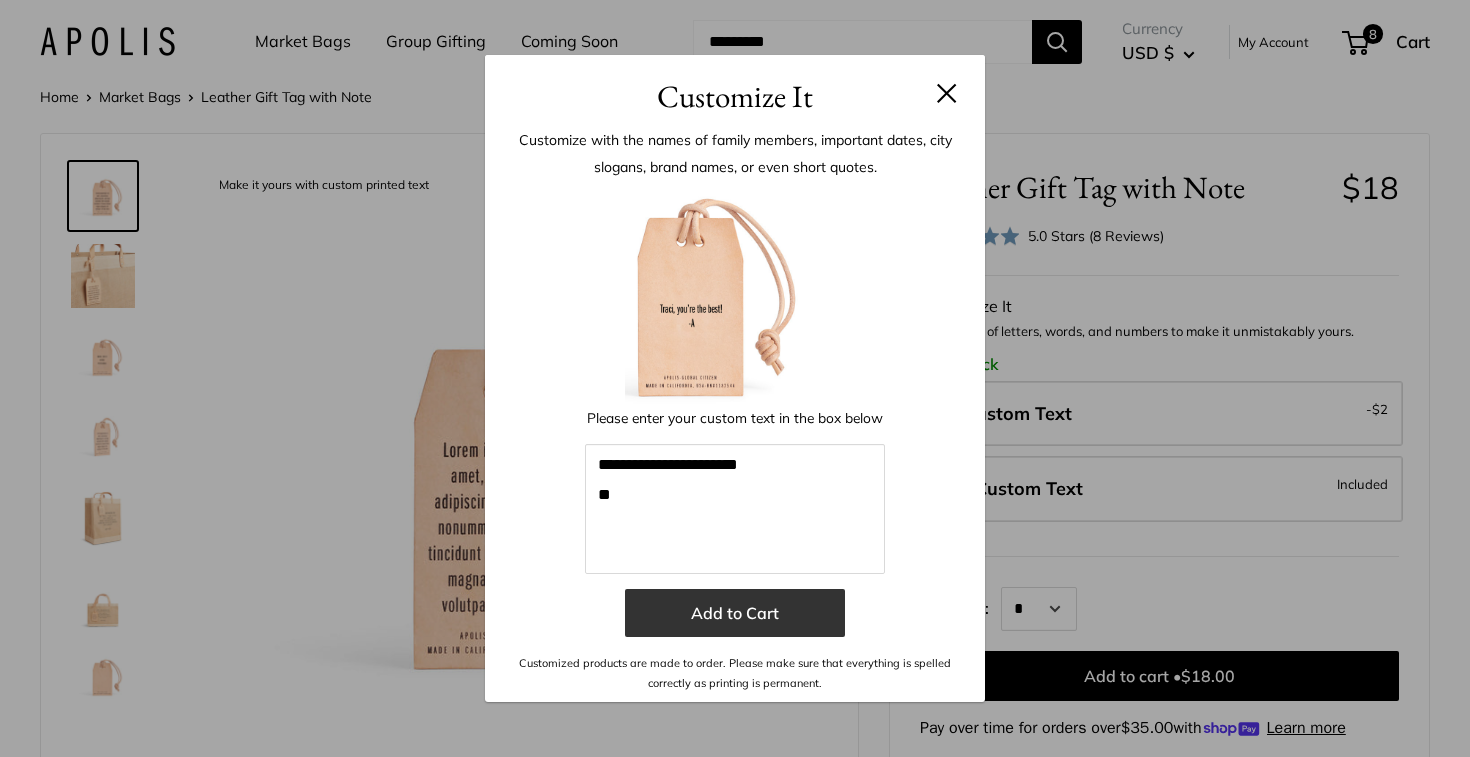 click on "Add to Cart" at bounding box center [735, 613] 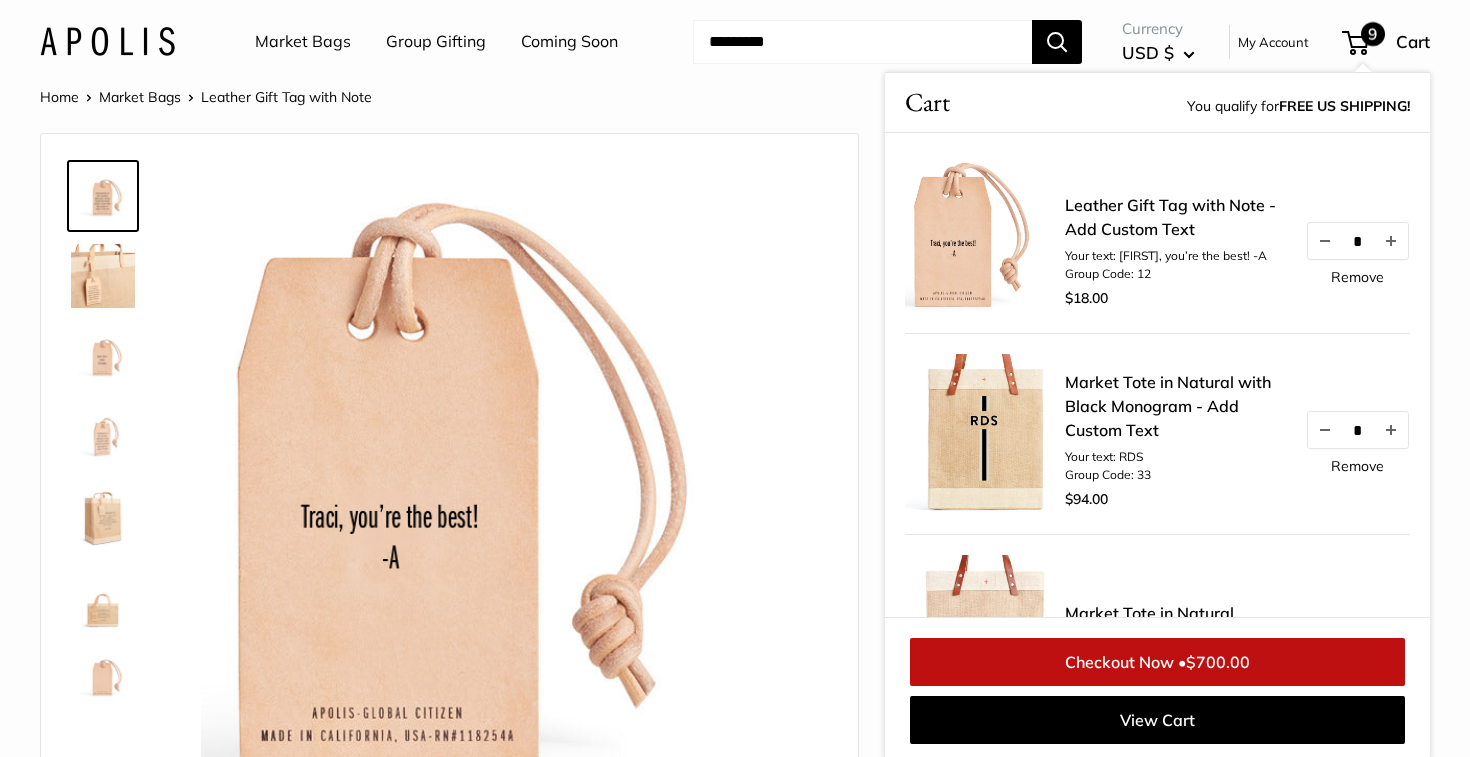 click at bounding box center (514, 477) 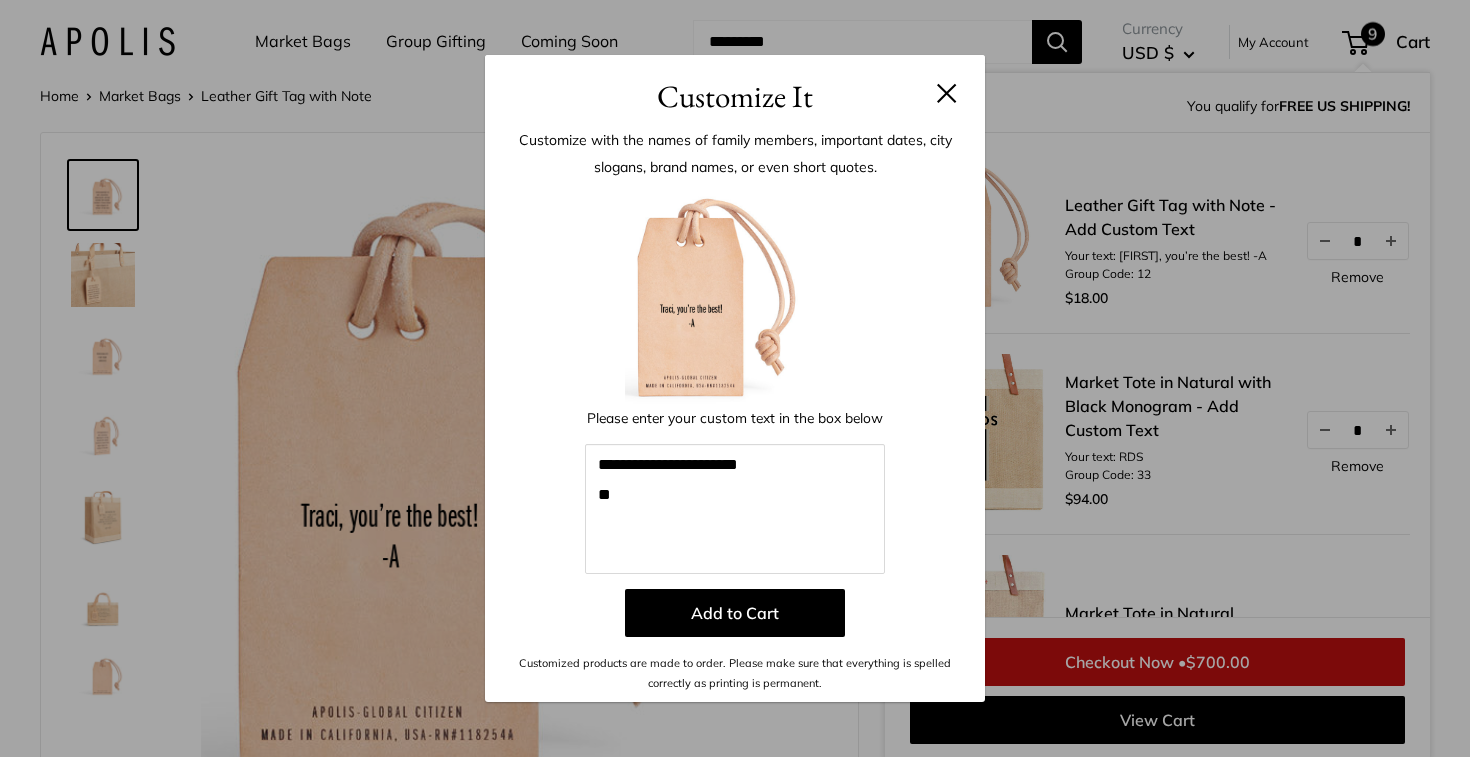 scroll, scrollTop: 3, scrollLeft: 0, axis: vertical 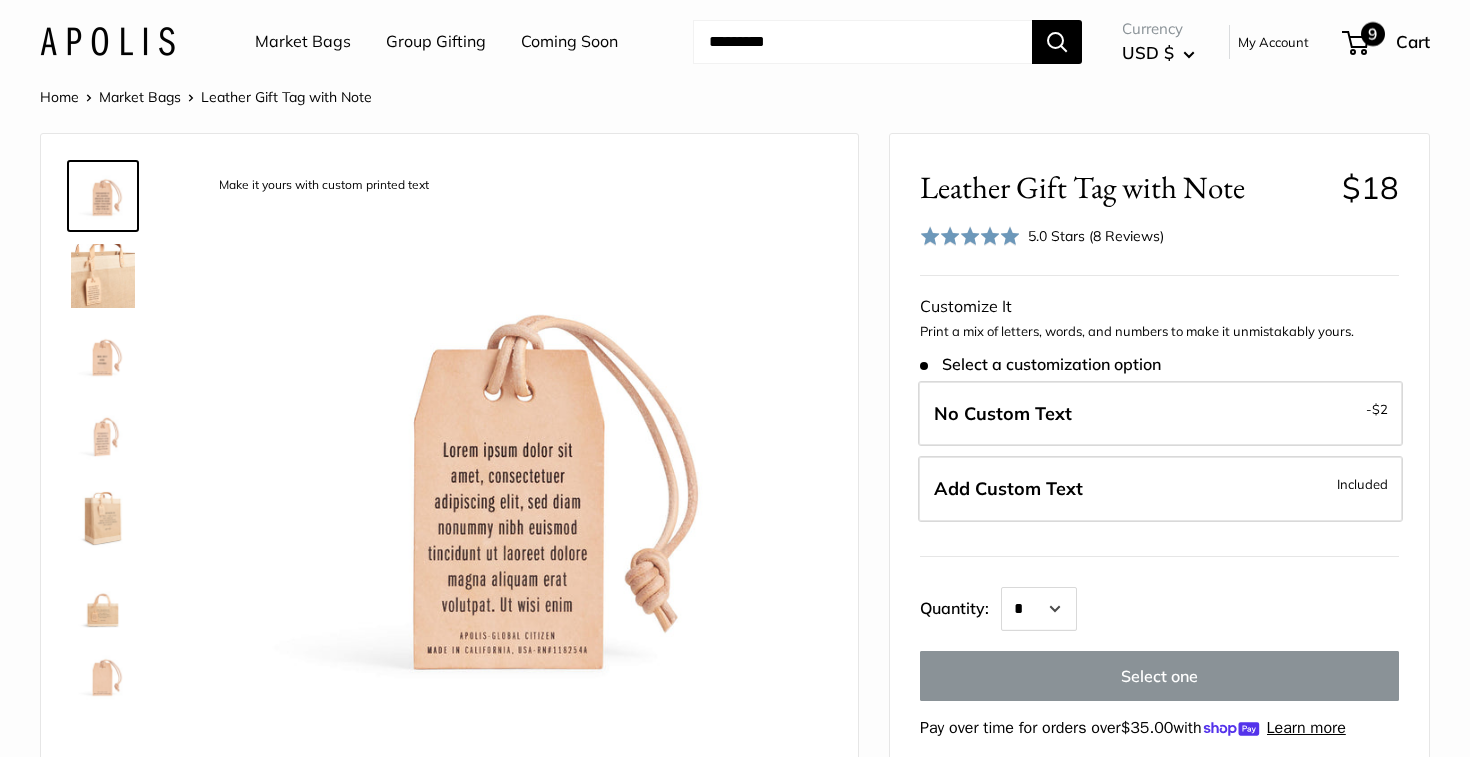 click on "9" at bounding box center (1355, 43) 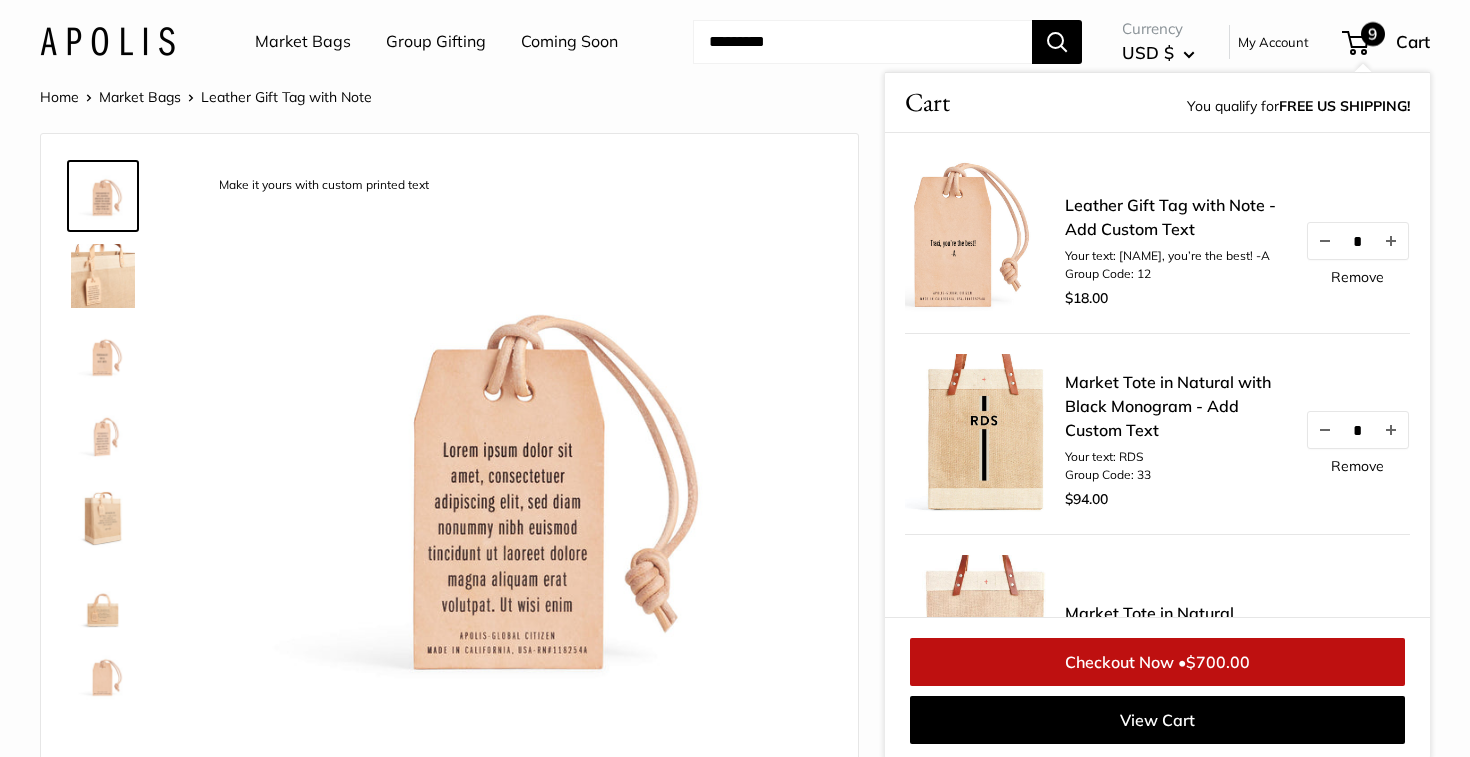 click at bounding box center [514, 477] 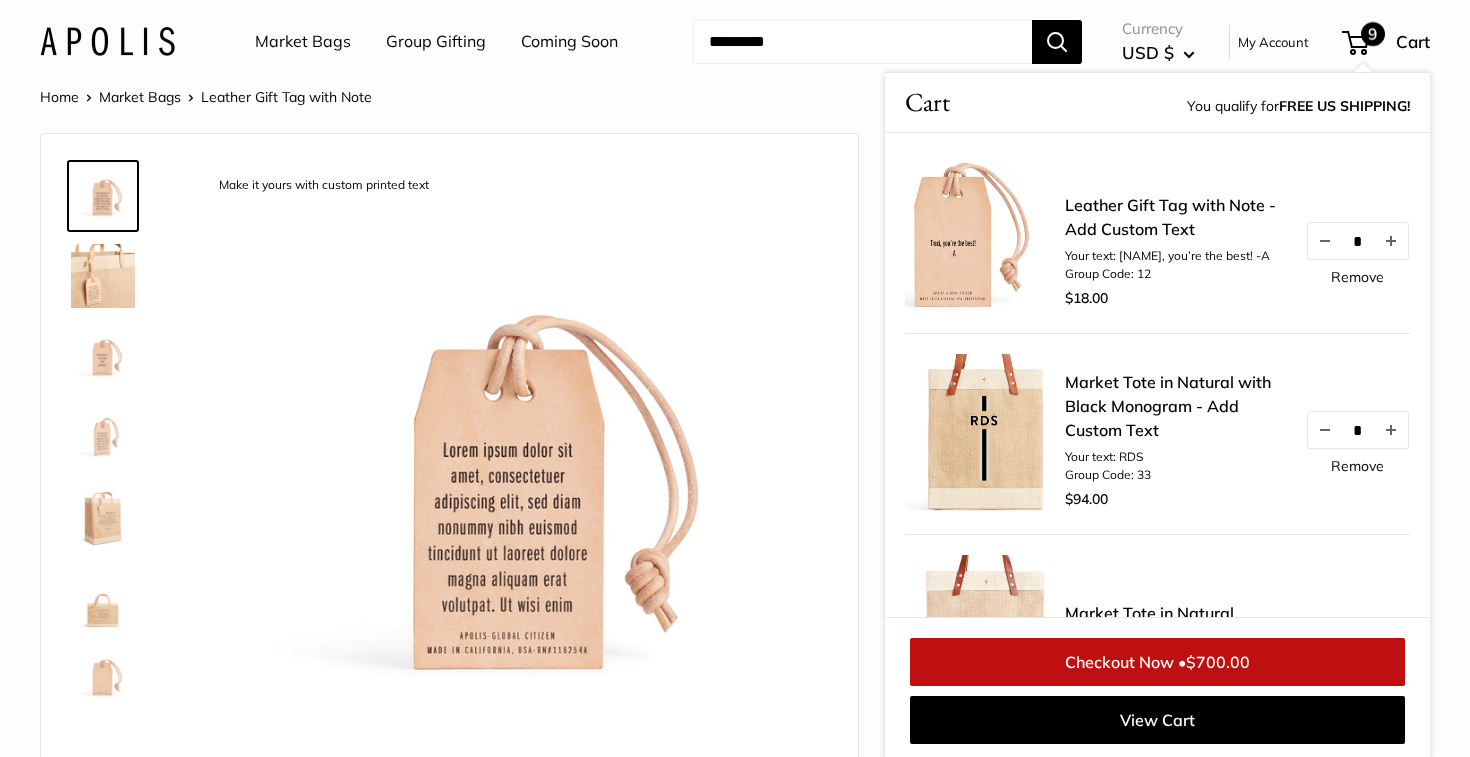 scroll, scrollTop: 170, scrollLeft: 0, axis: vertical 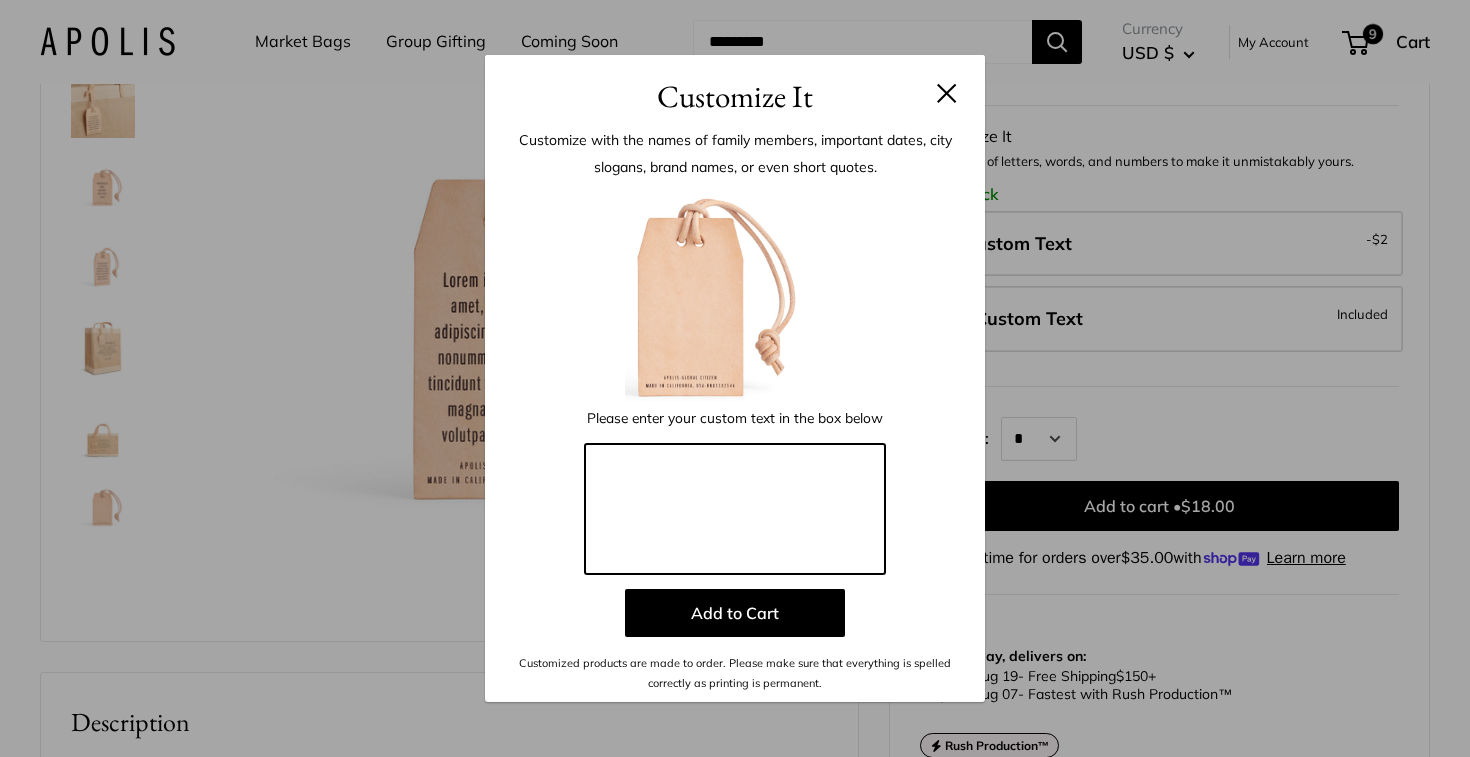 click at bounding box center (735, 509) 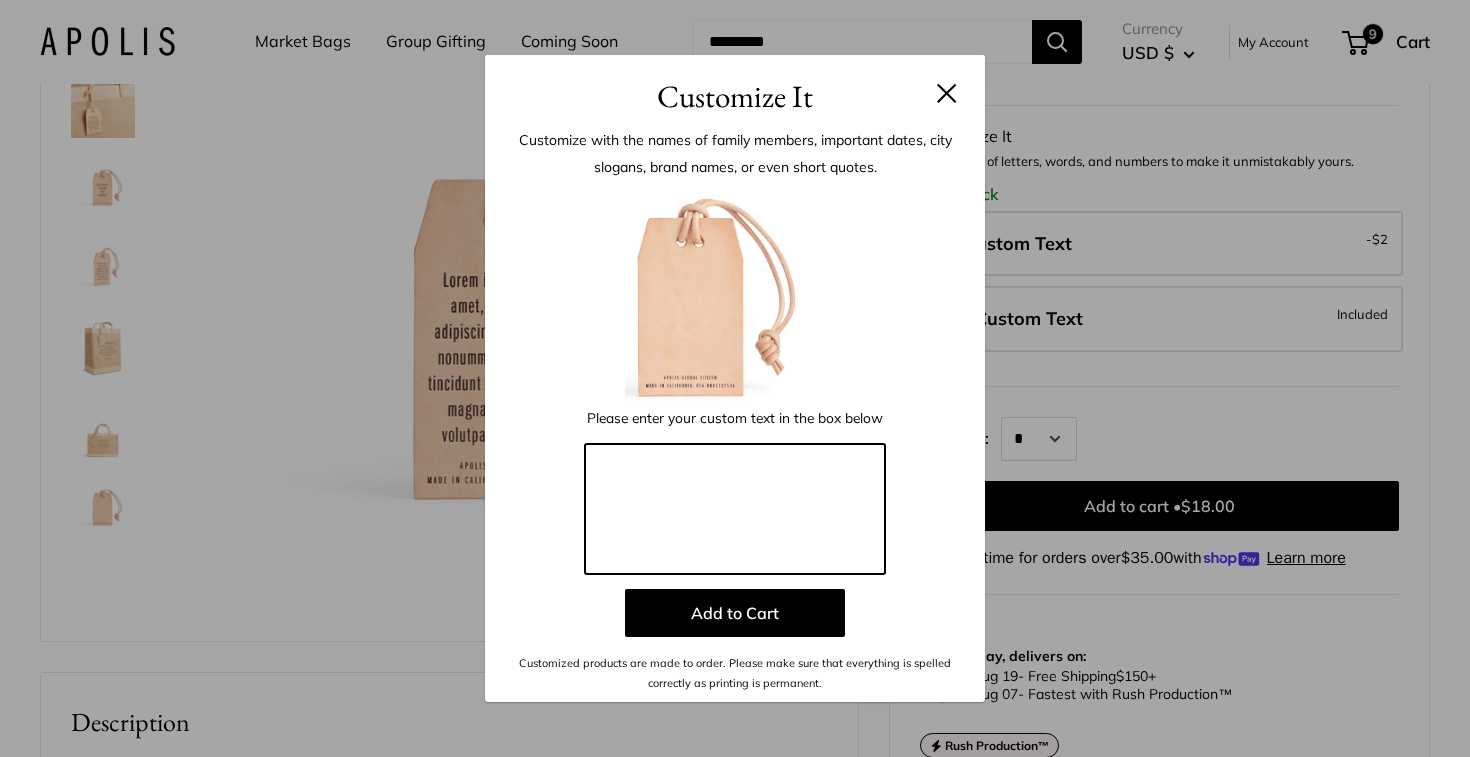 paste on "**********" 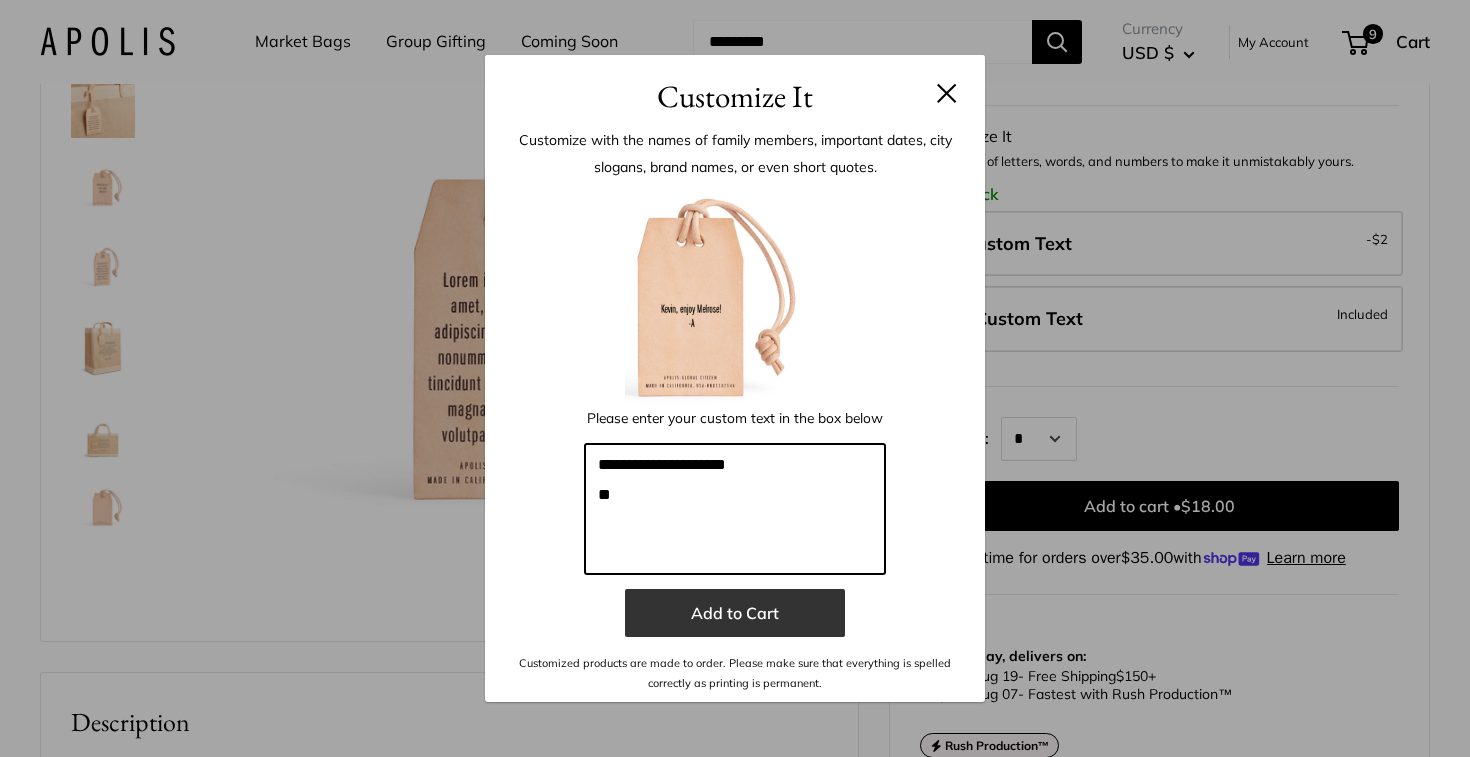 type on "**********" 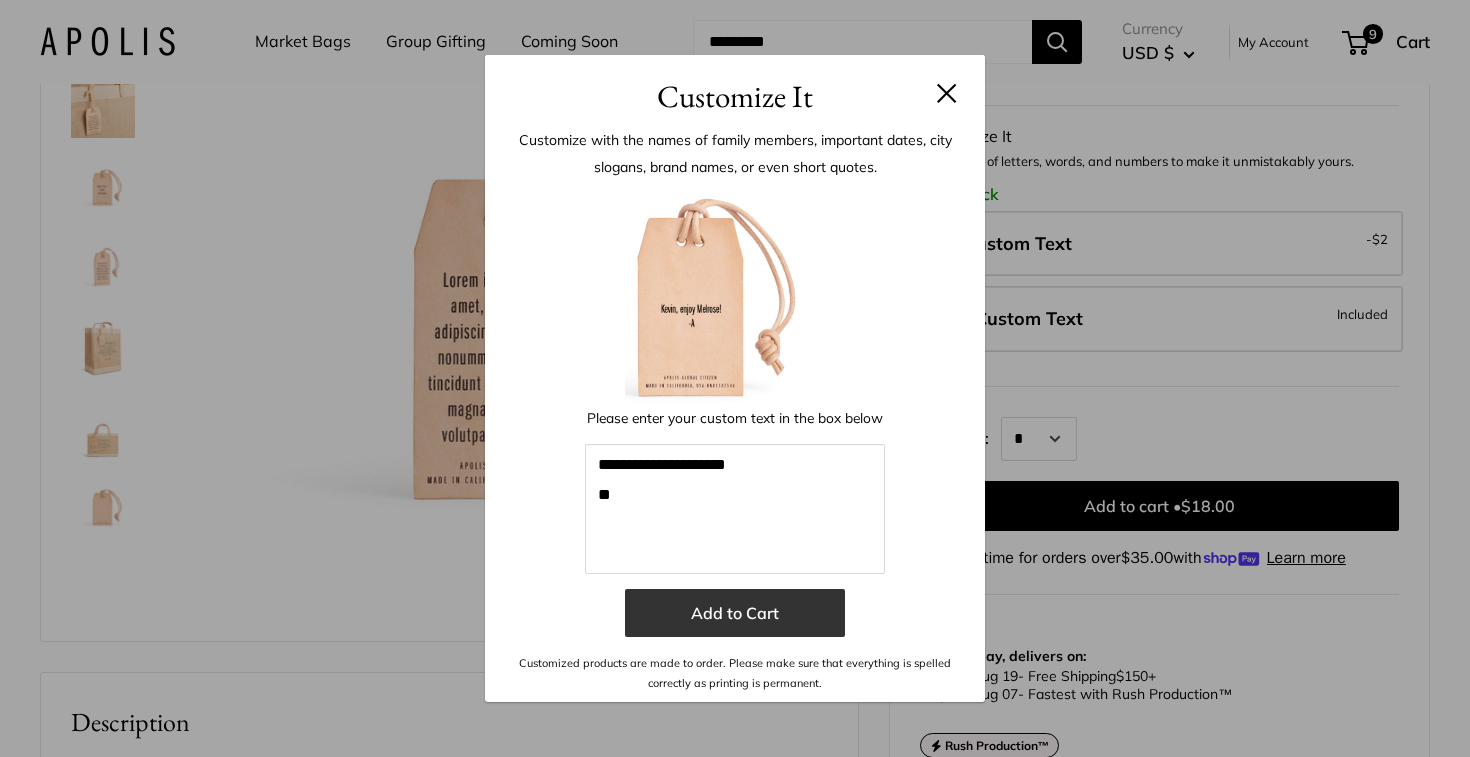 click on "Add to Cart" at bounding box center [735, 613] 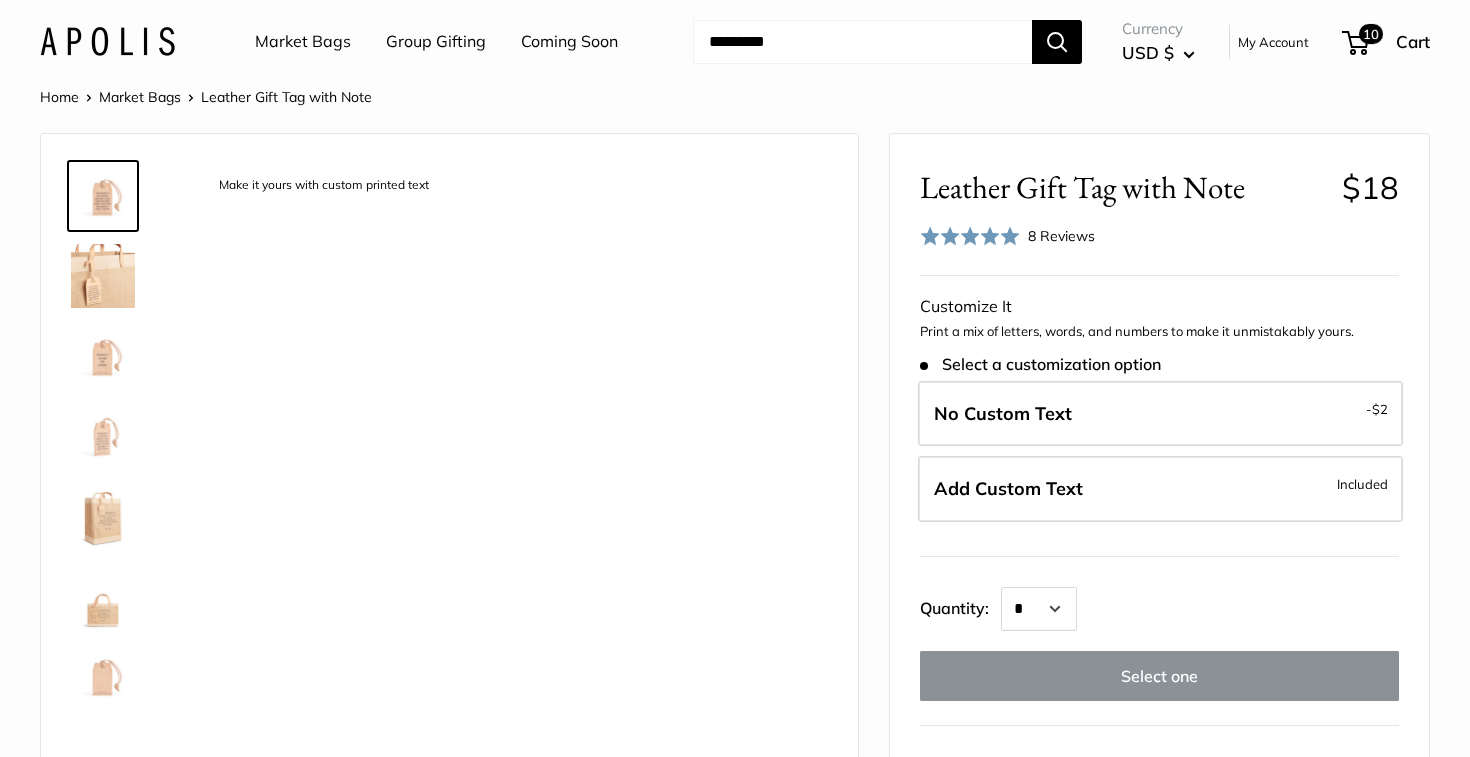 scroll, scrollTop: 0, scrollLeft: 0, axis: both 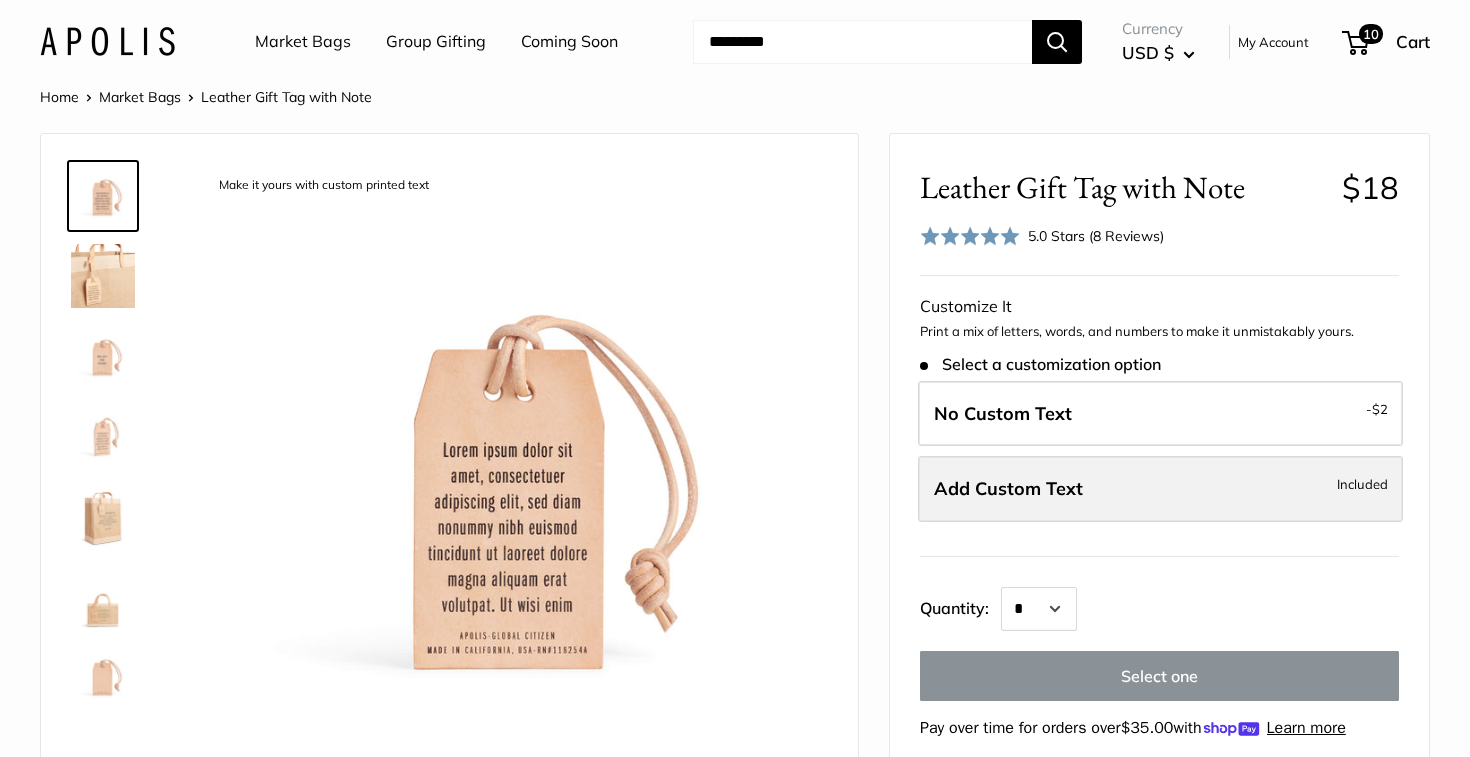 click on "Add Custom Text
Included" at bounding box center [1160, 489] 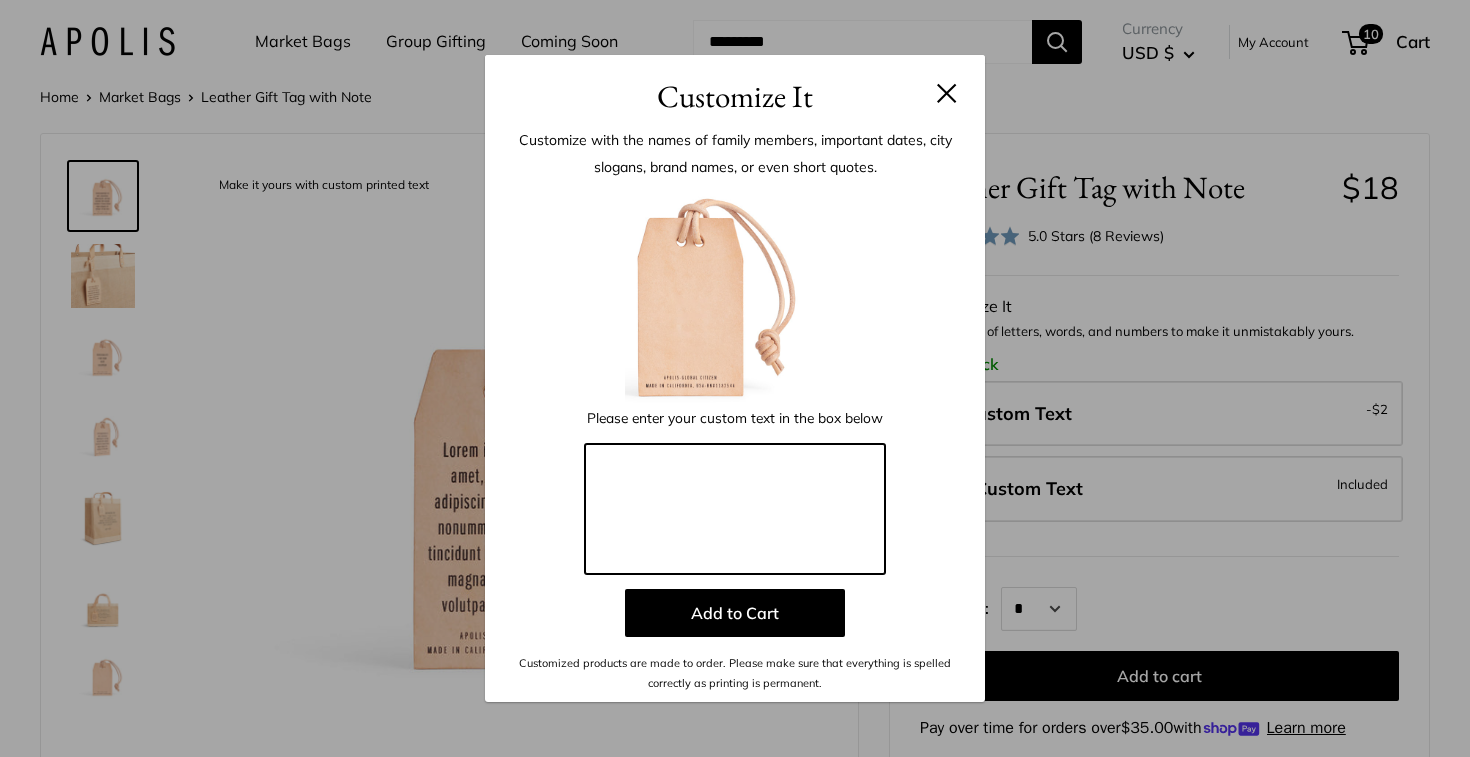 click at bounding box center [735, 509] 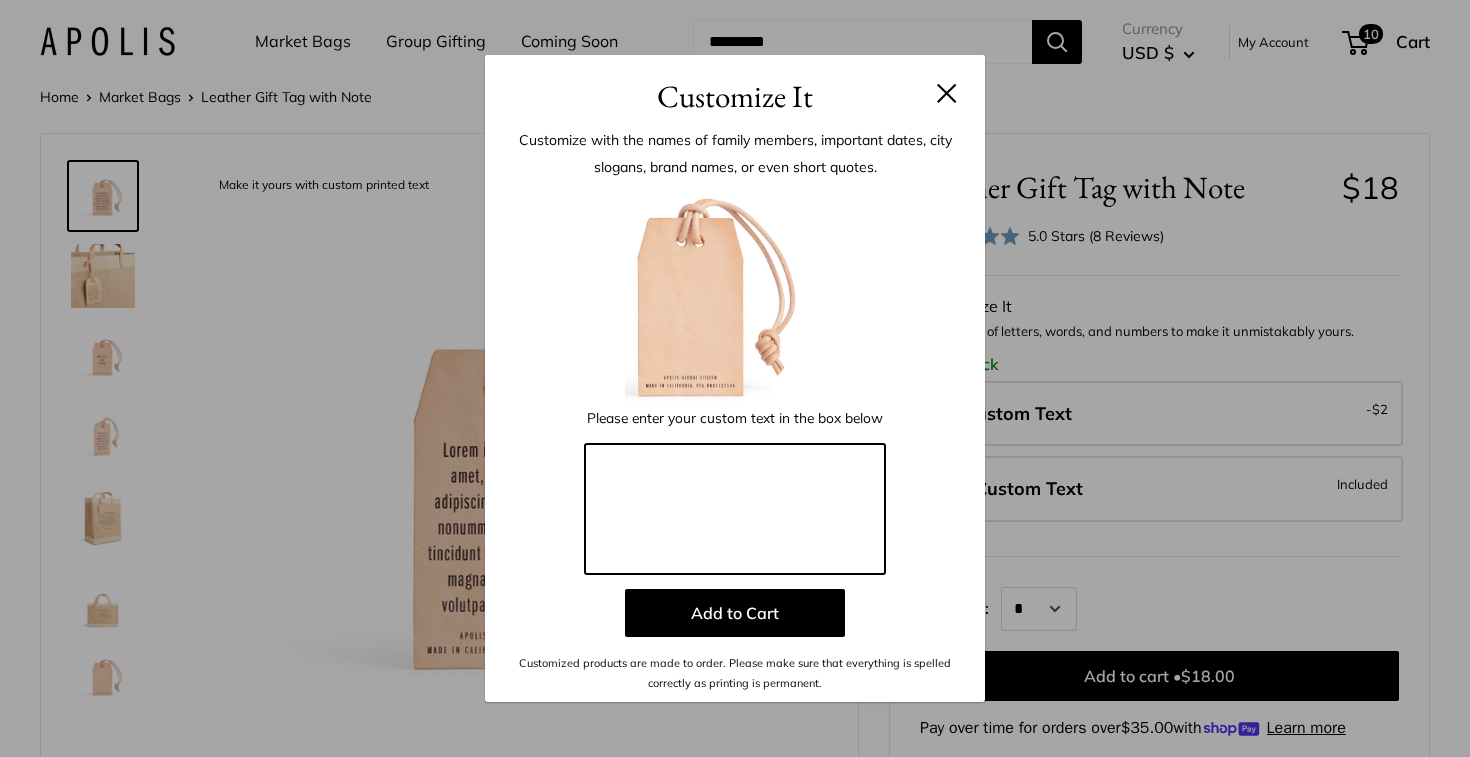 paste on "**********" 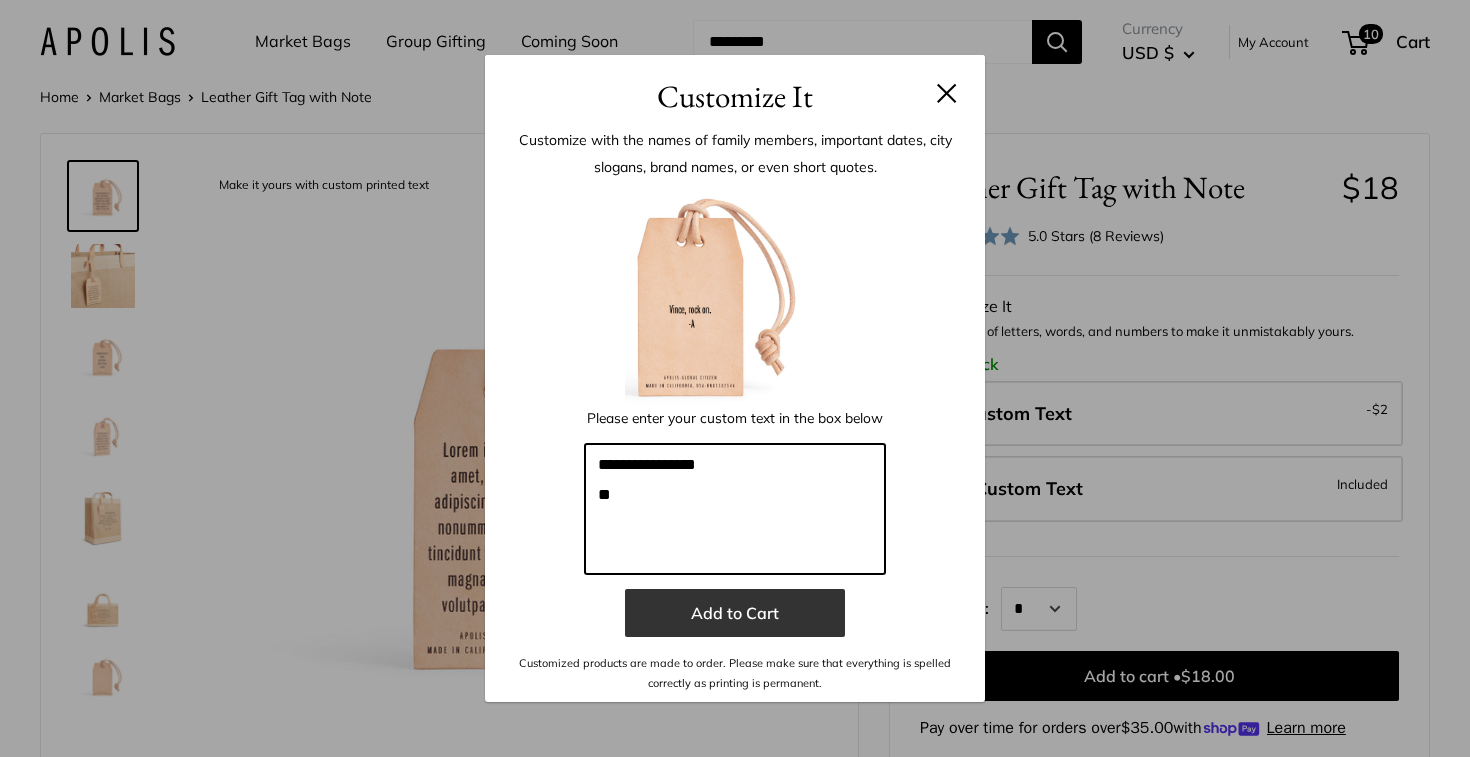 type on "**********" 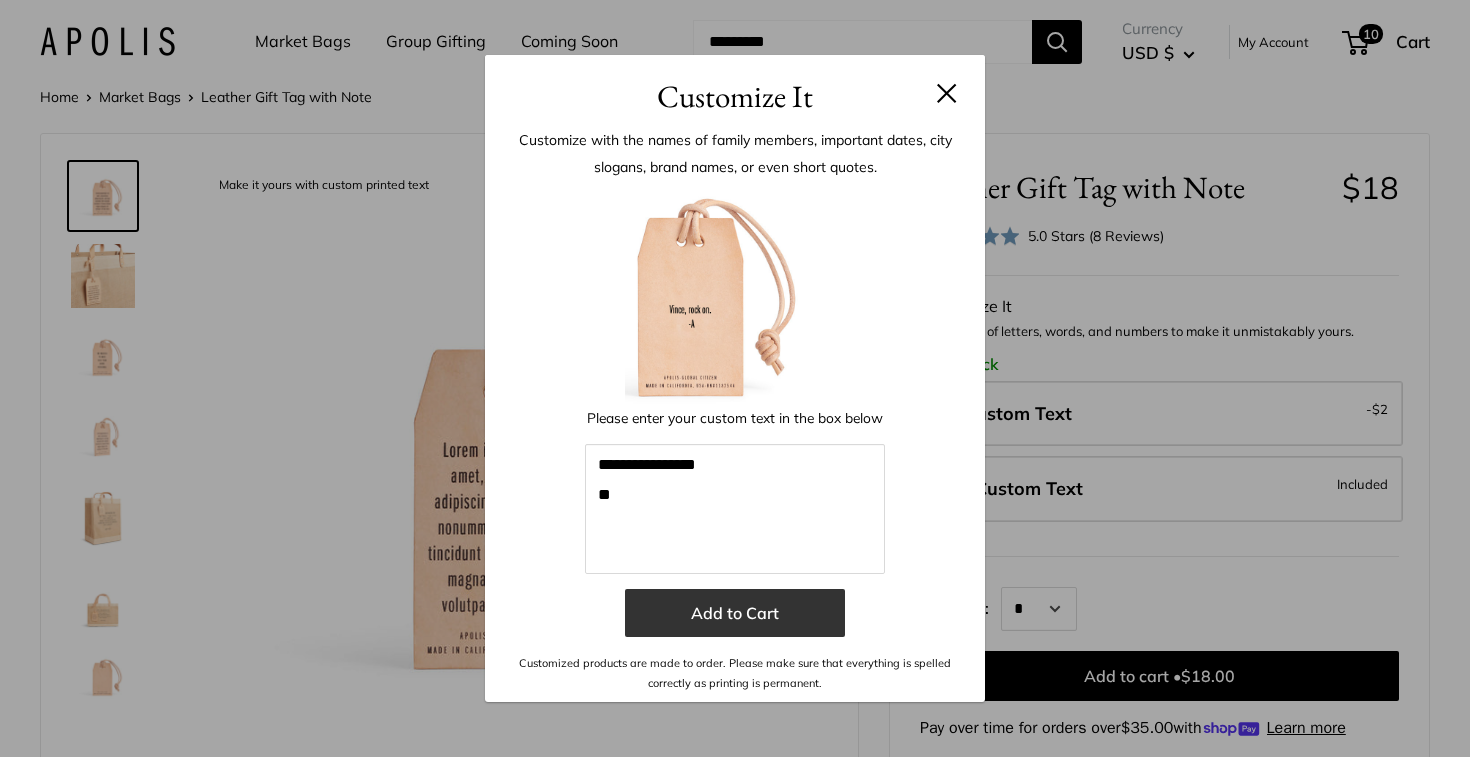 click on "Add to Cart" at bounding box center [735, 613] 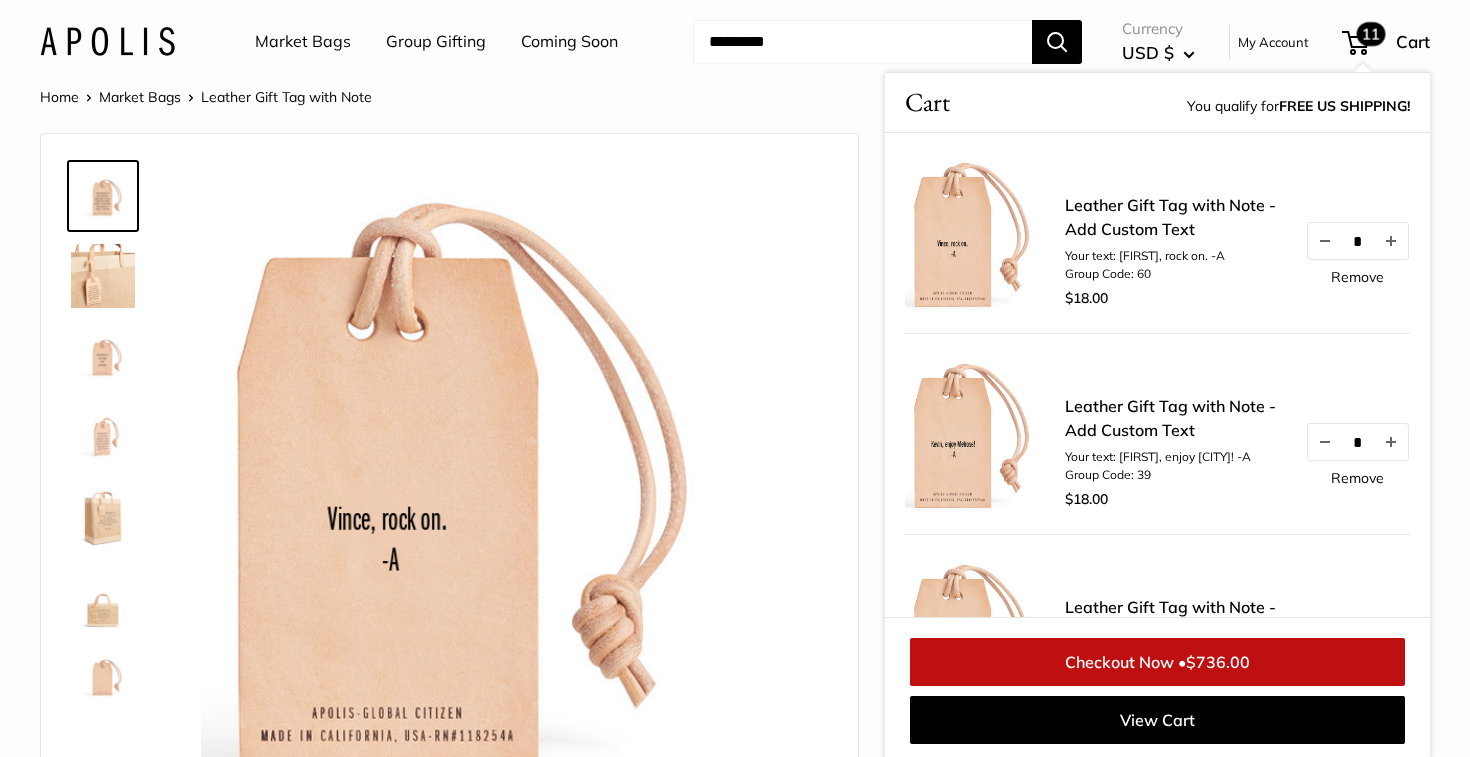 click on "Leather Gift Tag with Note - Add Custom Text" at bounding box center [1175, 217] 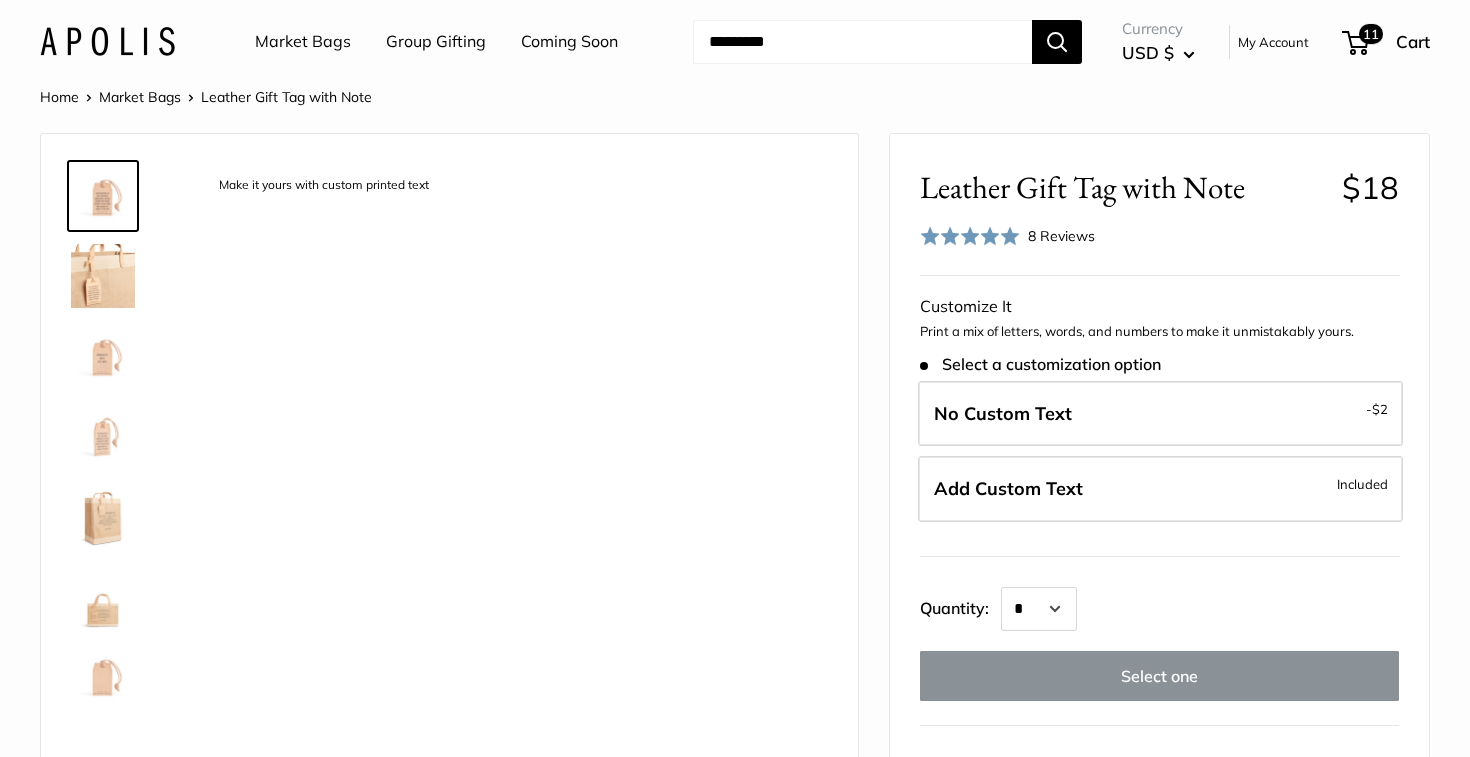 scroll, scrollTop: 0, scrollLeft: 0, axis: both 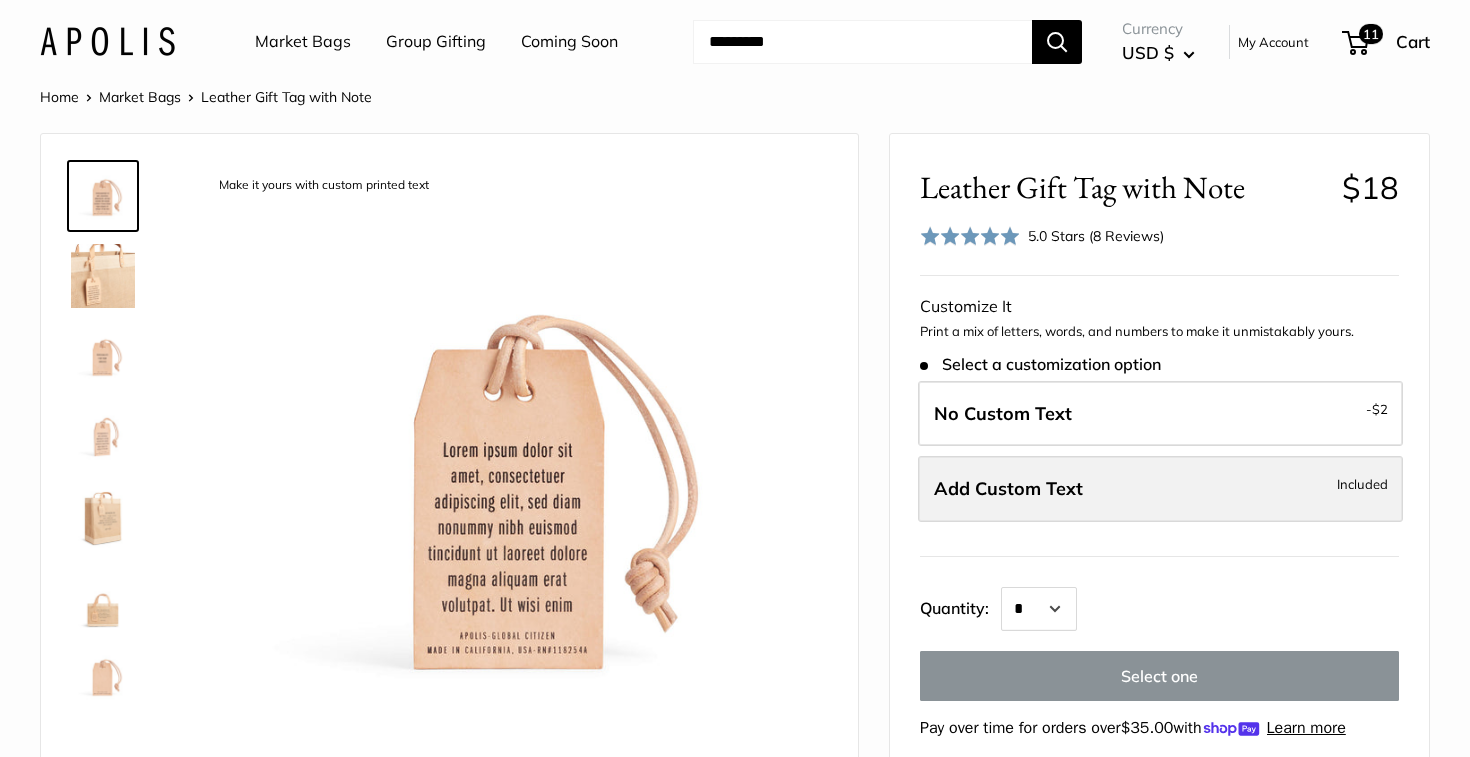 click on "Add Custom Text" at bounding box center (1008, 488) 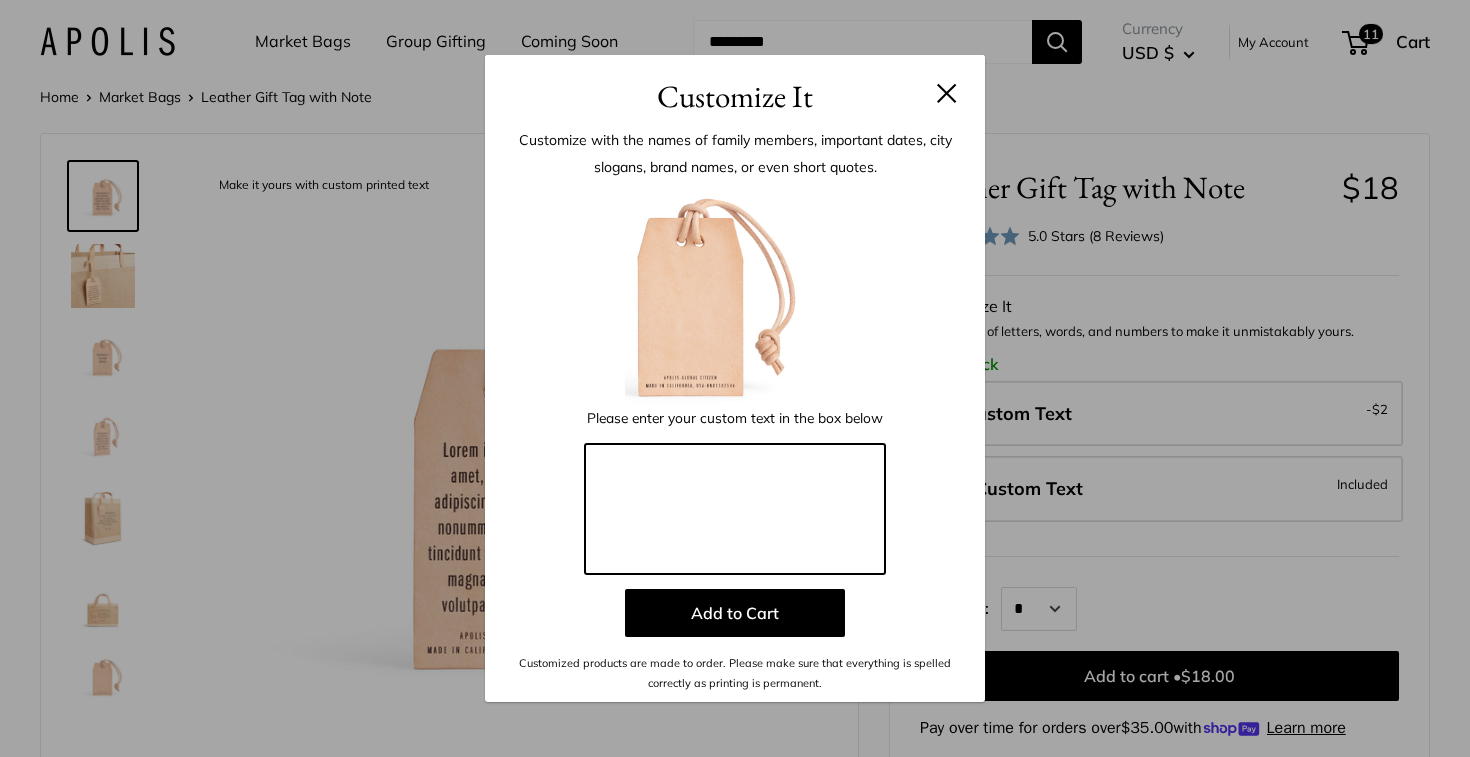 click at bounding box center [735, 509] 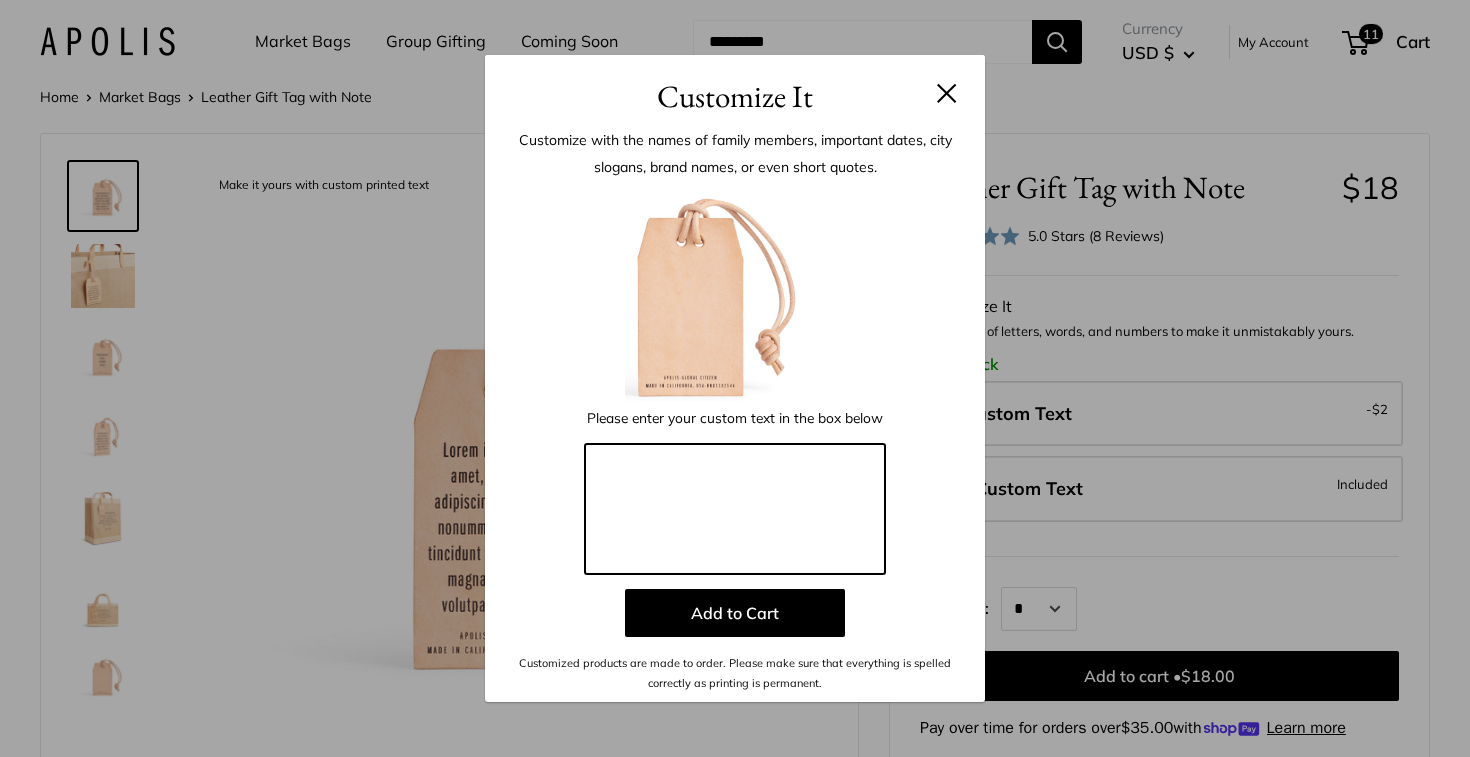 paste on "**********" 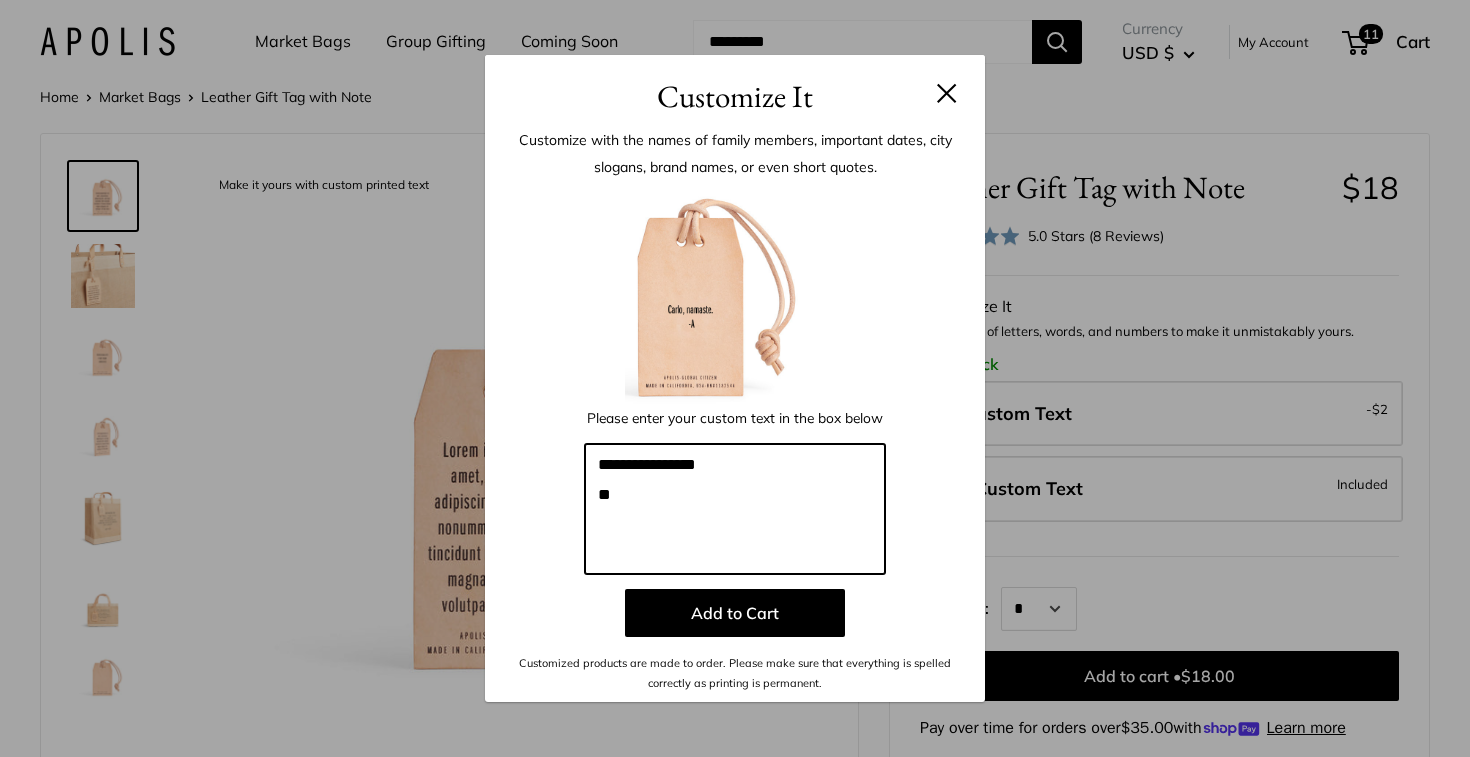 click on "**********" at bounding box center (735, 509) 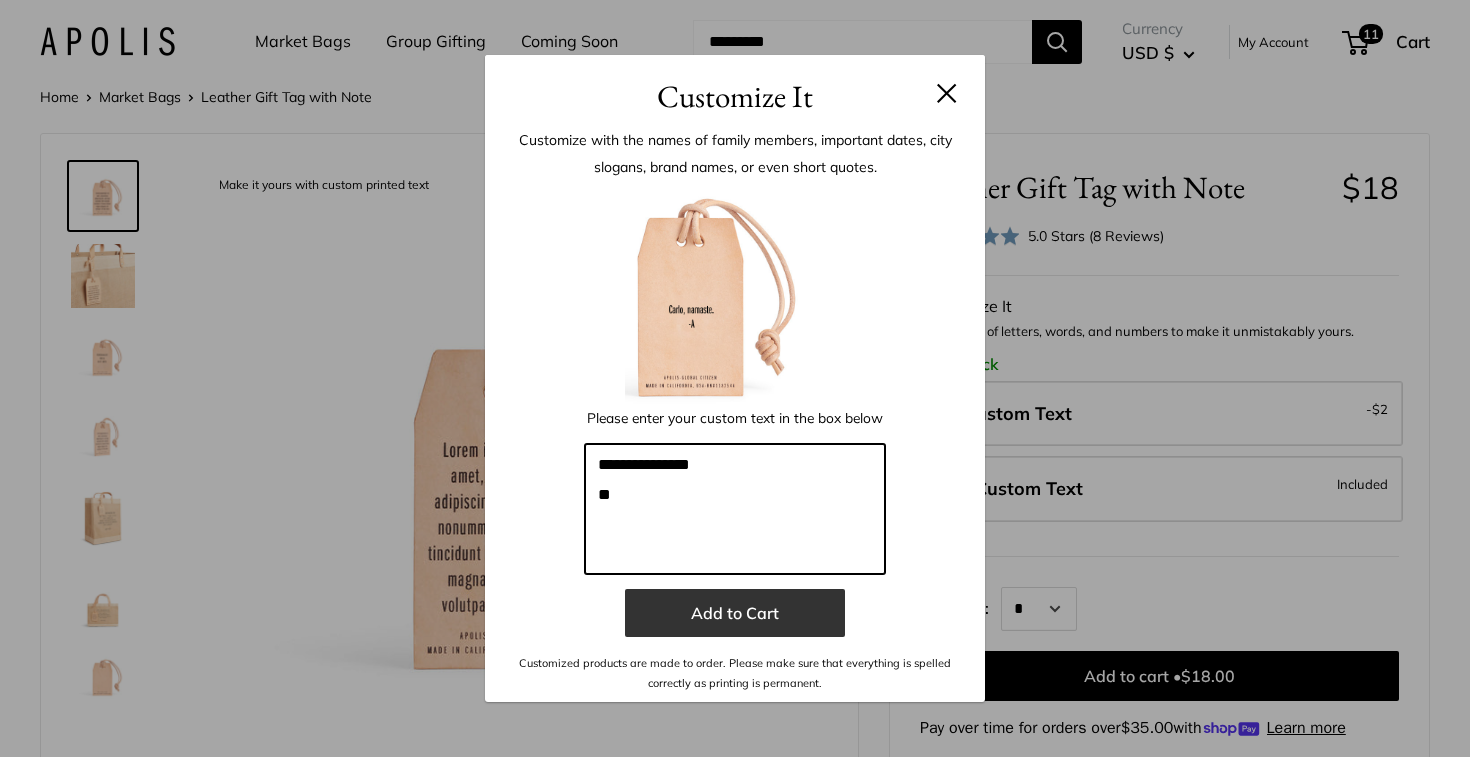 type on "**********" 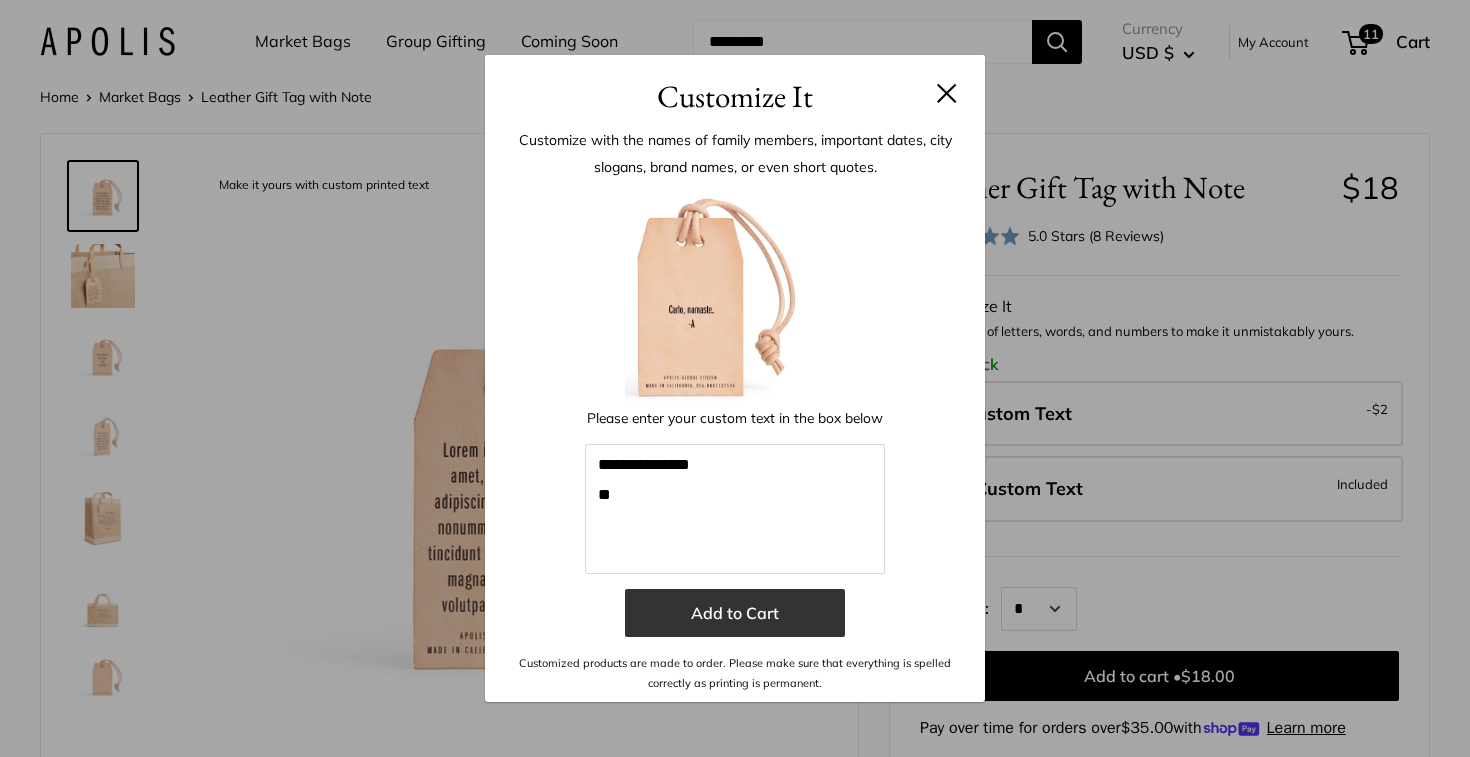 click on "Add to Cart" at bounding box center (735, 613) 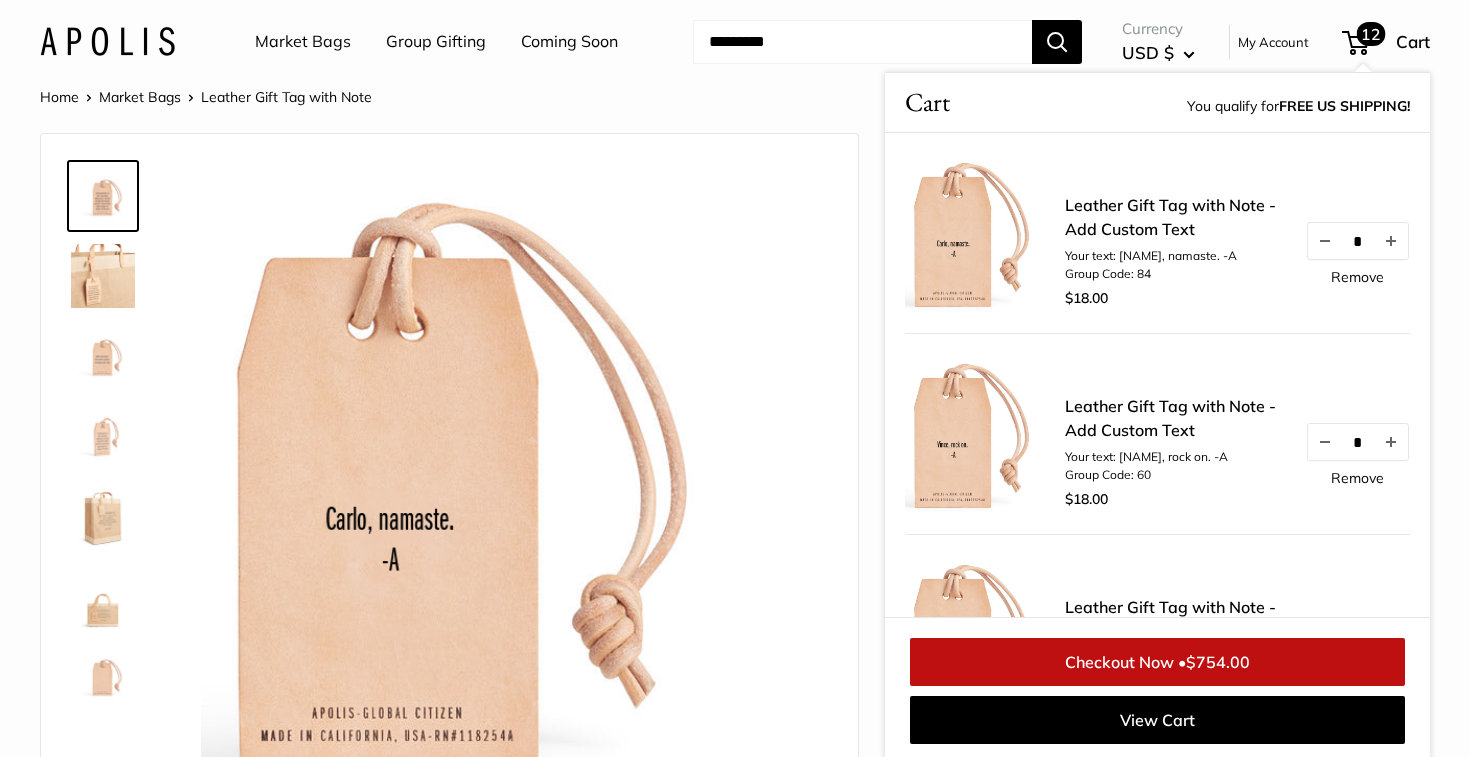 click on "Leather Gift Tag with Note - Add Custom Text" at bounding box center (1175, 217) 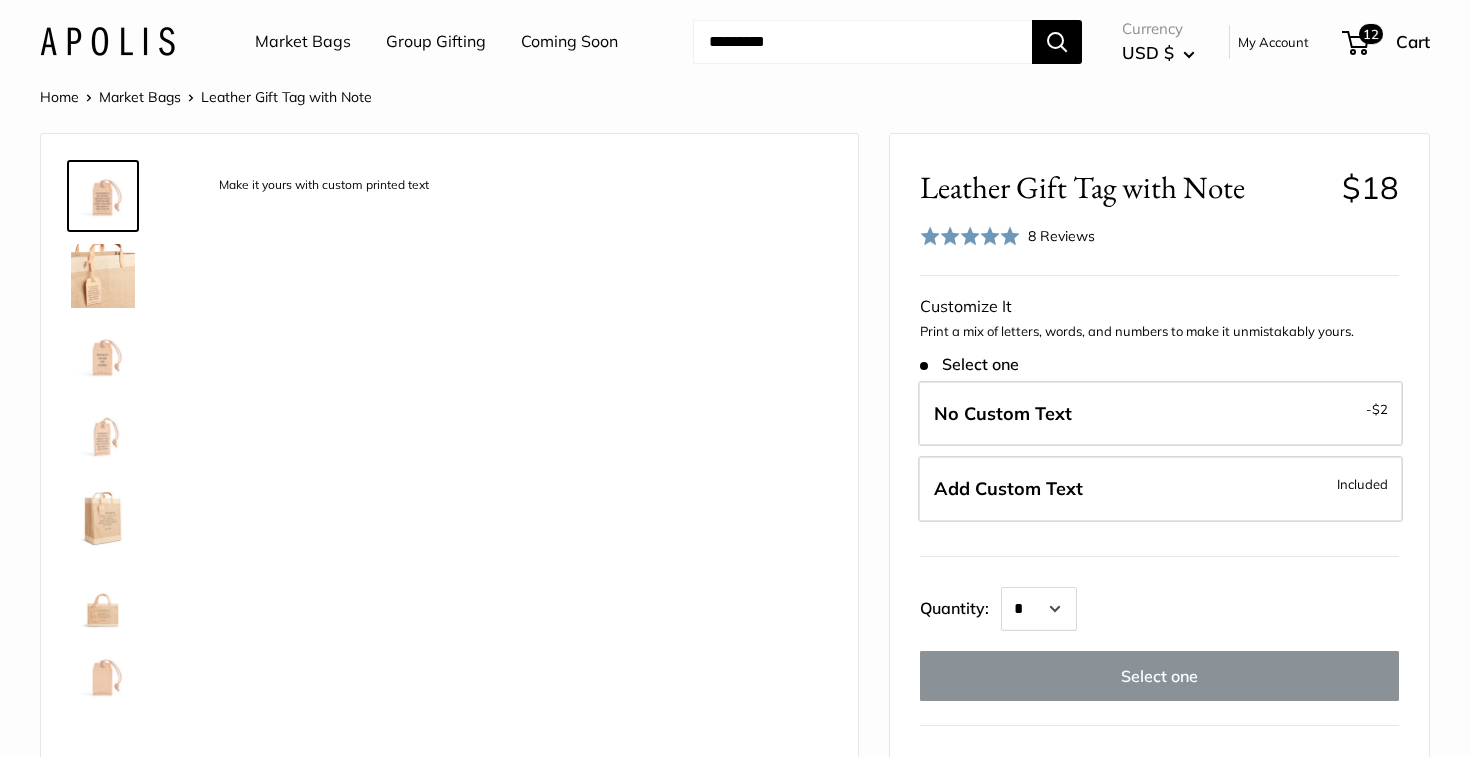 scroll, scrollTop: 0, scrollLeft: 0, axis: both 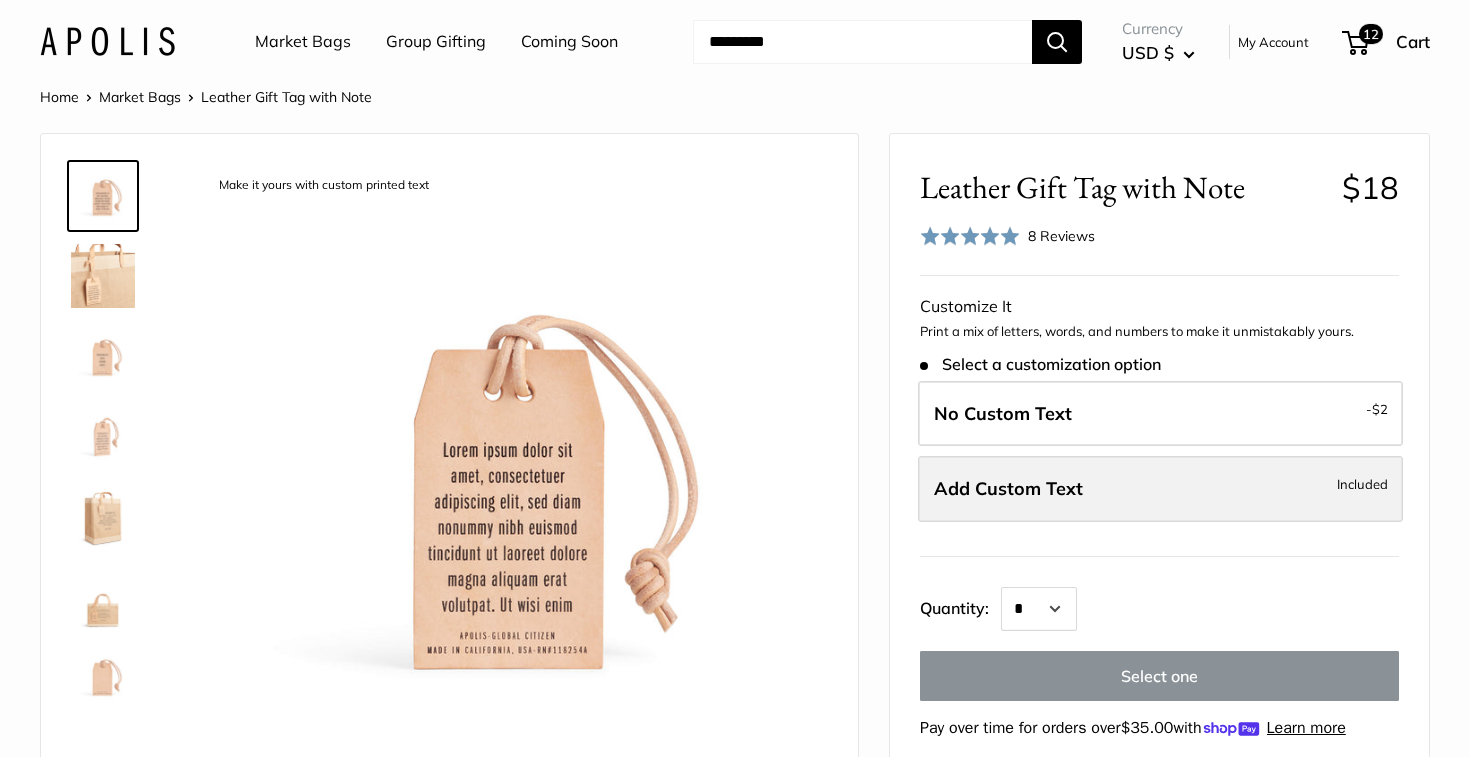 click on "Add Custom Text" at bounding box center [1008, 488] 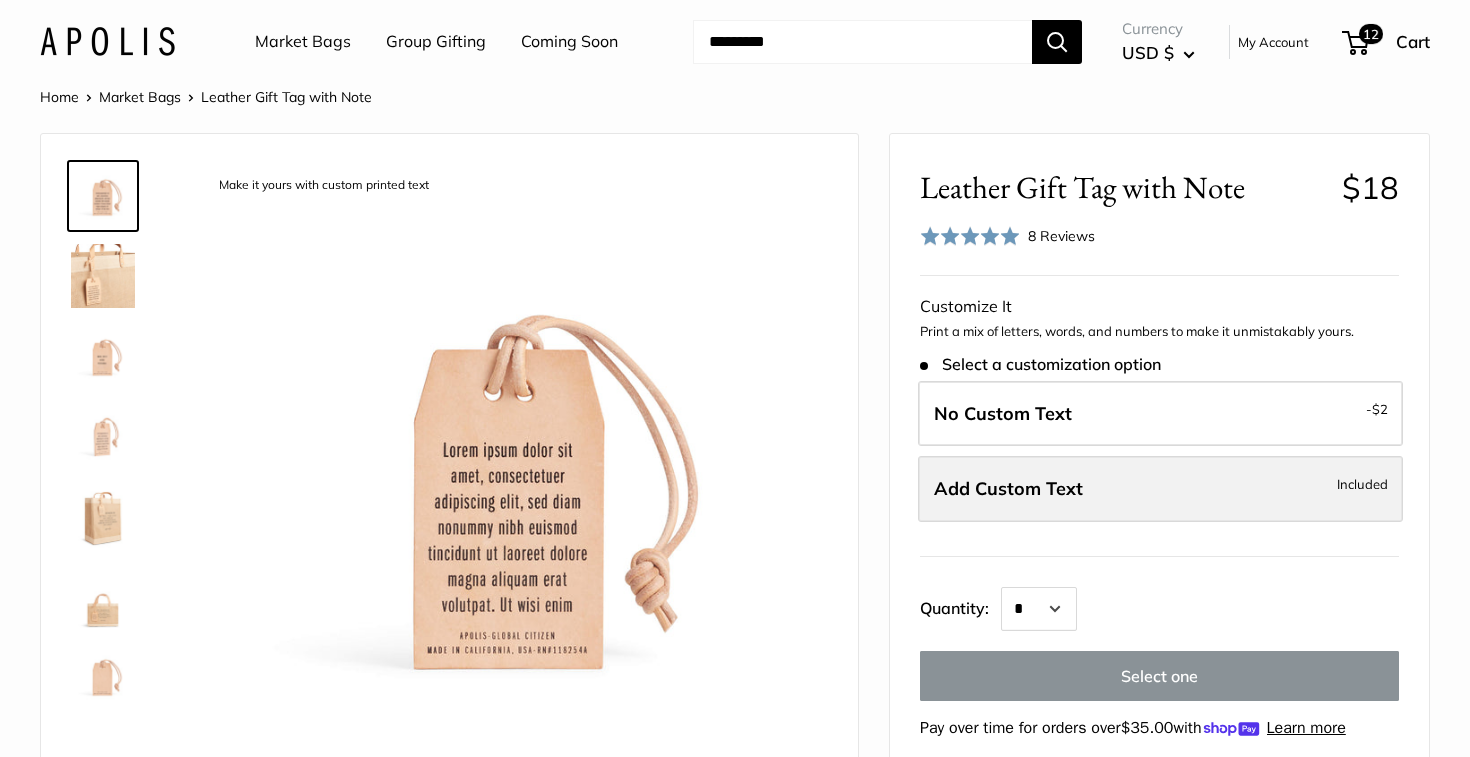 scroll, scrollTop: 0, scrollLeft: 0, axis: both 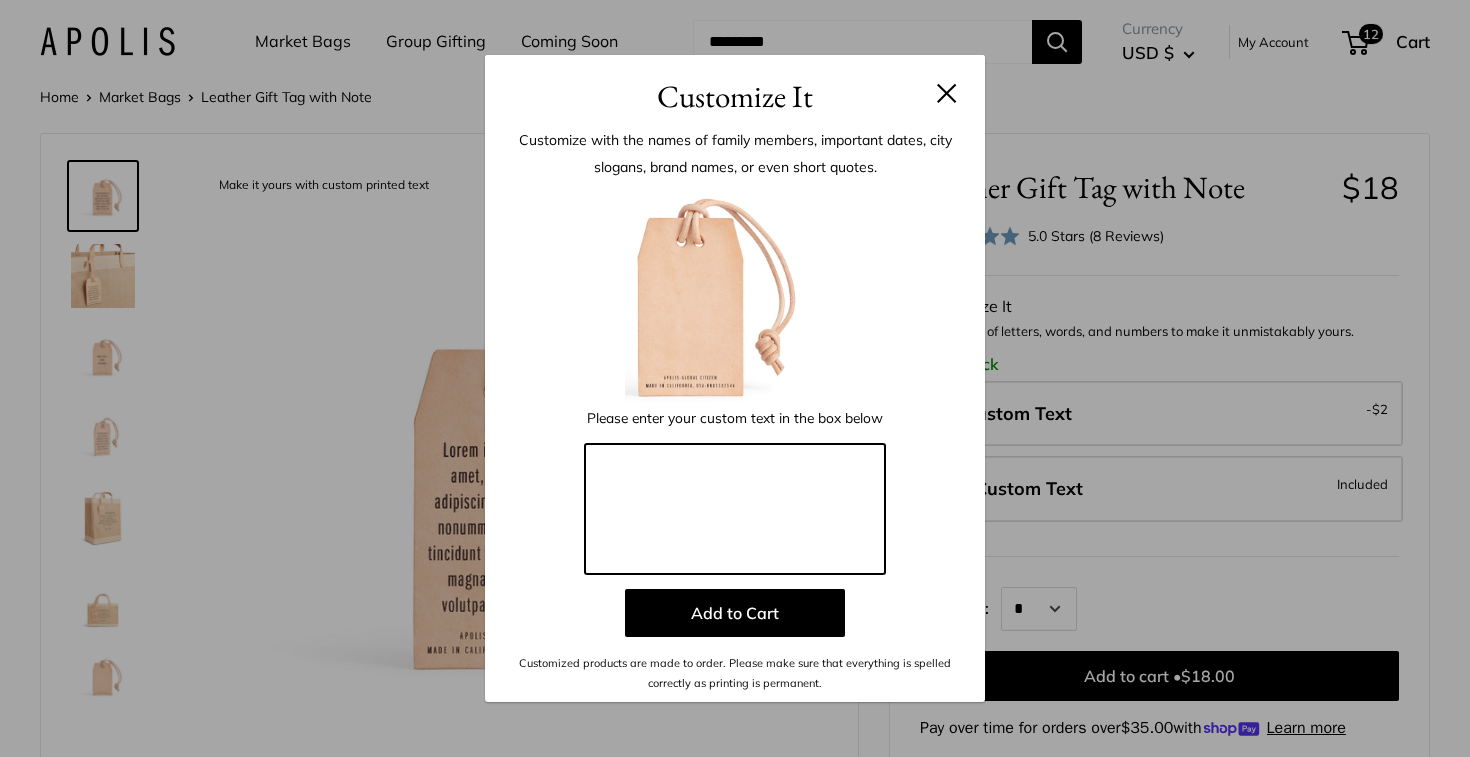 click at bounding box center [735, 509] 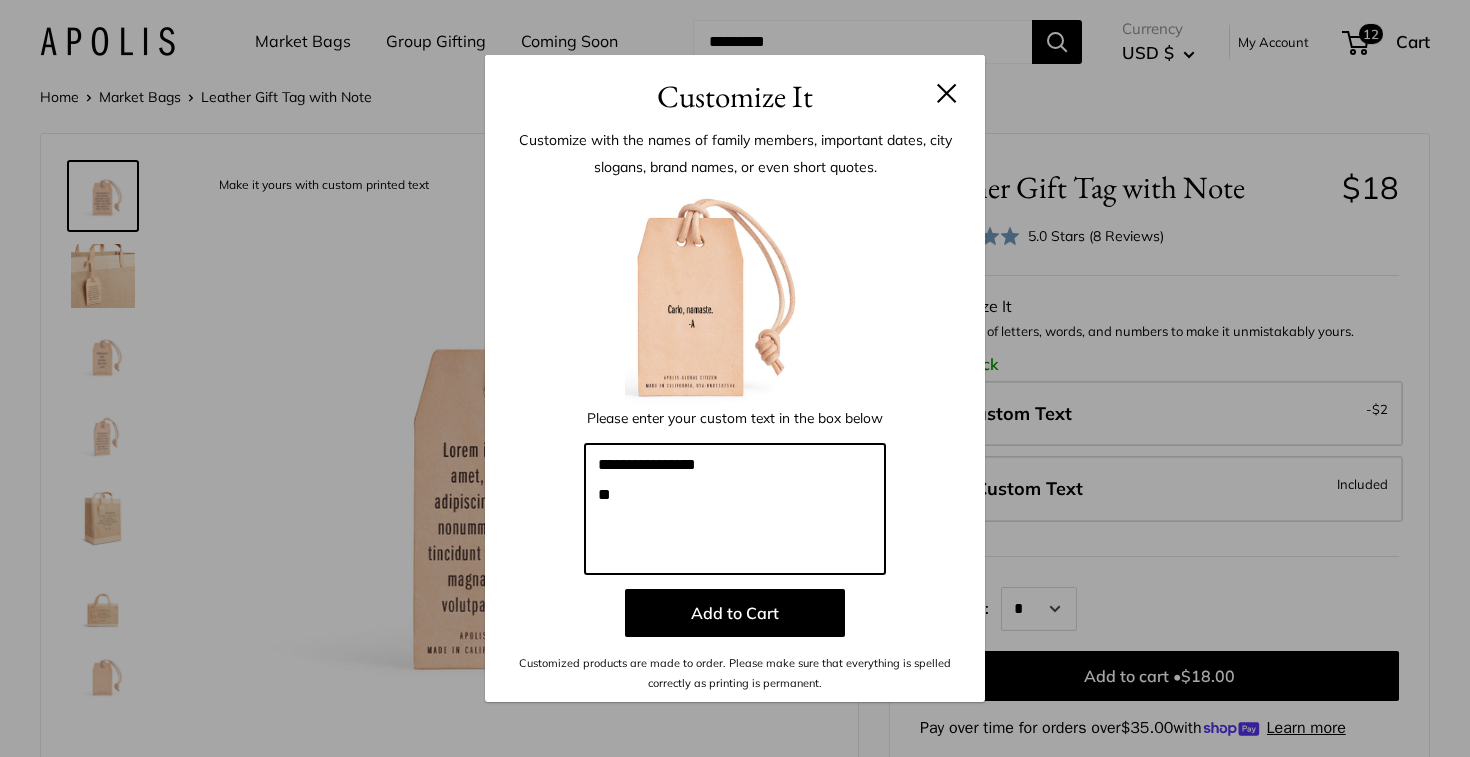 click on "**********" at bounding box center [735, 509] 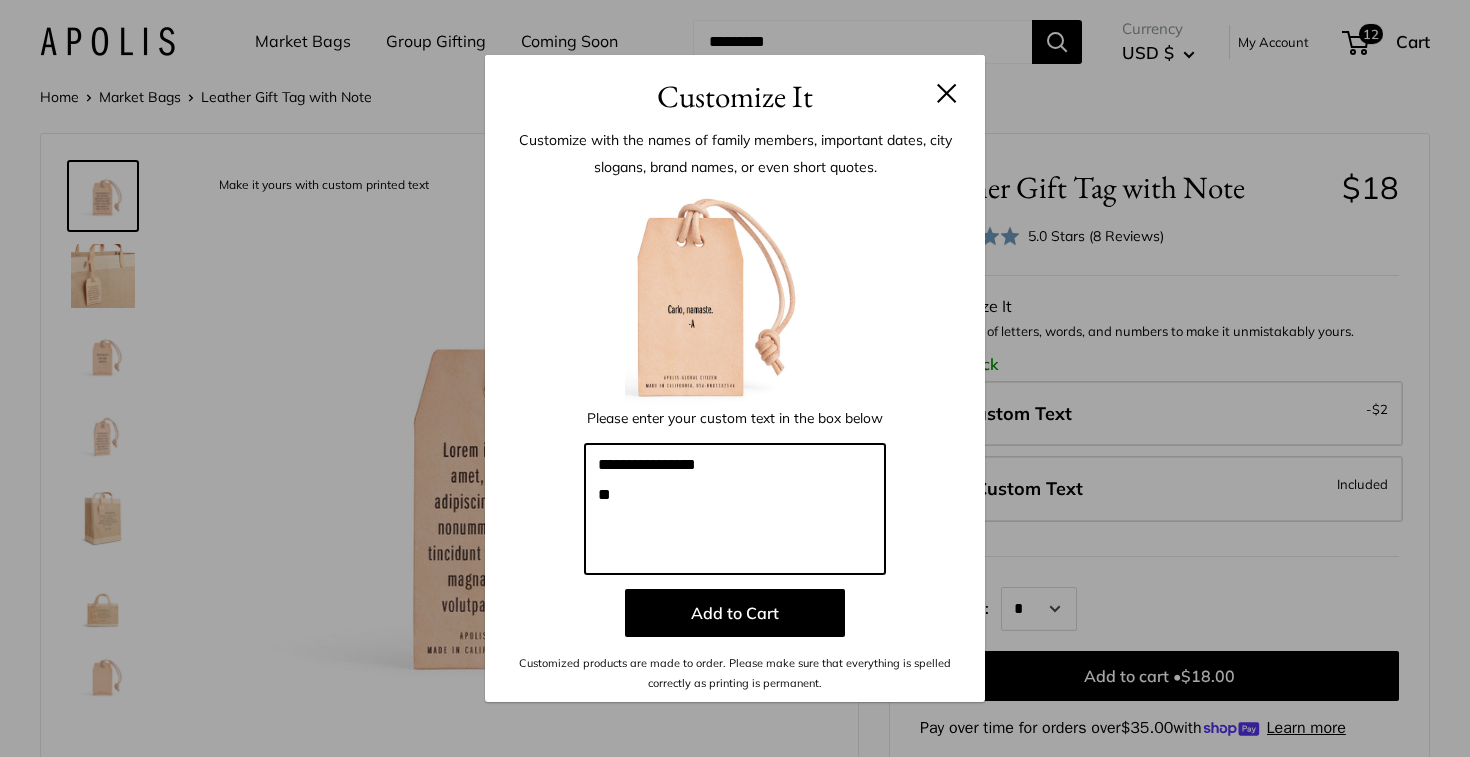 click on "**********" at bounding box center [735, 509] 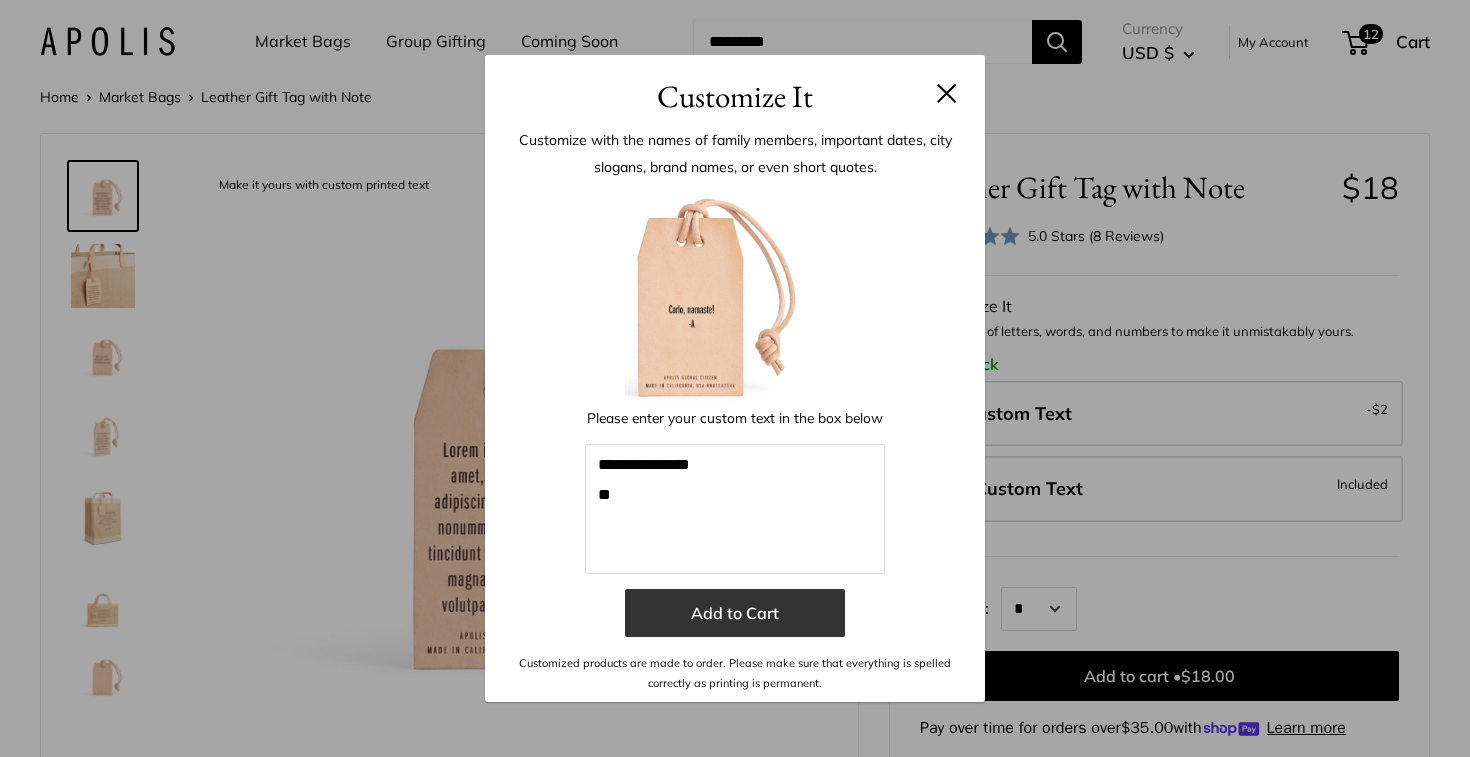 click on "Add to Cart" at bounding box center (735, 613) 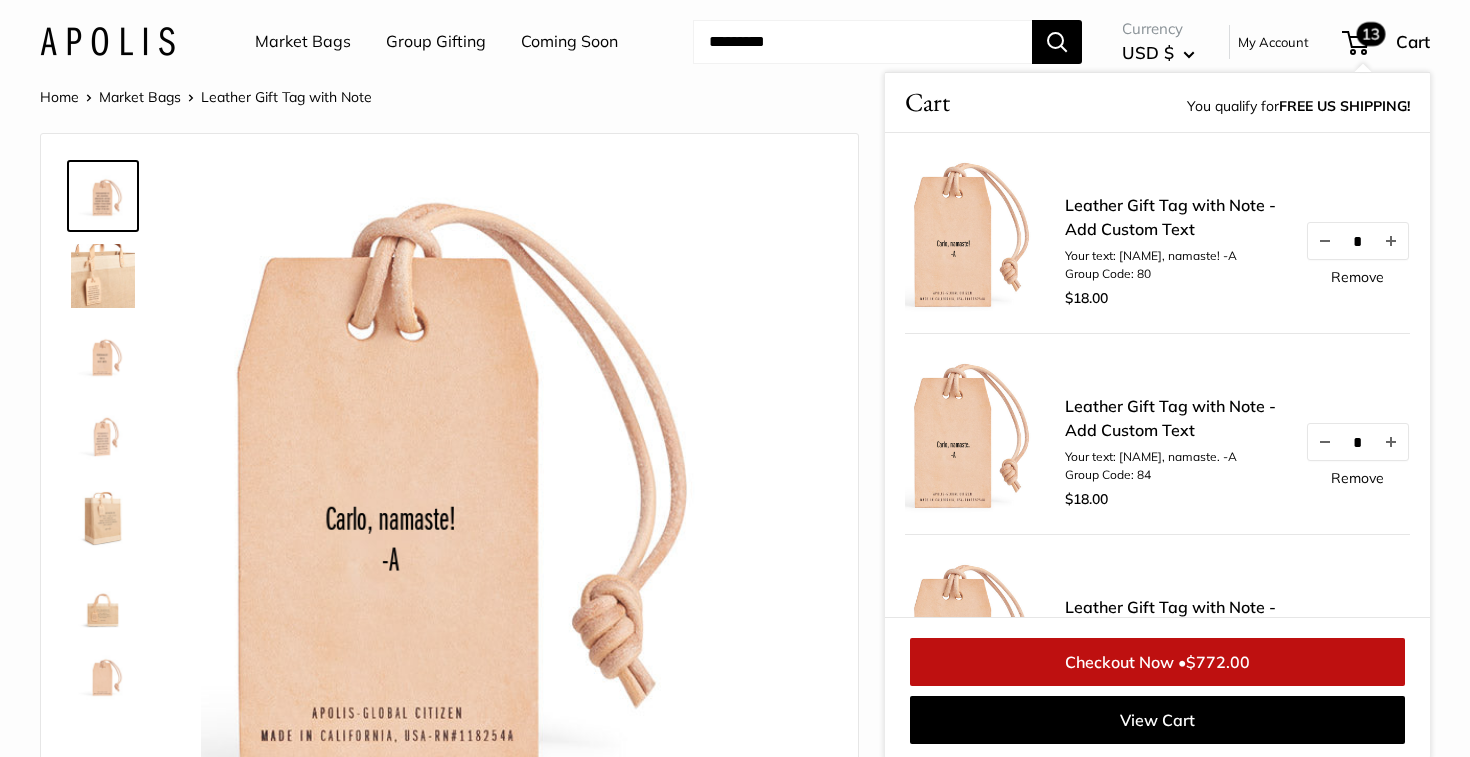 click on "Remove" at bounding box center [1357, 478] 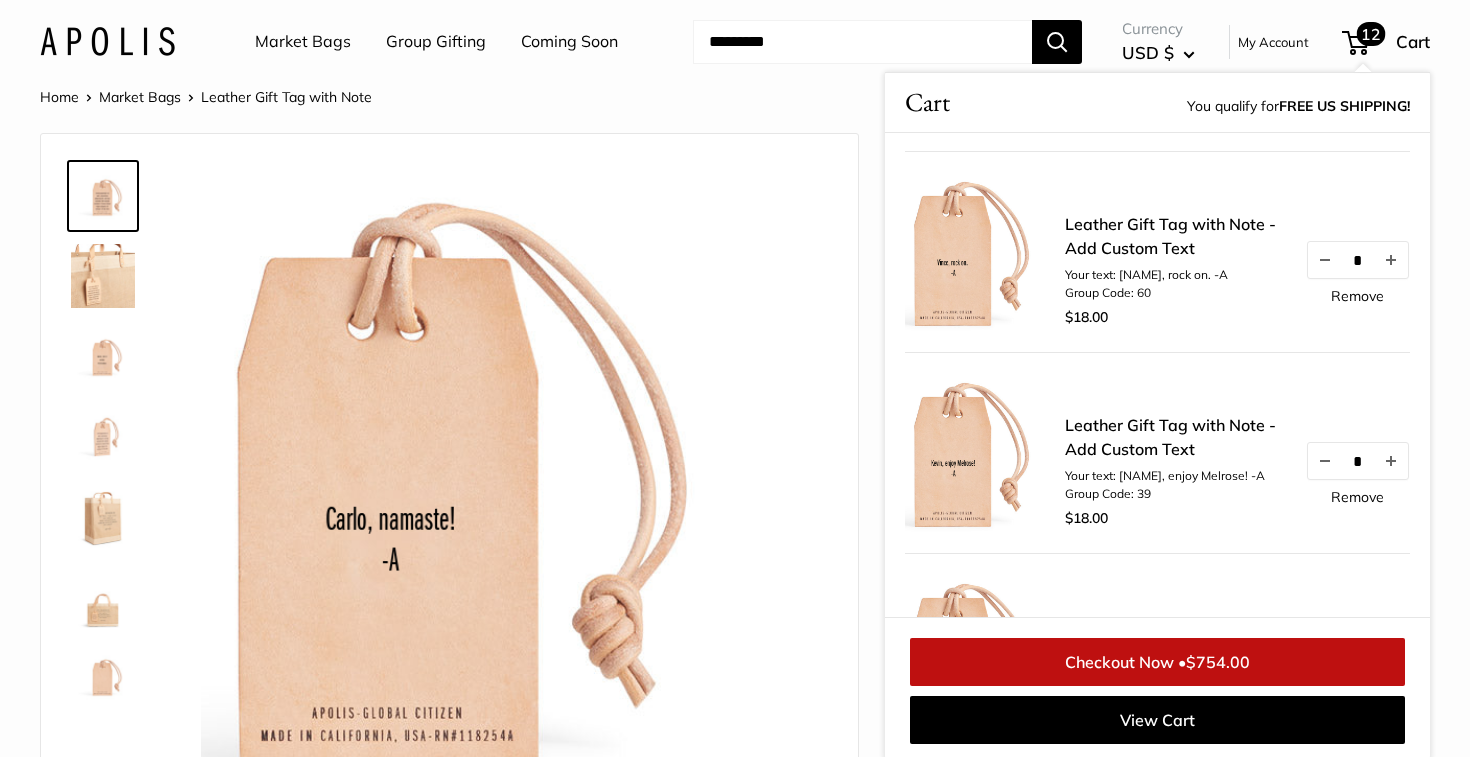 scroll, scrollTop: 184, scrollLeft: 0, axis: vertical 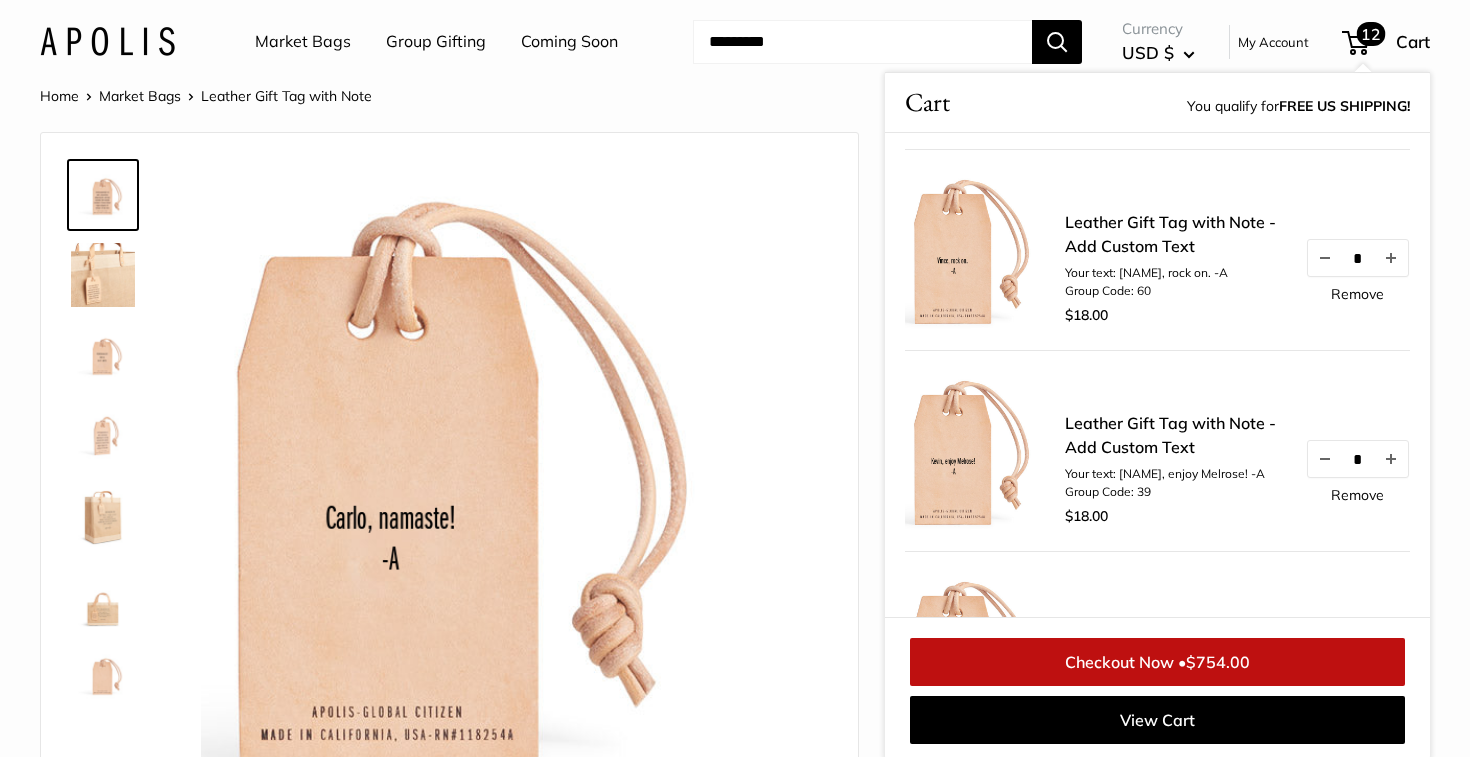 click at bounding box center (514, 476) 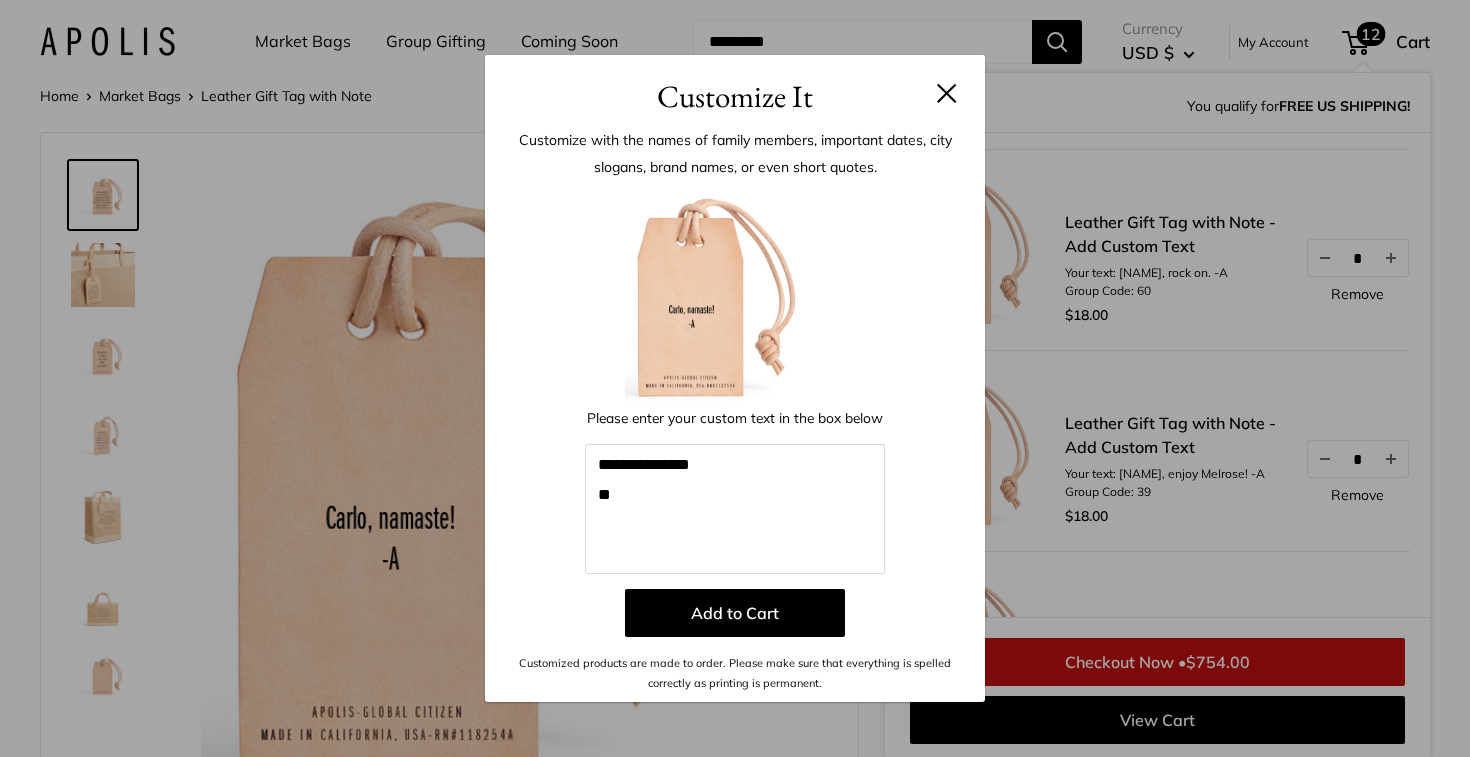 scroll, scrollTop: 3, scrollLeft: 0, axis: vertical 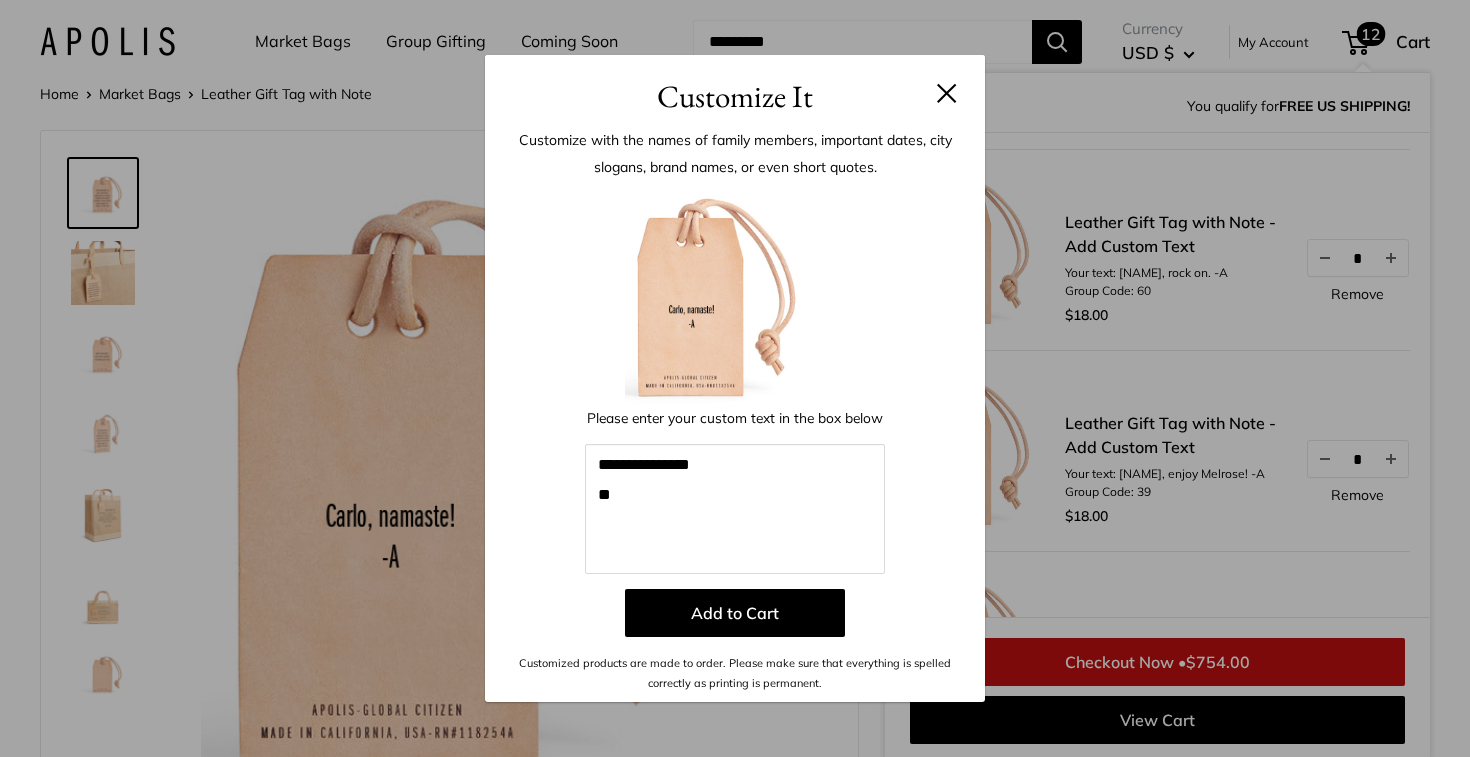 click on "Customize It" at bounding box center (735, 96) 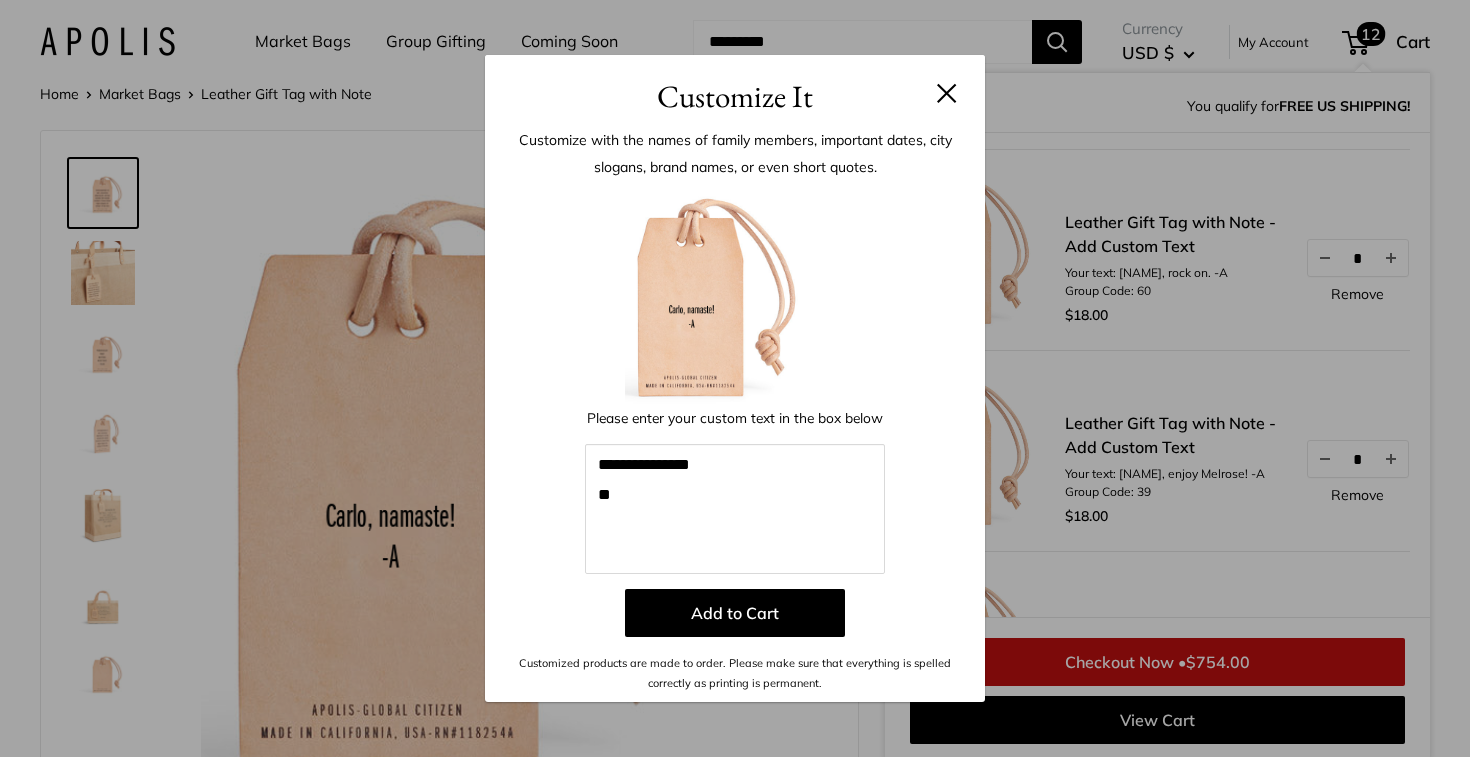 scroll, scrollTop: 36, scrollLeft: 0, axis: vertical 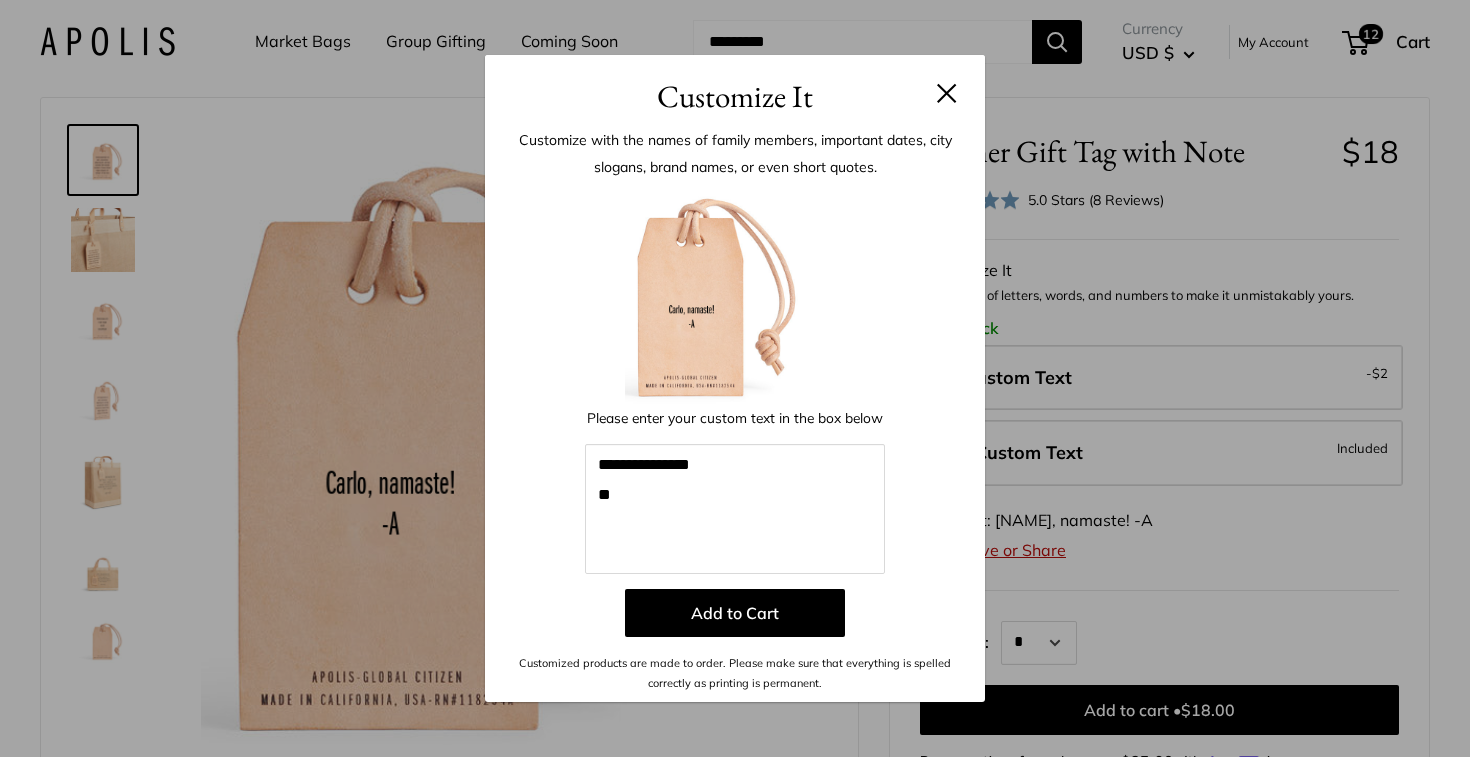 click at bounding box center [947, 93] 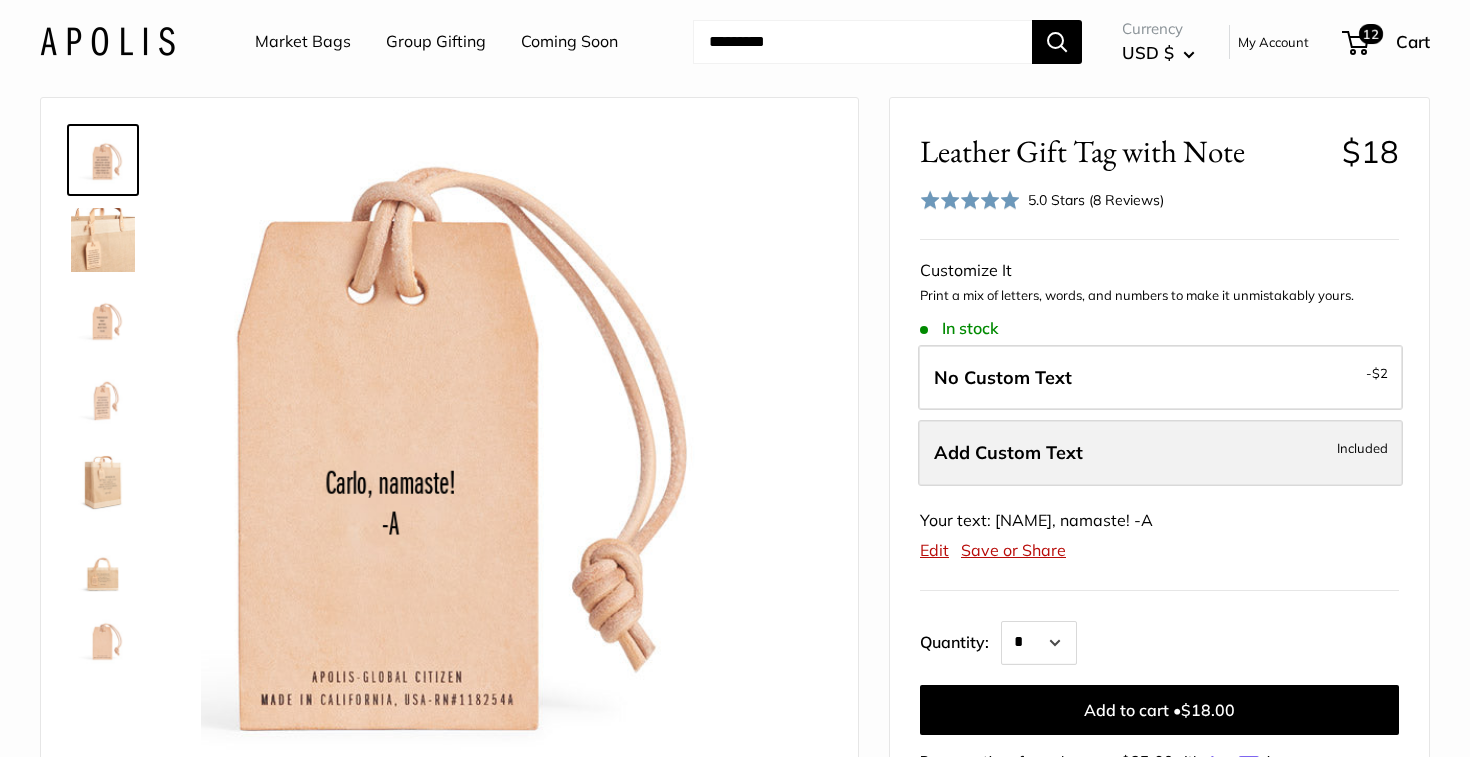 click on "Add Custom Text
Included" at bounding box center [1160, 453] 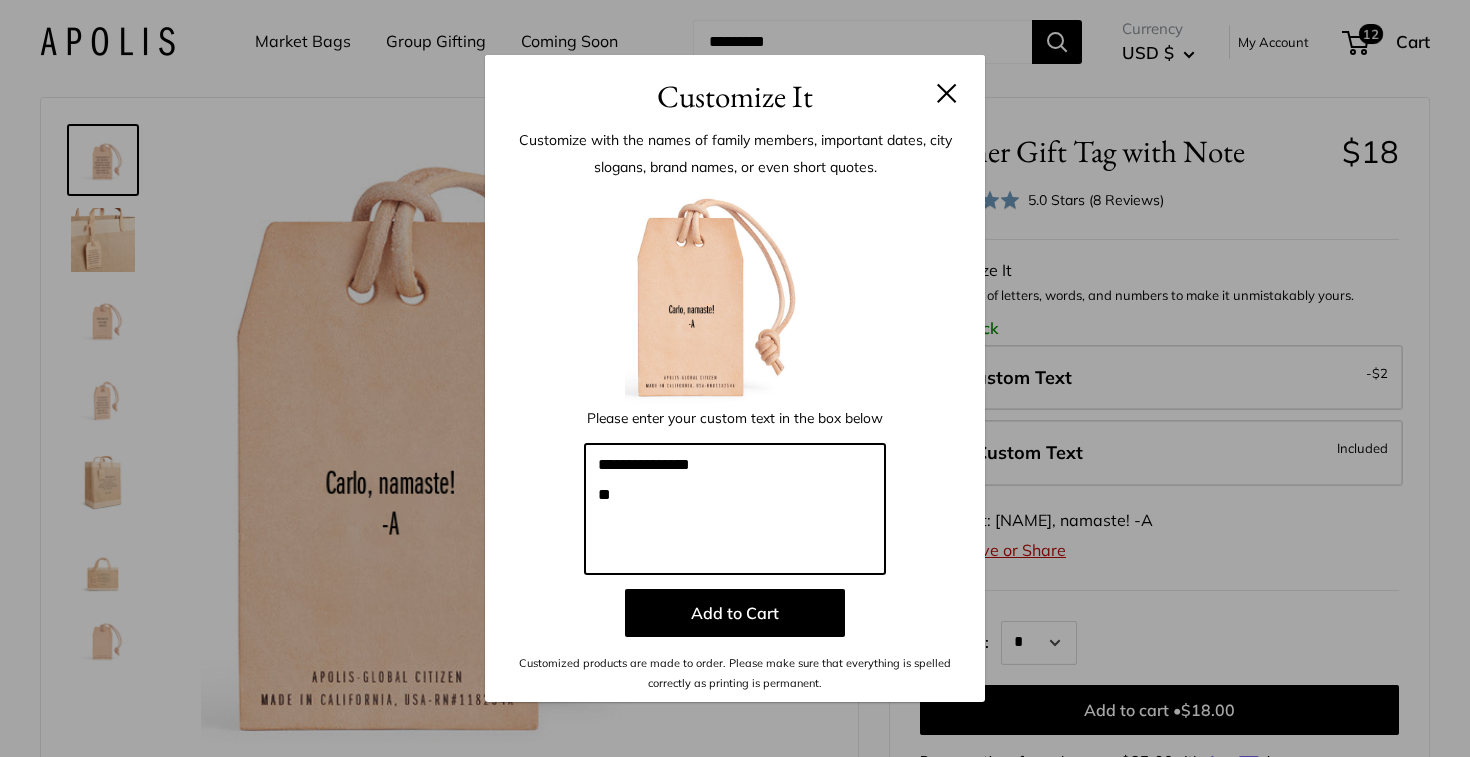 drag, startPoint x: 672, startPoint y: 495, endPoint x: 464, endPoint y: 366, distance: 244.75497 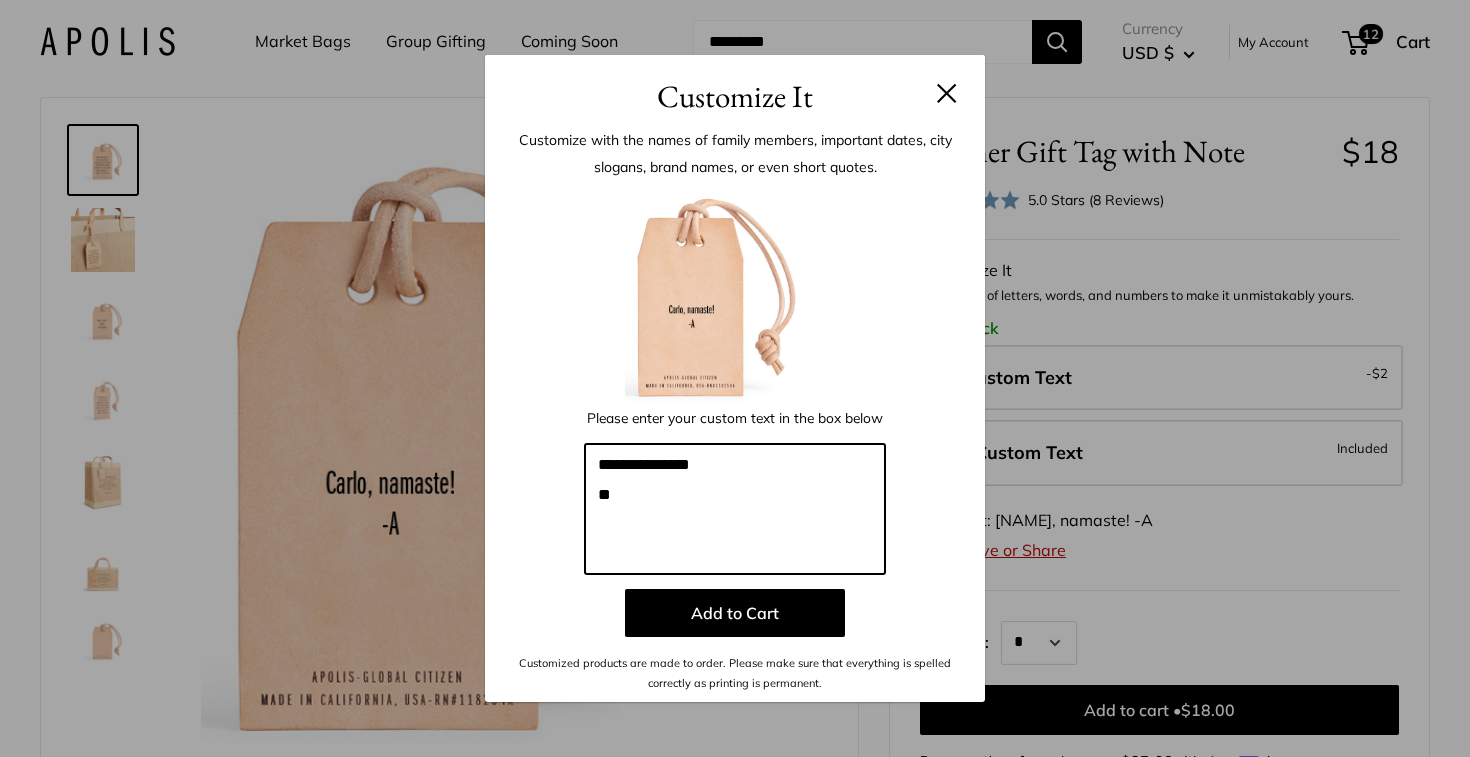 click on "**********" at bounding box center (735, 378) 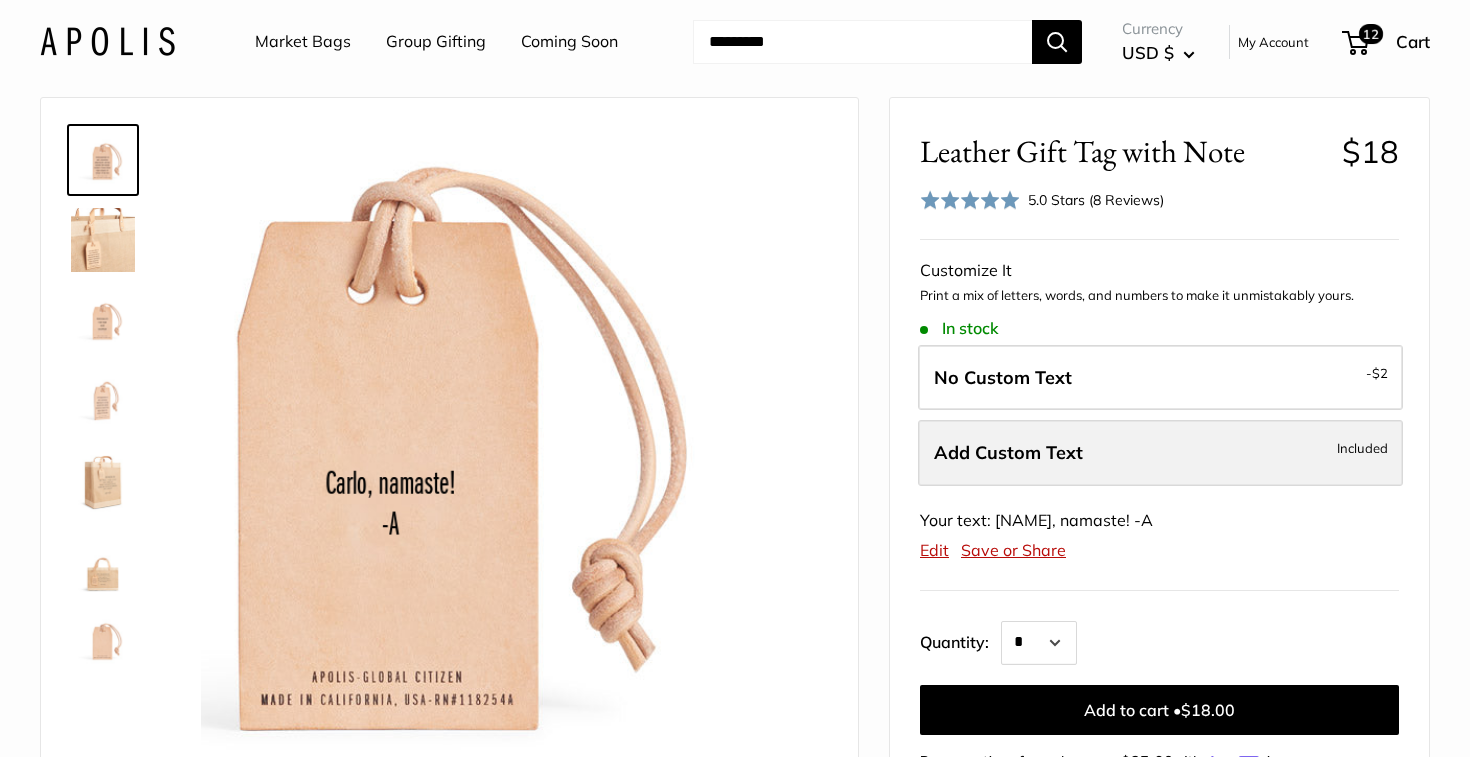 click on "Add Custom Text
Included" at bounding box center [1160, 453] 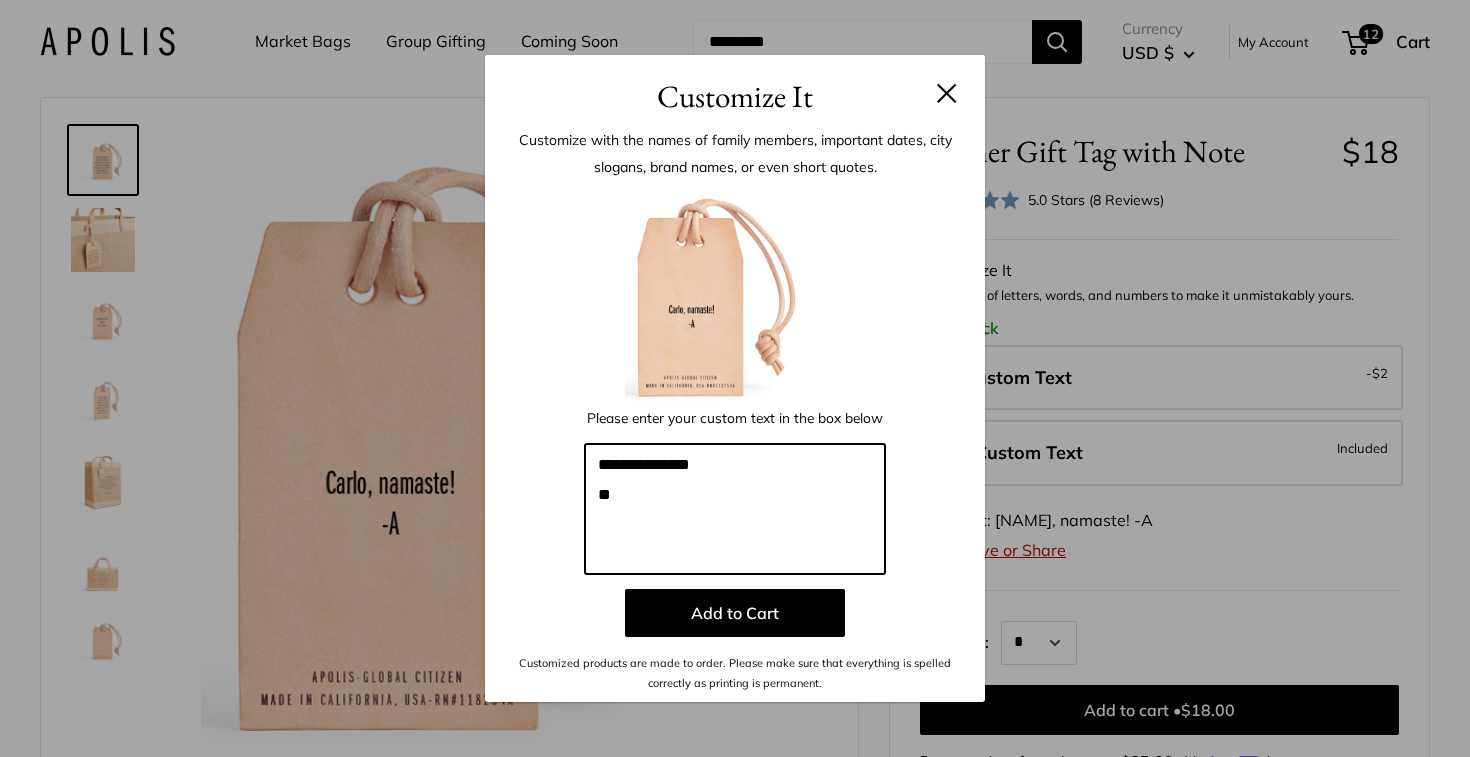 drag, startPoint x: 668, startPoint y: 488, endPoint x: 531, endPoint y: 409, distance: 158.14551 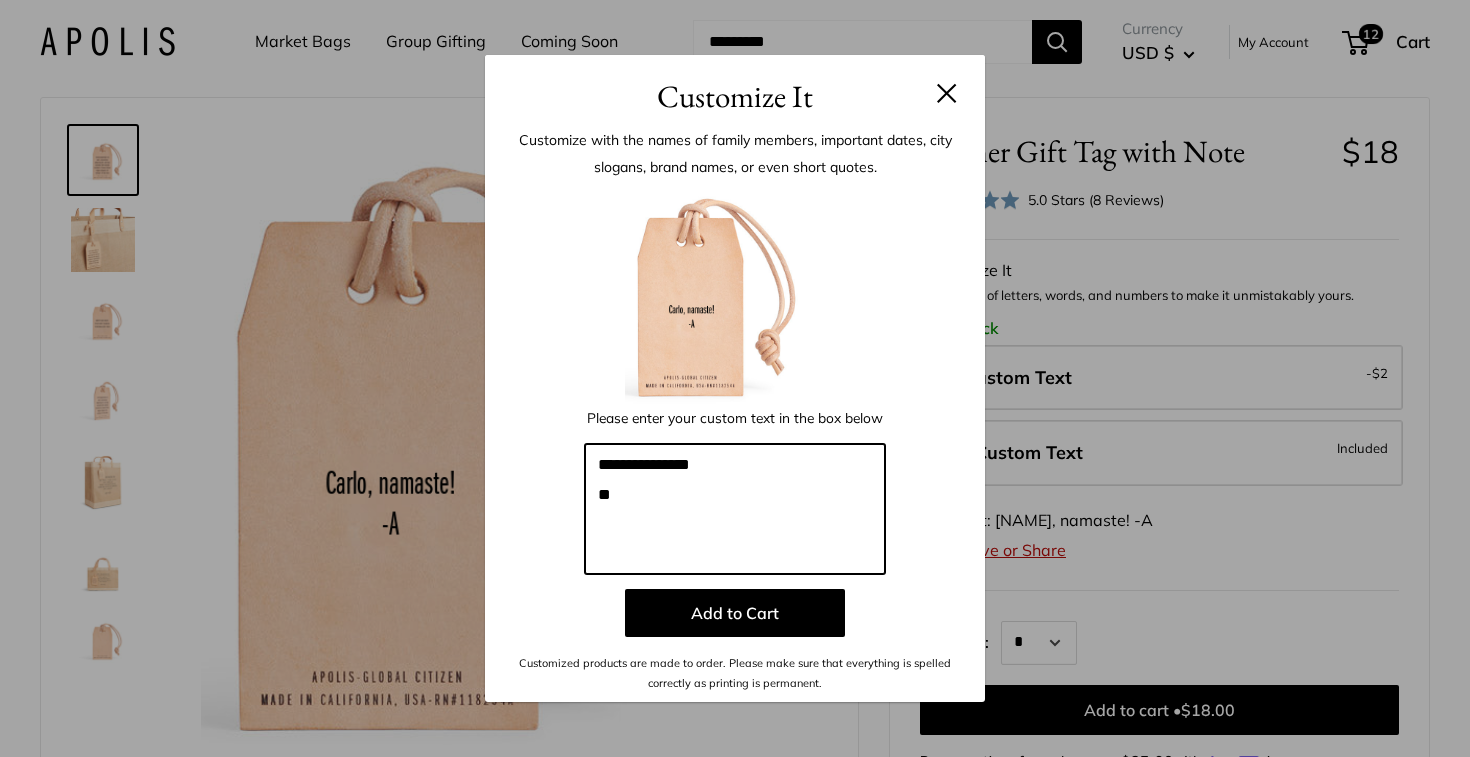 click on "**********" at bounding box center (735, 439) 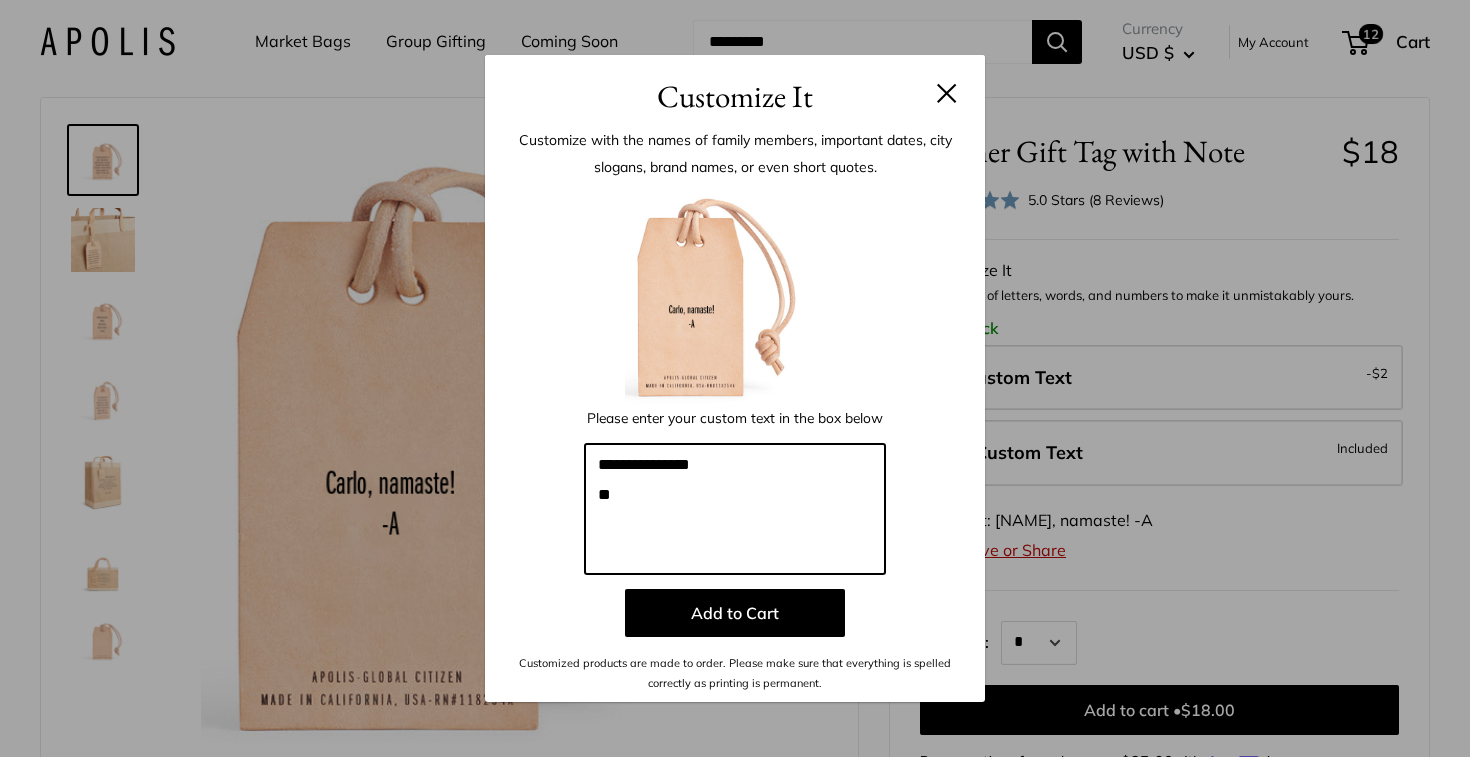 paste on "**********" 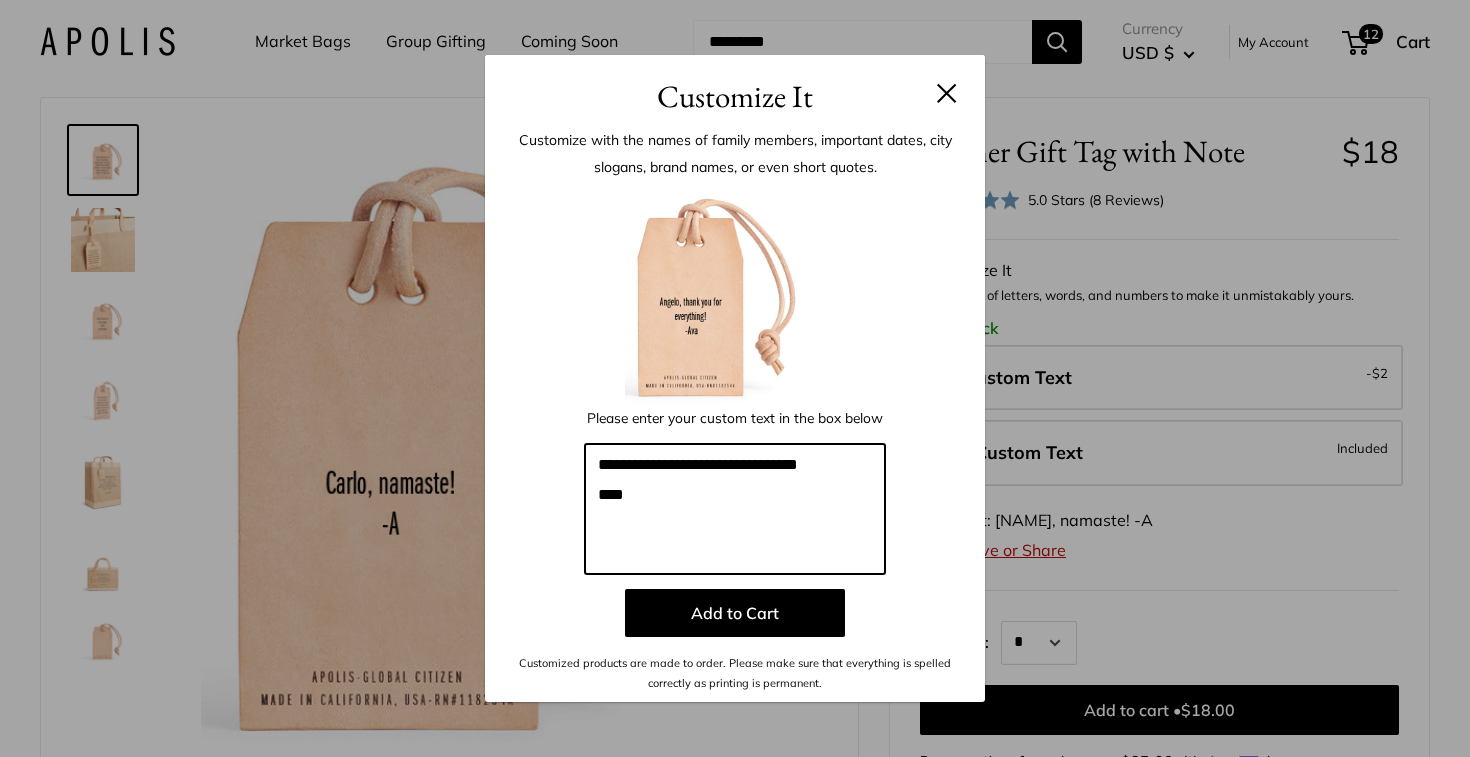 type on "**********" 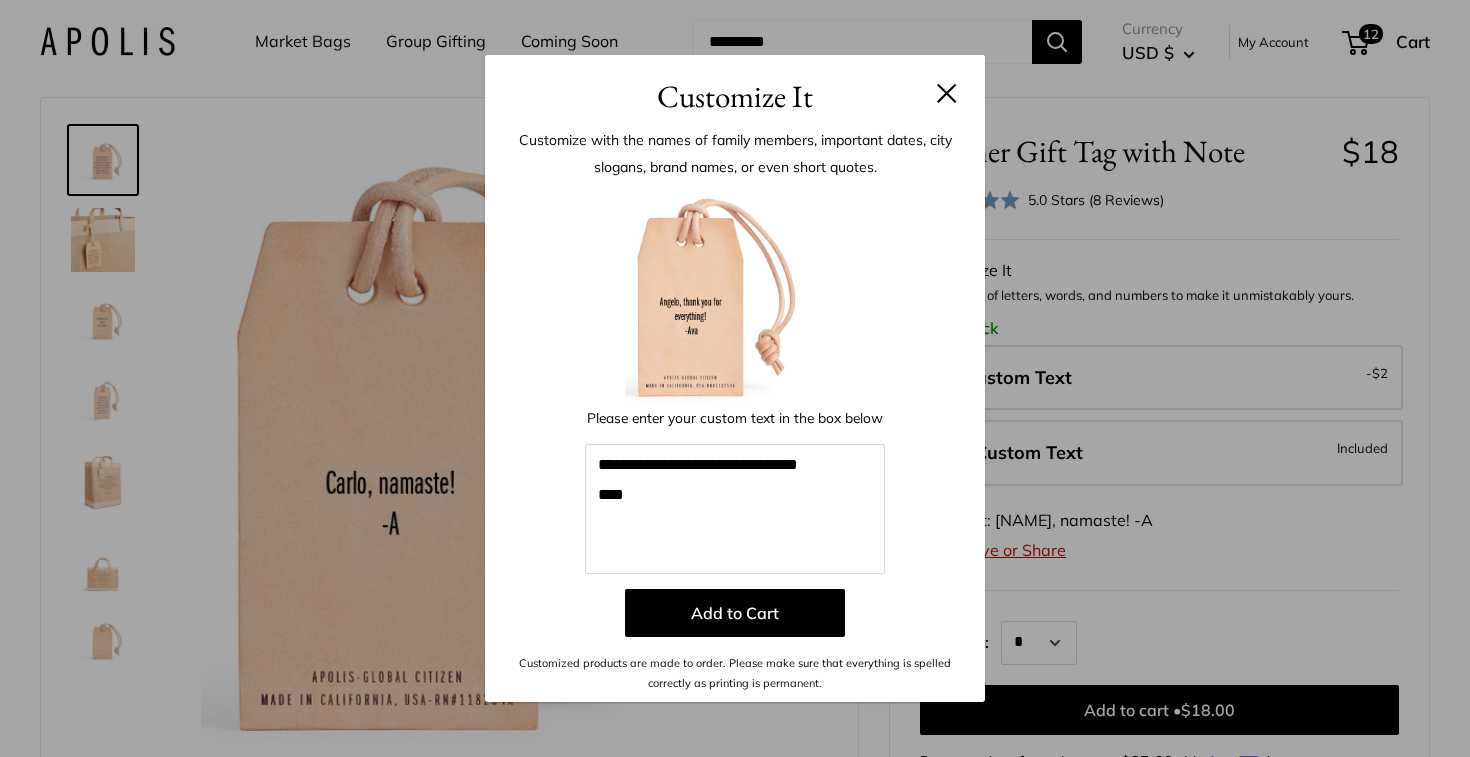 click on "**********" at bounding box center [735, 489] 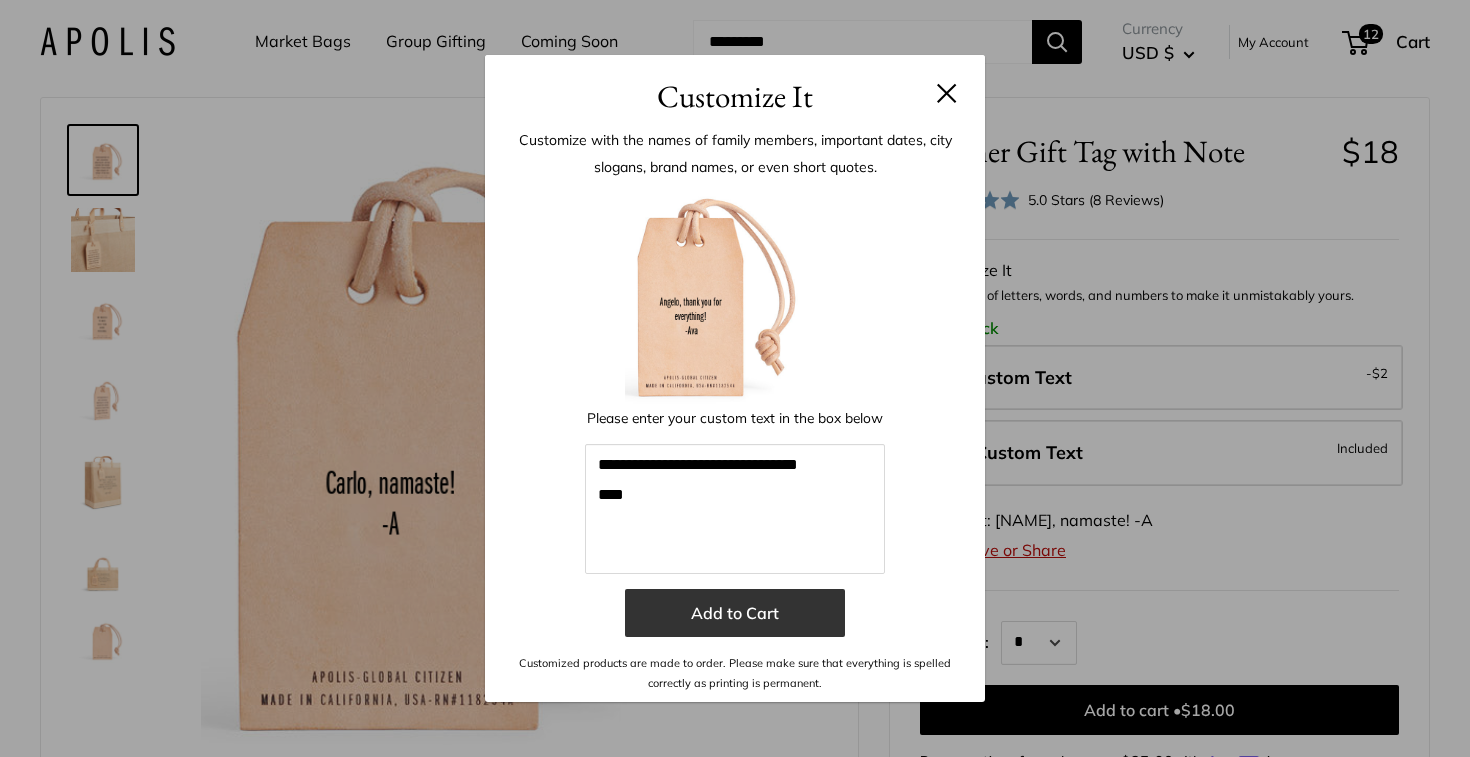 click on "Add to Cart" at bounding box center (735, 613) 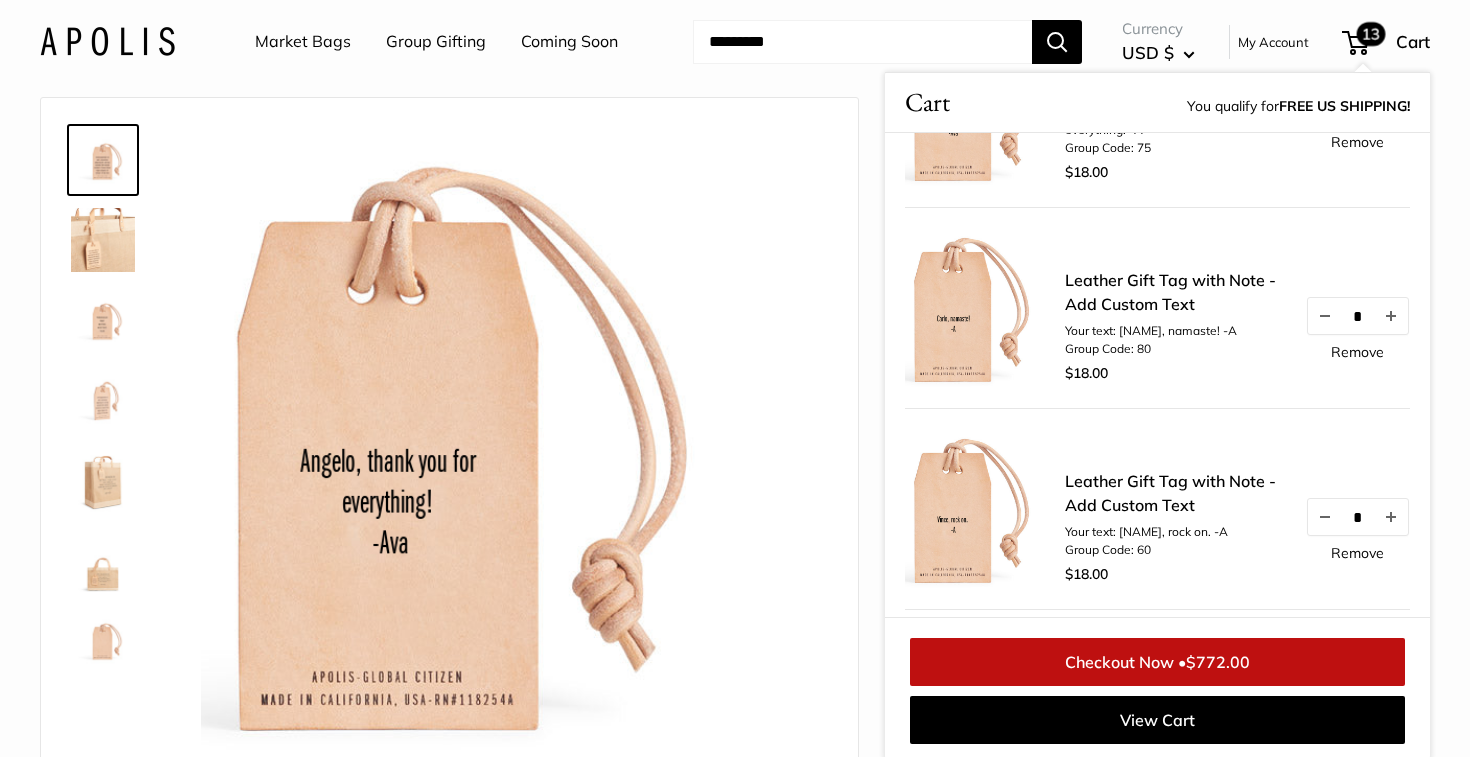 scroll, scrollTop: 0, scrollLeft: 0, axis: both 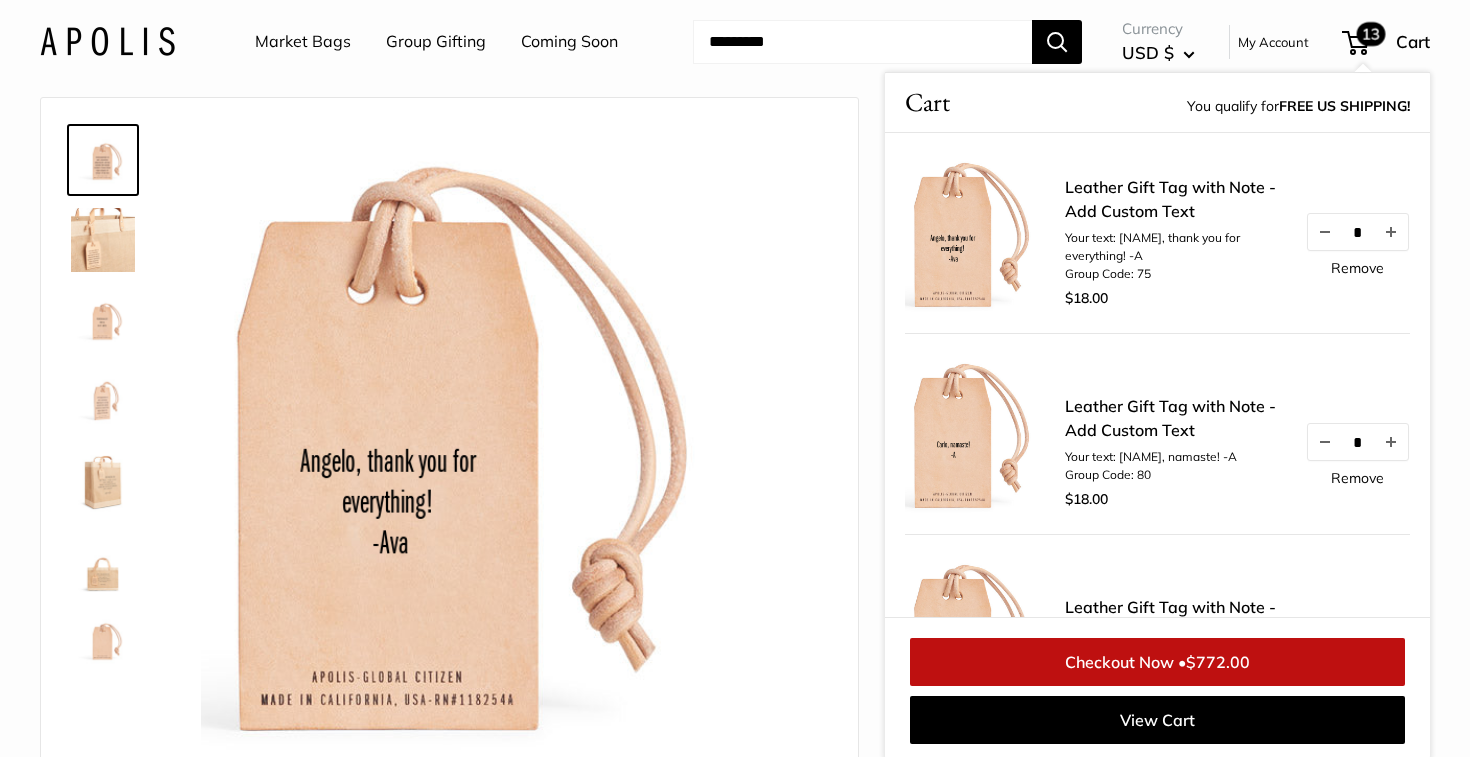 click on "Remove" at bounding box center [1357, 478] 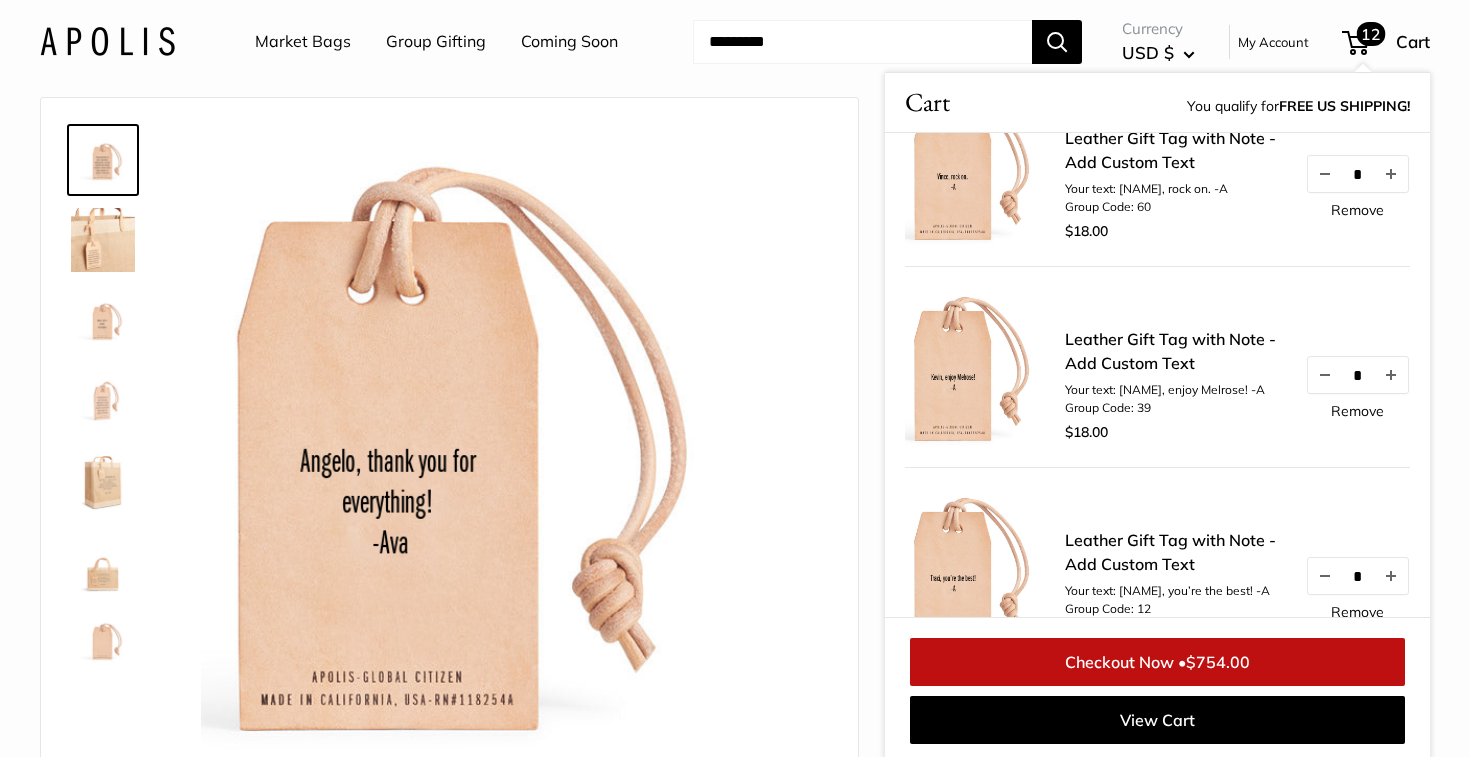 scroll, scrollTop: 269, scrollLeft: 0, axis: vertical 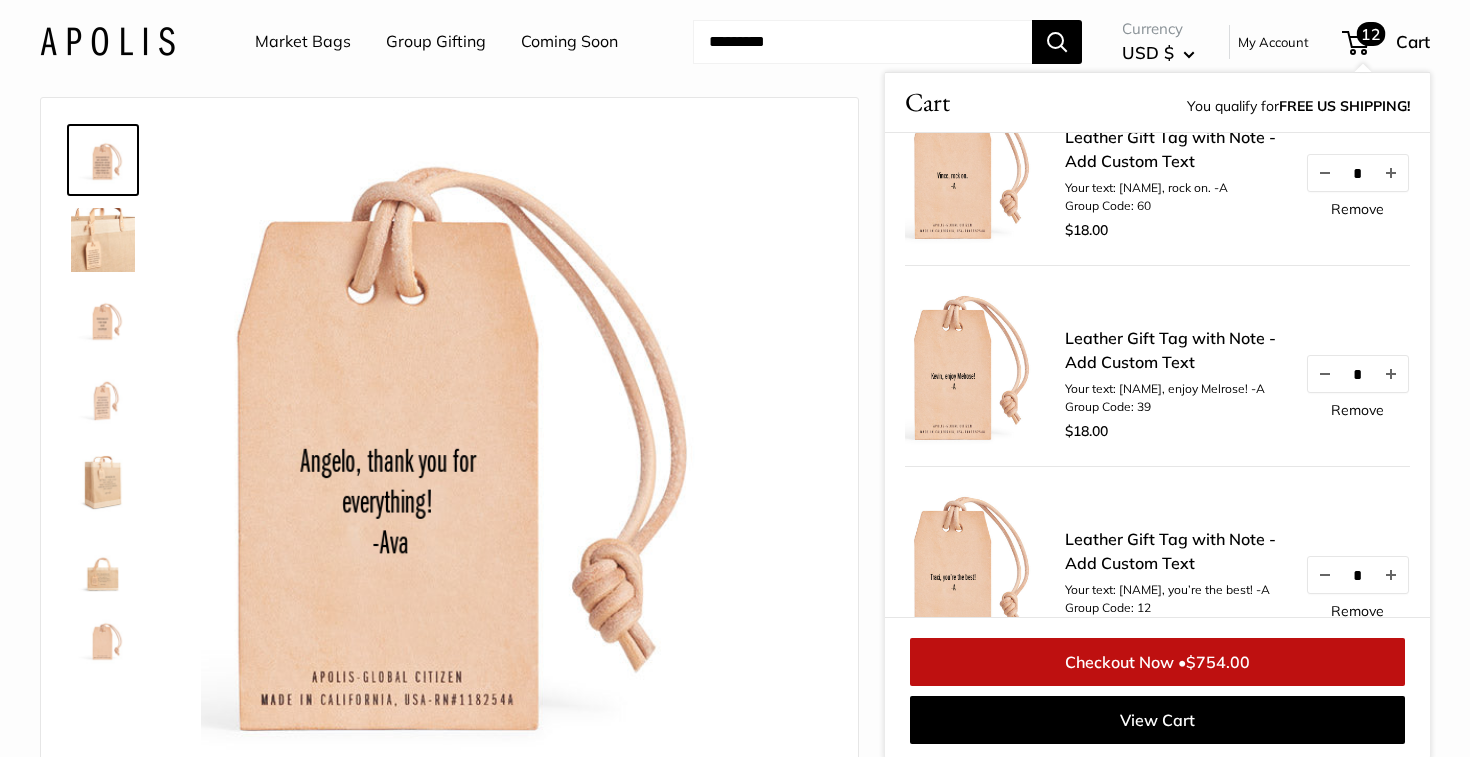click on "Remove" at bounding box center [1357, 410] 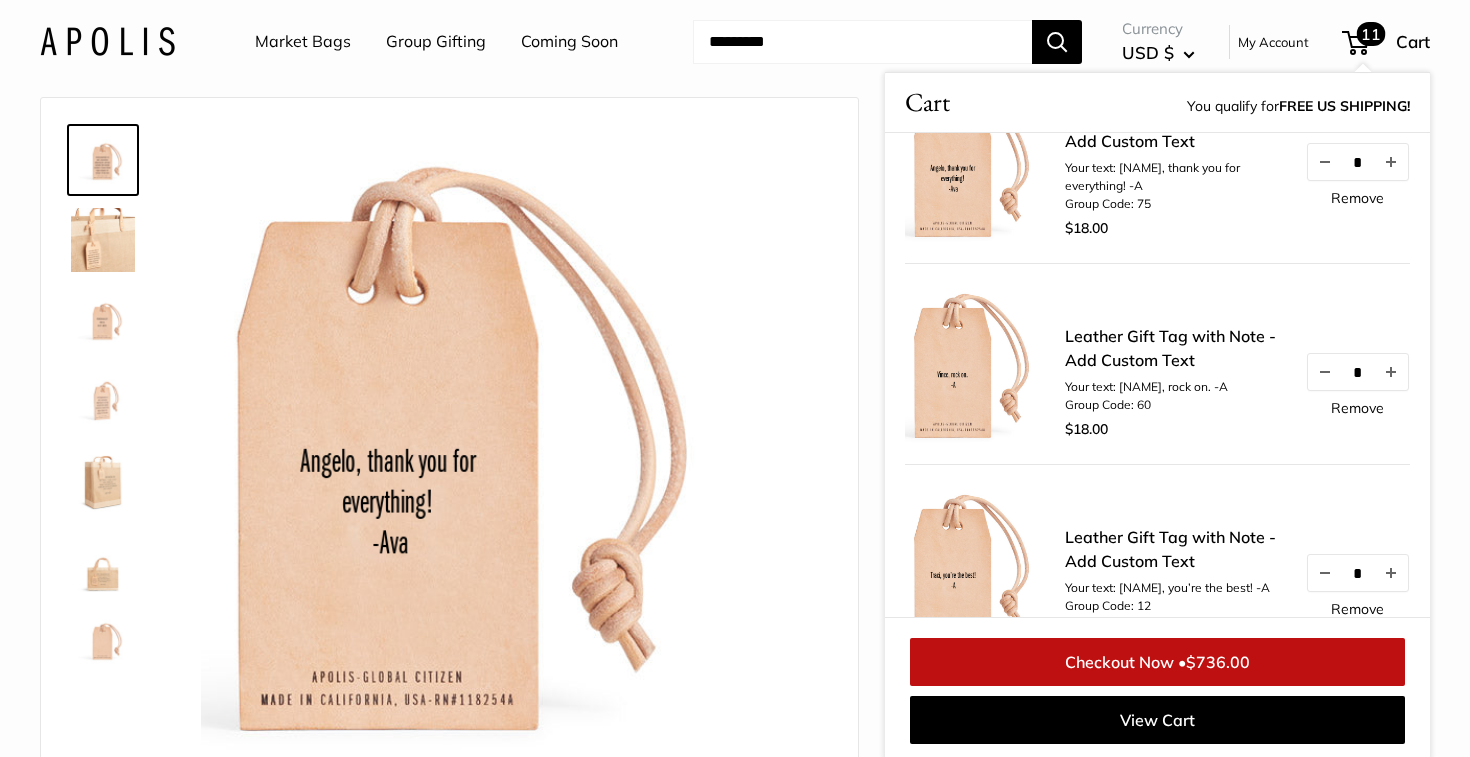 scroll, scrollTop: 66, scrollLeft: 0, axis: vertical 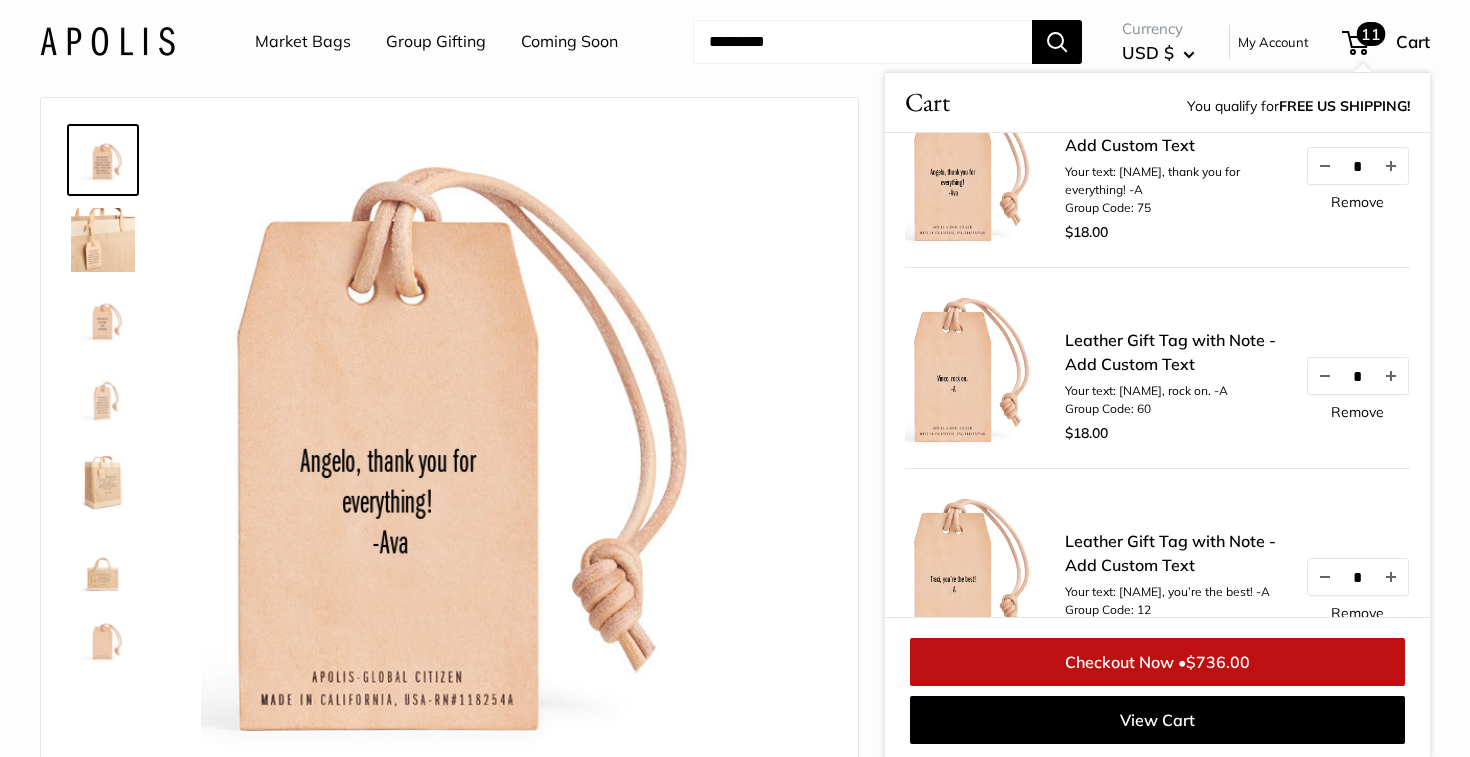 click at bounding box center (985, 368) 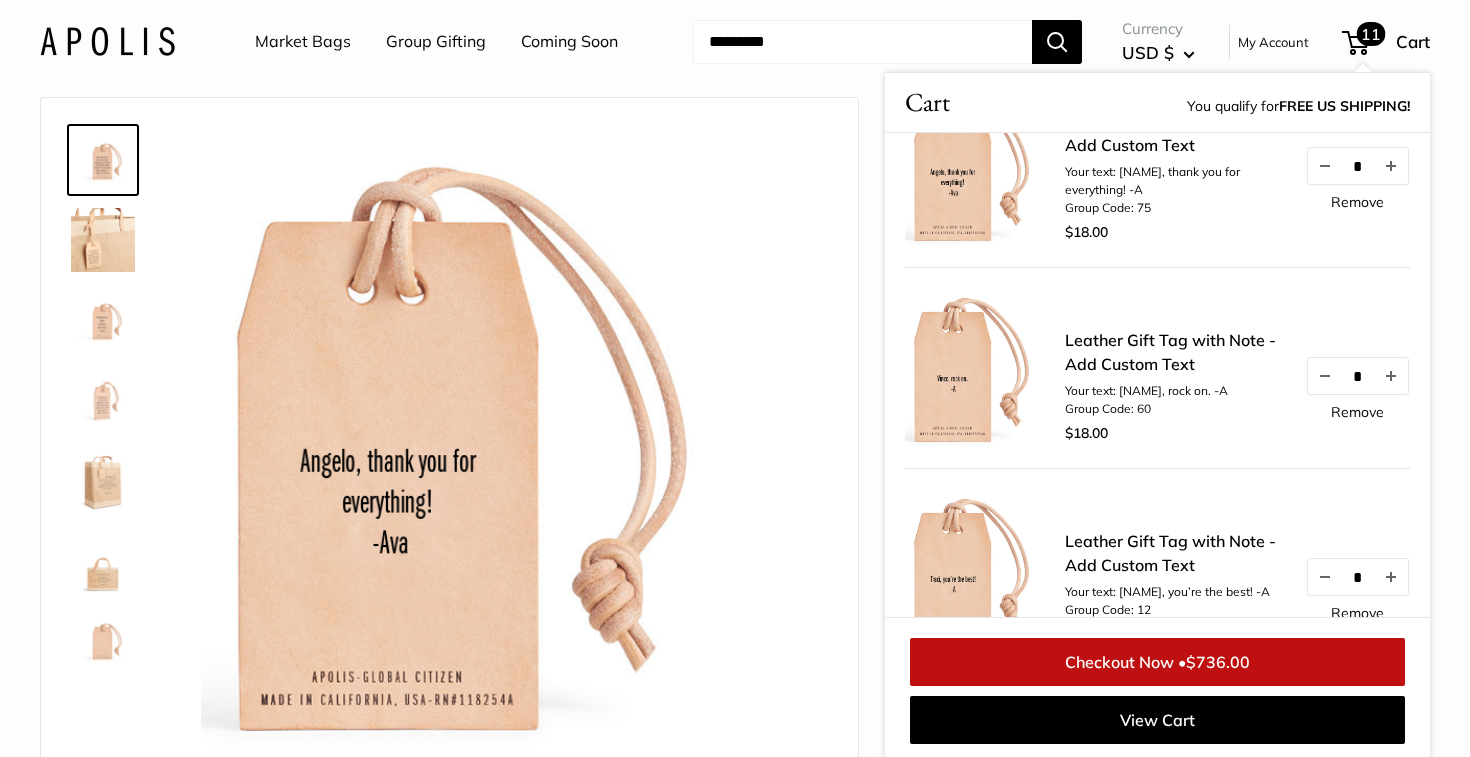 click on "Leather Gift Tag with Note - Add Custom Text" at bounding box center (1175, 352) 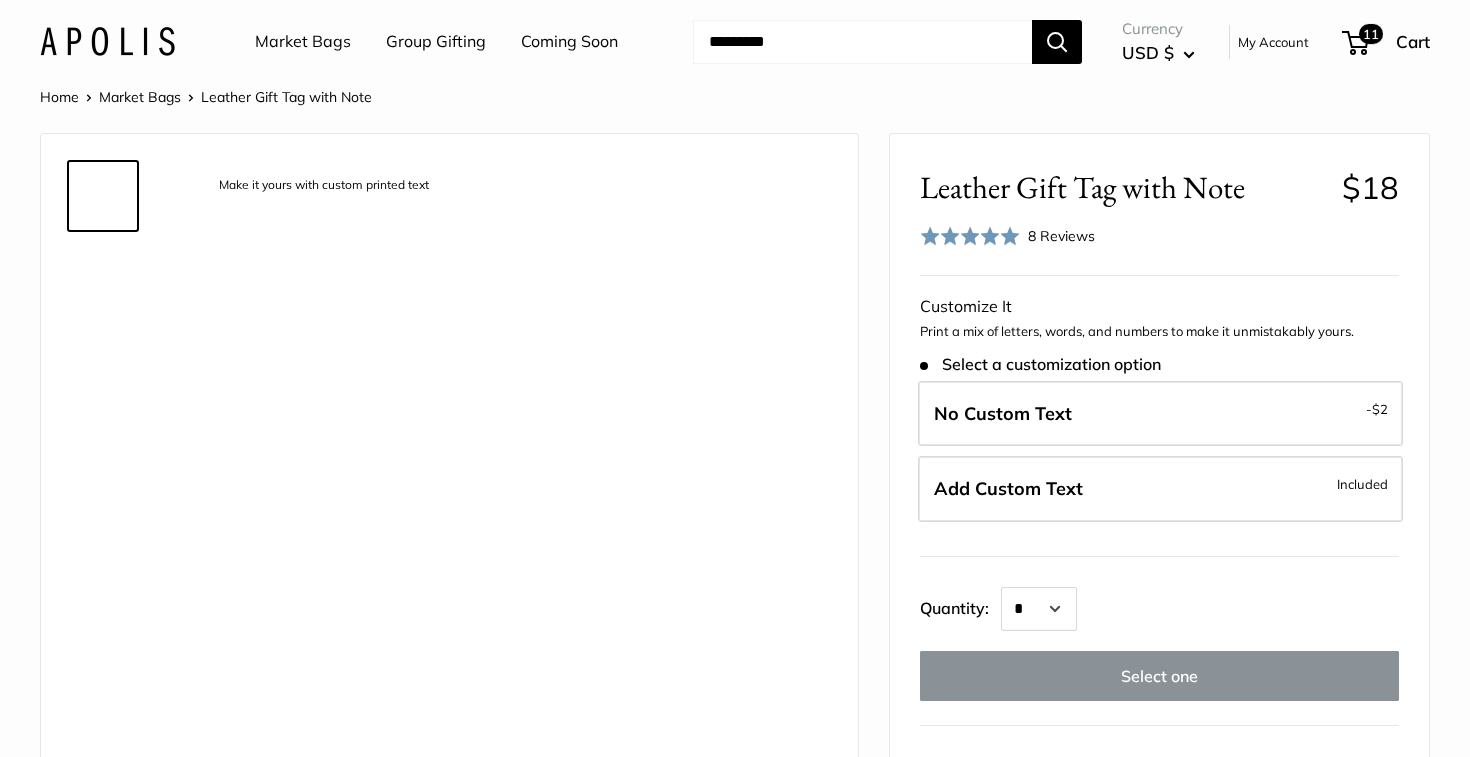 scroll, scrollTop: 0, scrollLeft: 0, axis: both 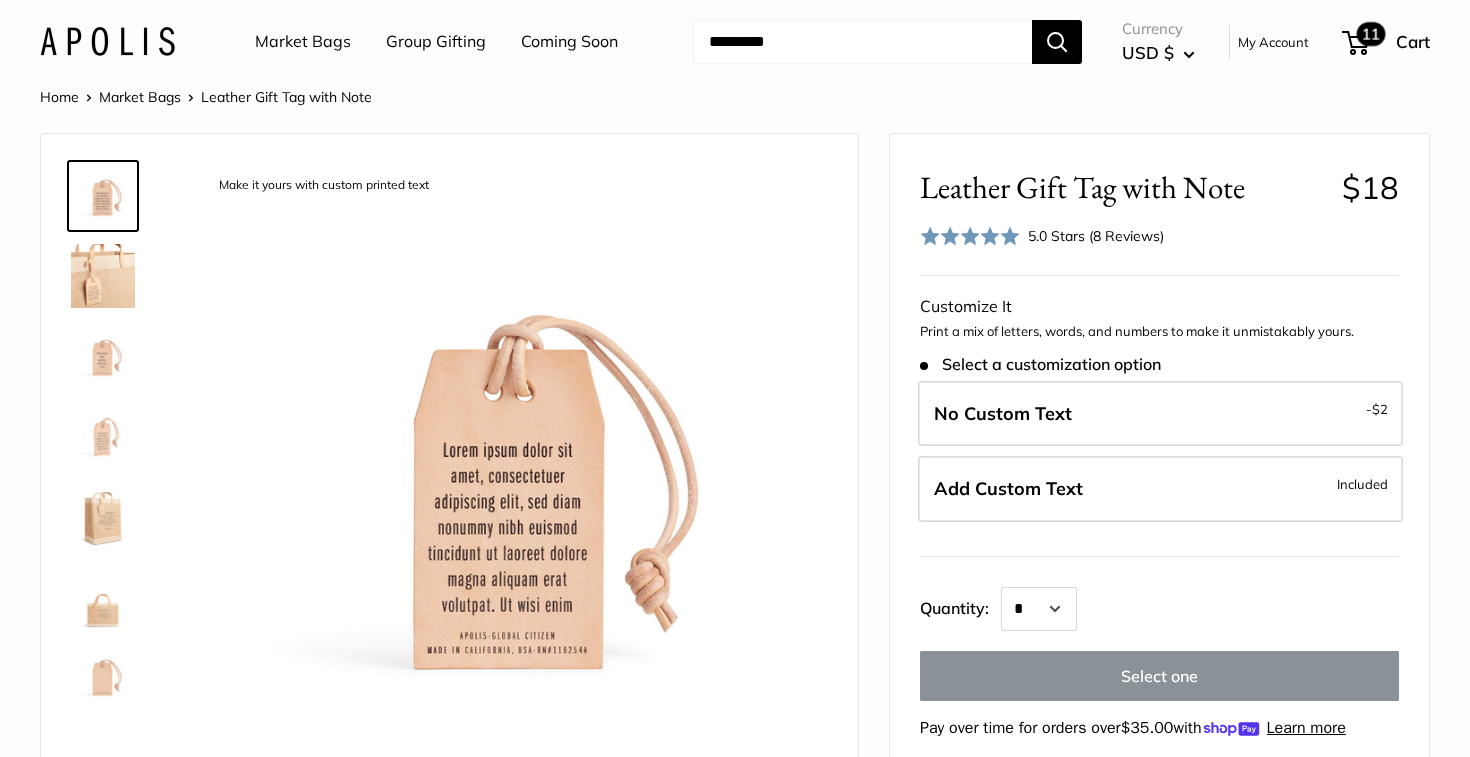 click on "11" at bounding box center (1371, 34) 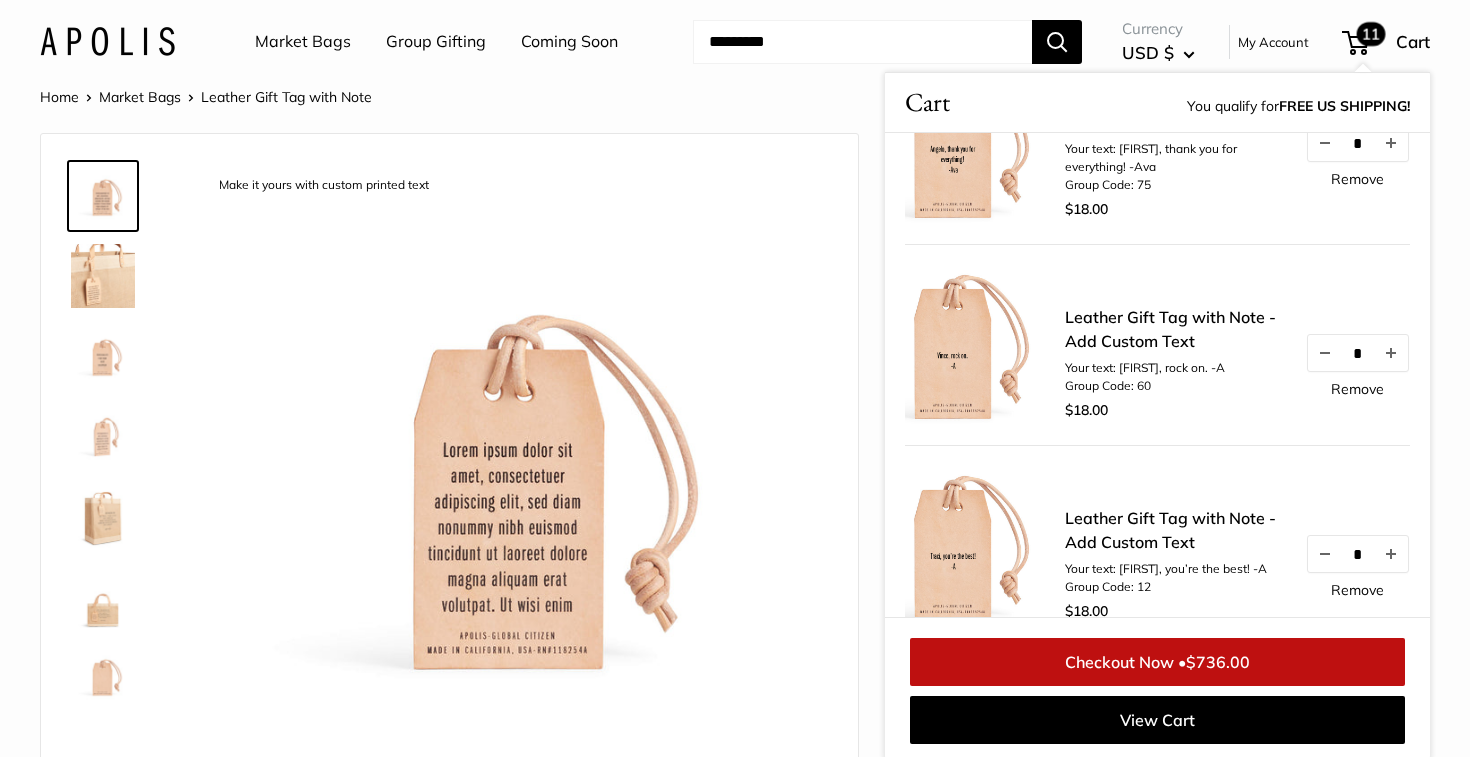 scroll, scrollTop: 40, scrollLeft: 0, axis: vertical 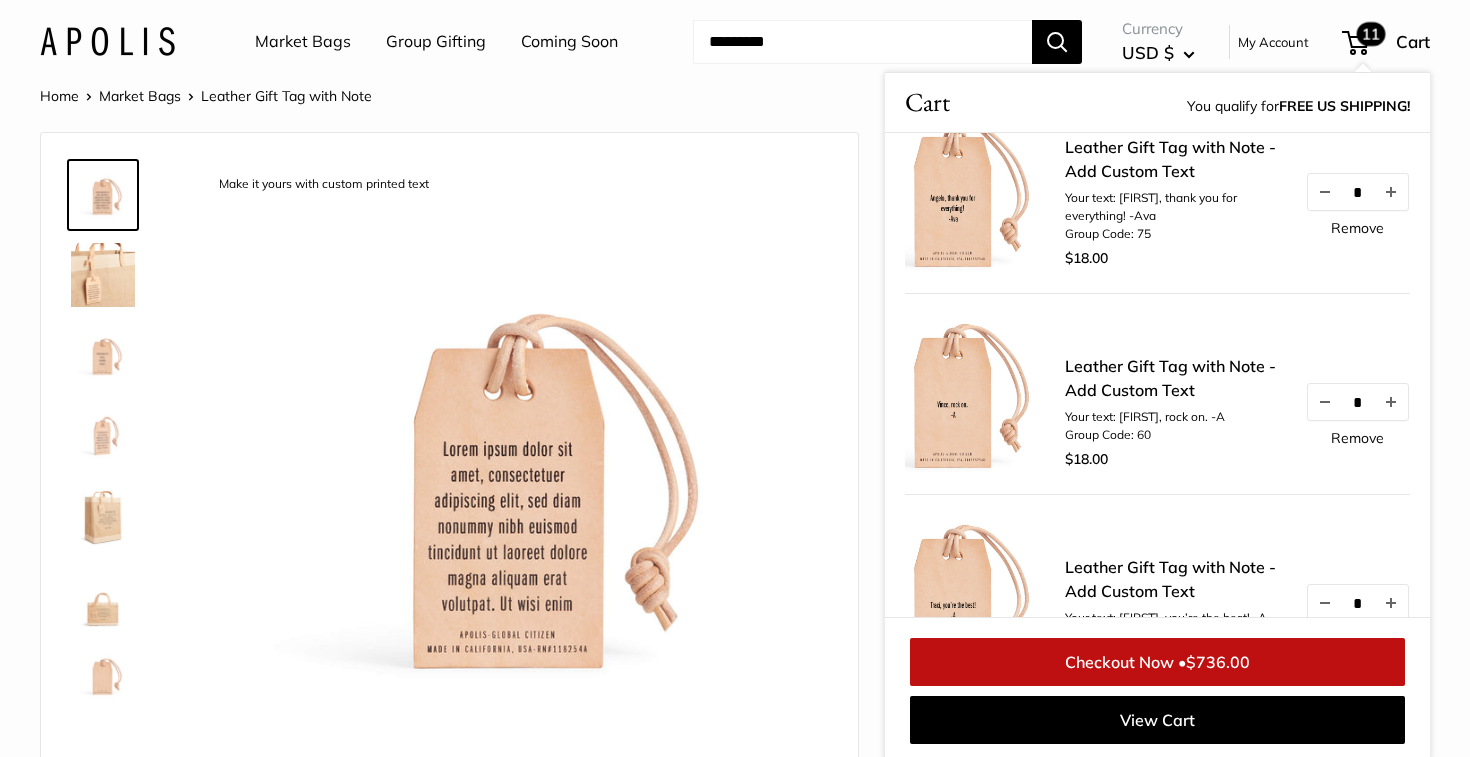 click on "Remove" at bounding box center [1357, 438] 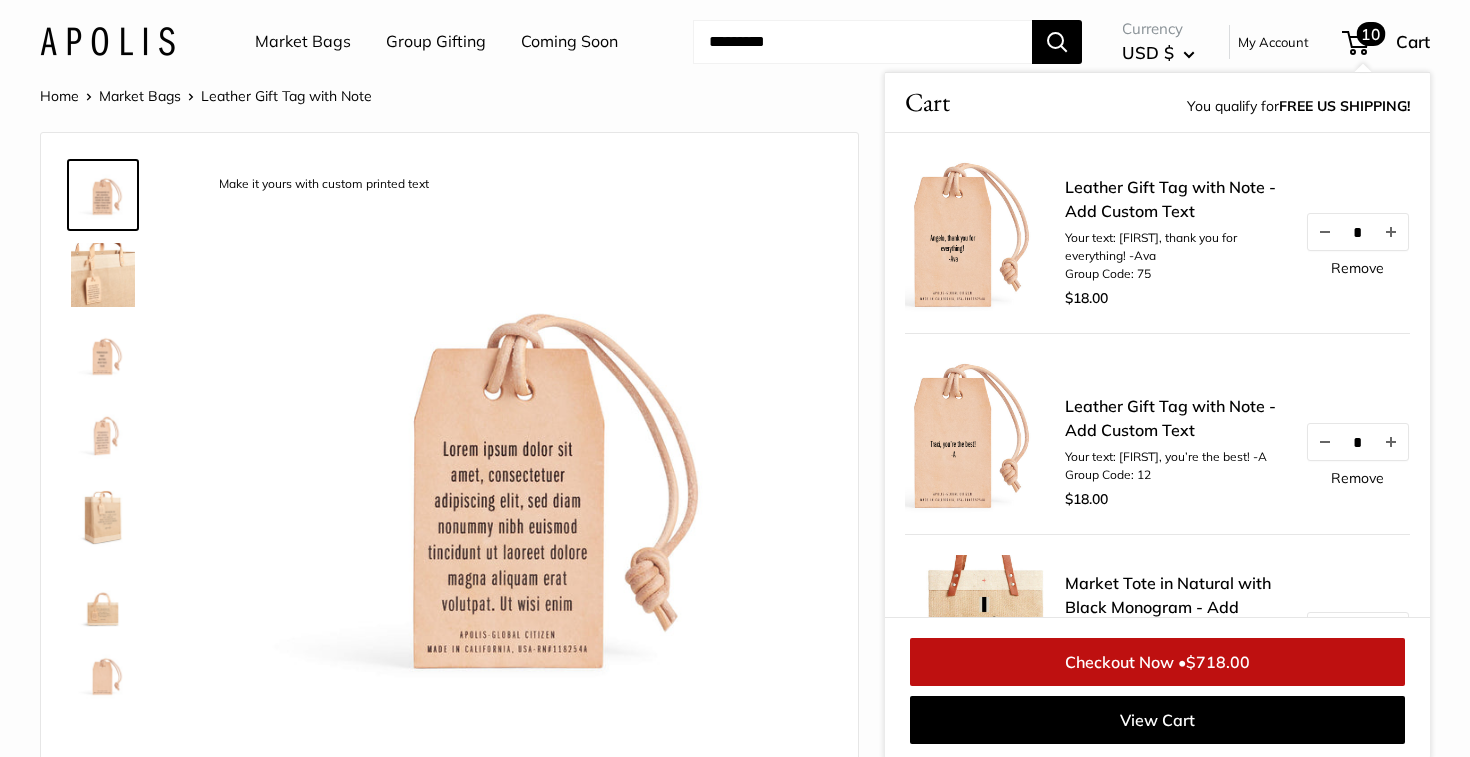 click on "Remove" at bounding box center [1357, 268] 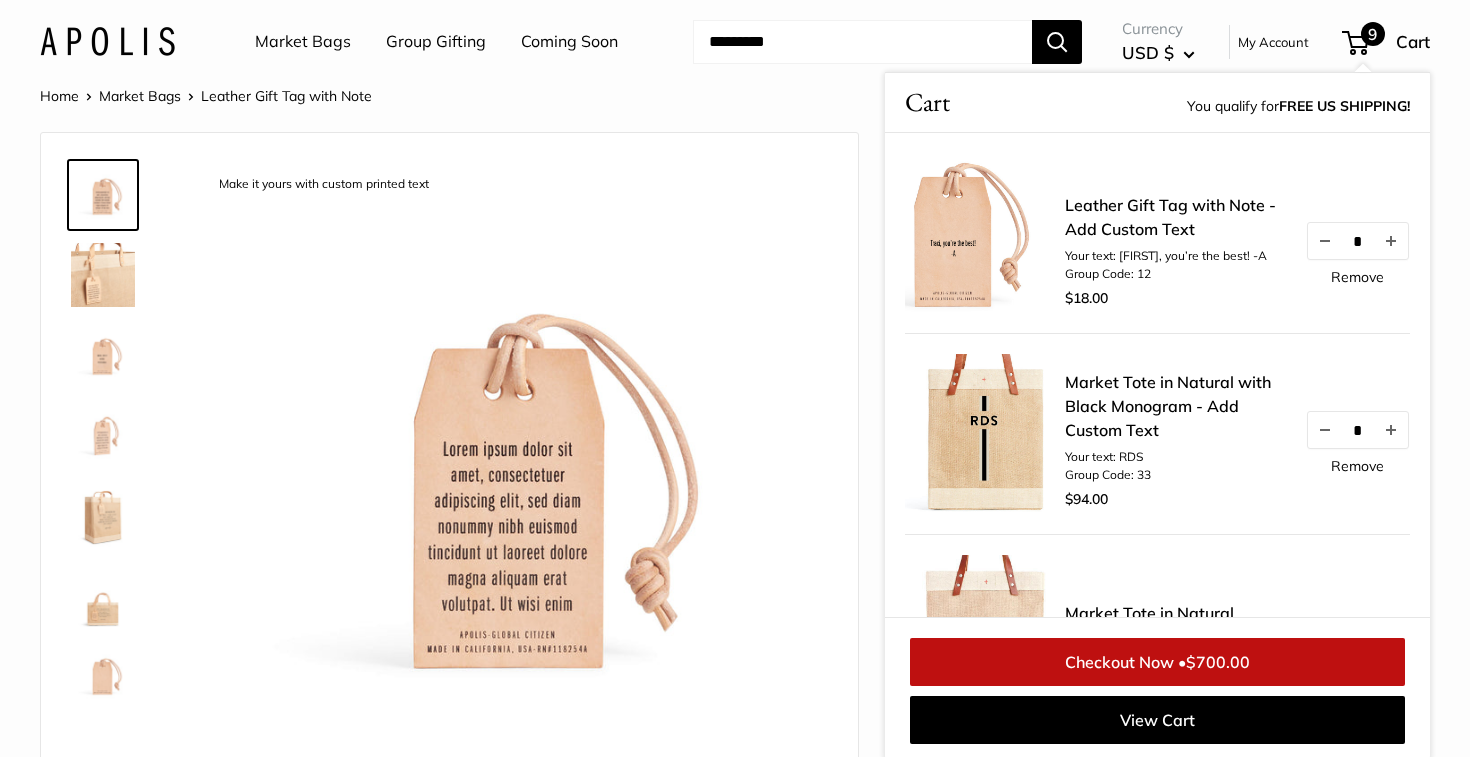 click on "Home
Market Bags
Leather Gift Tag with Note" at bounding box center (735, 96) 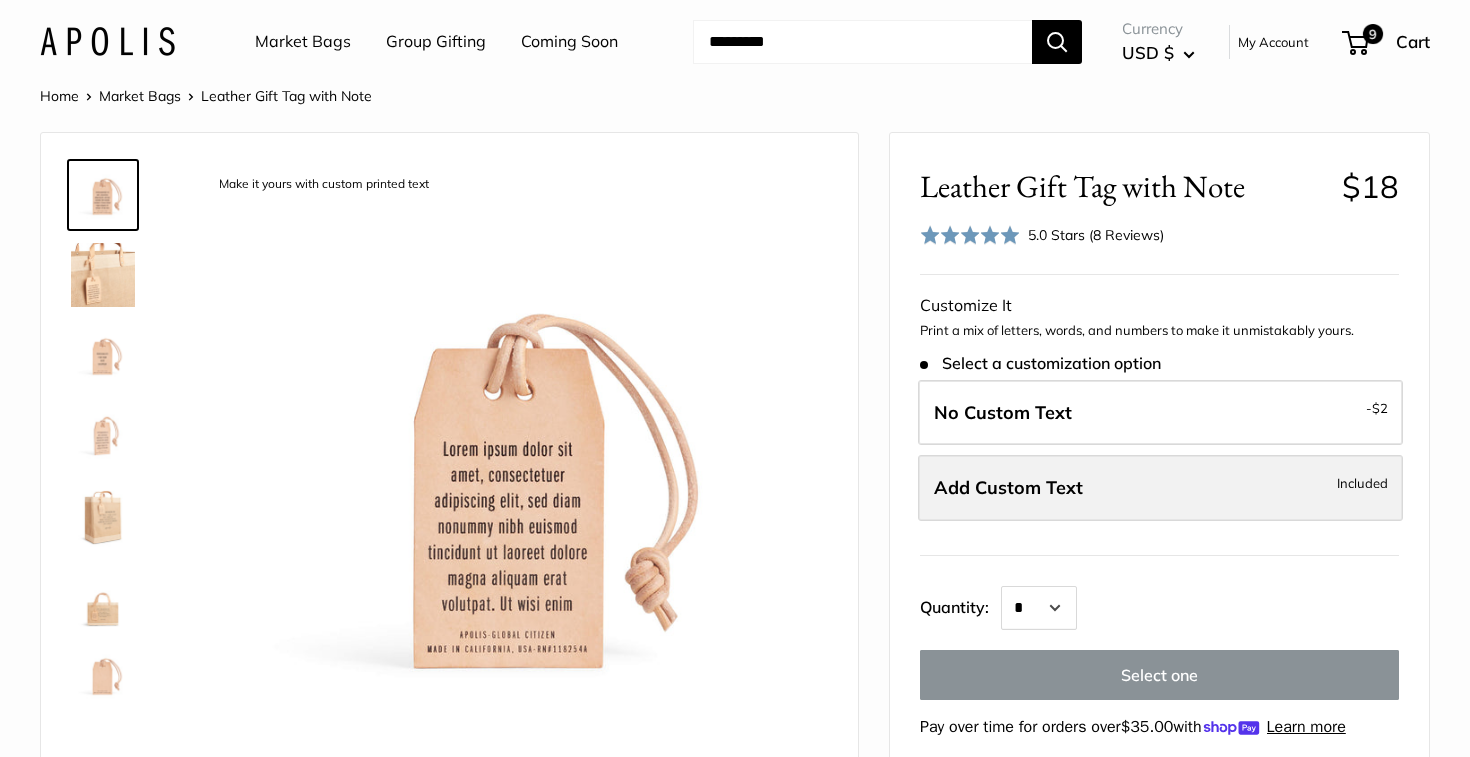 click on "Add Custom Text
Included" at bounding box center [1160, 488] 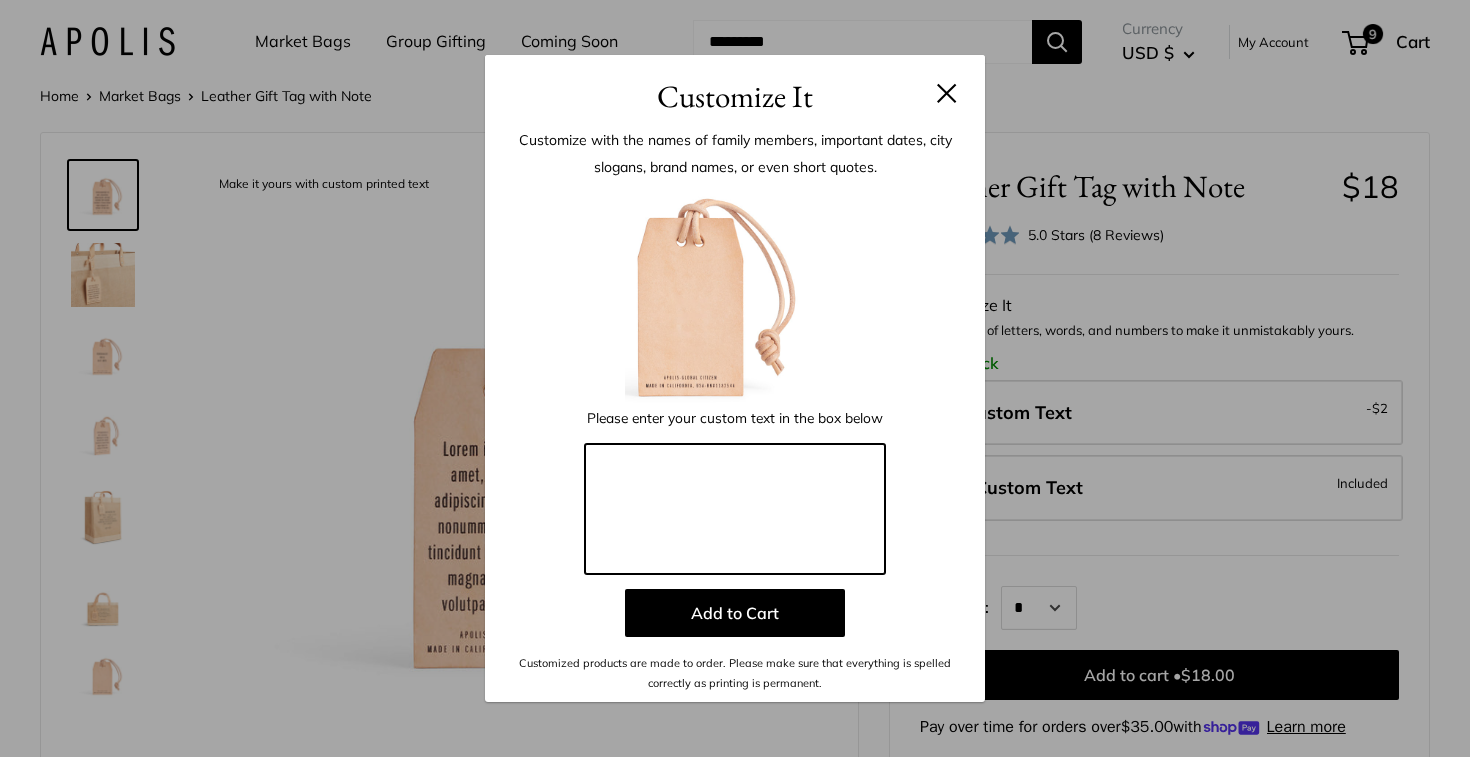 click at bounding box center (735, 509) 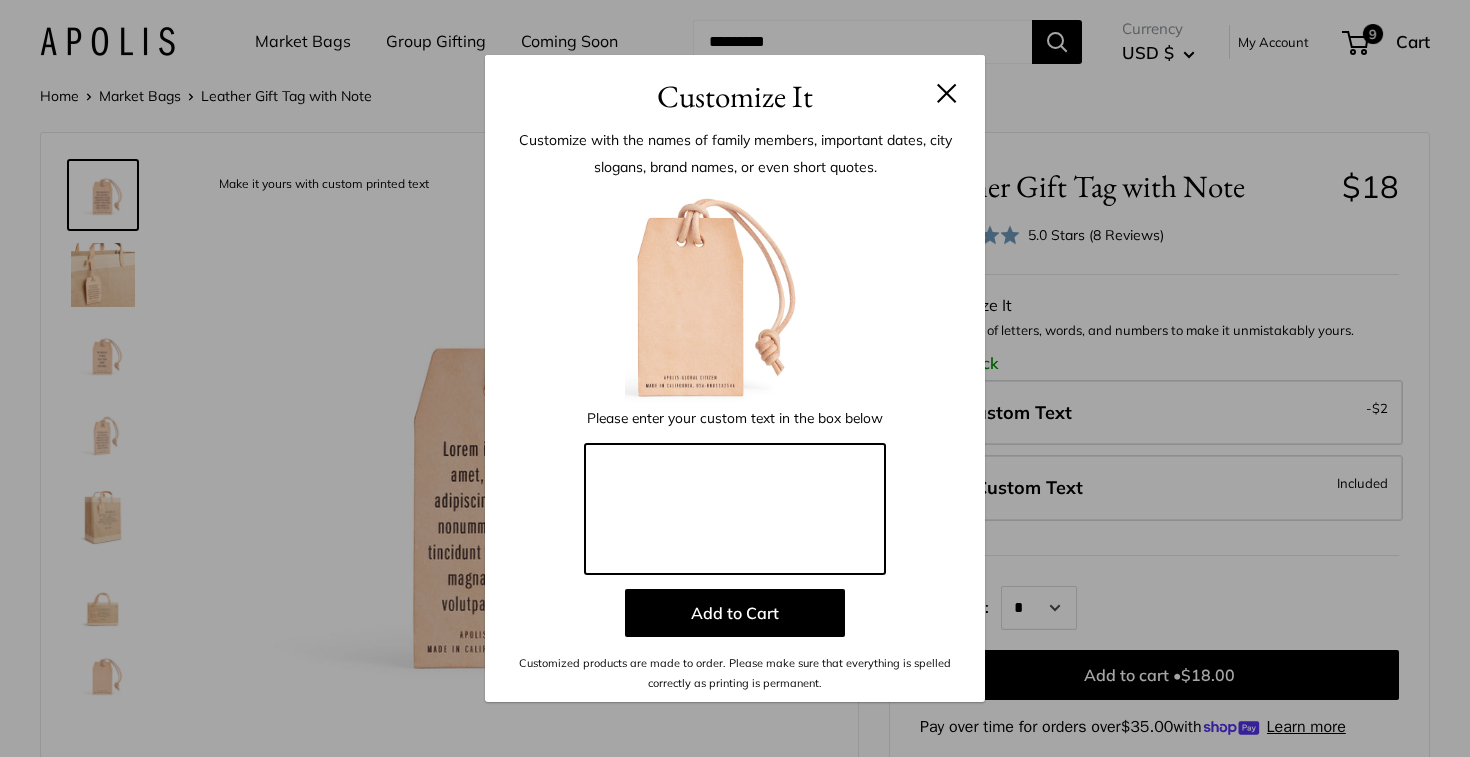paste on "**********" 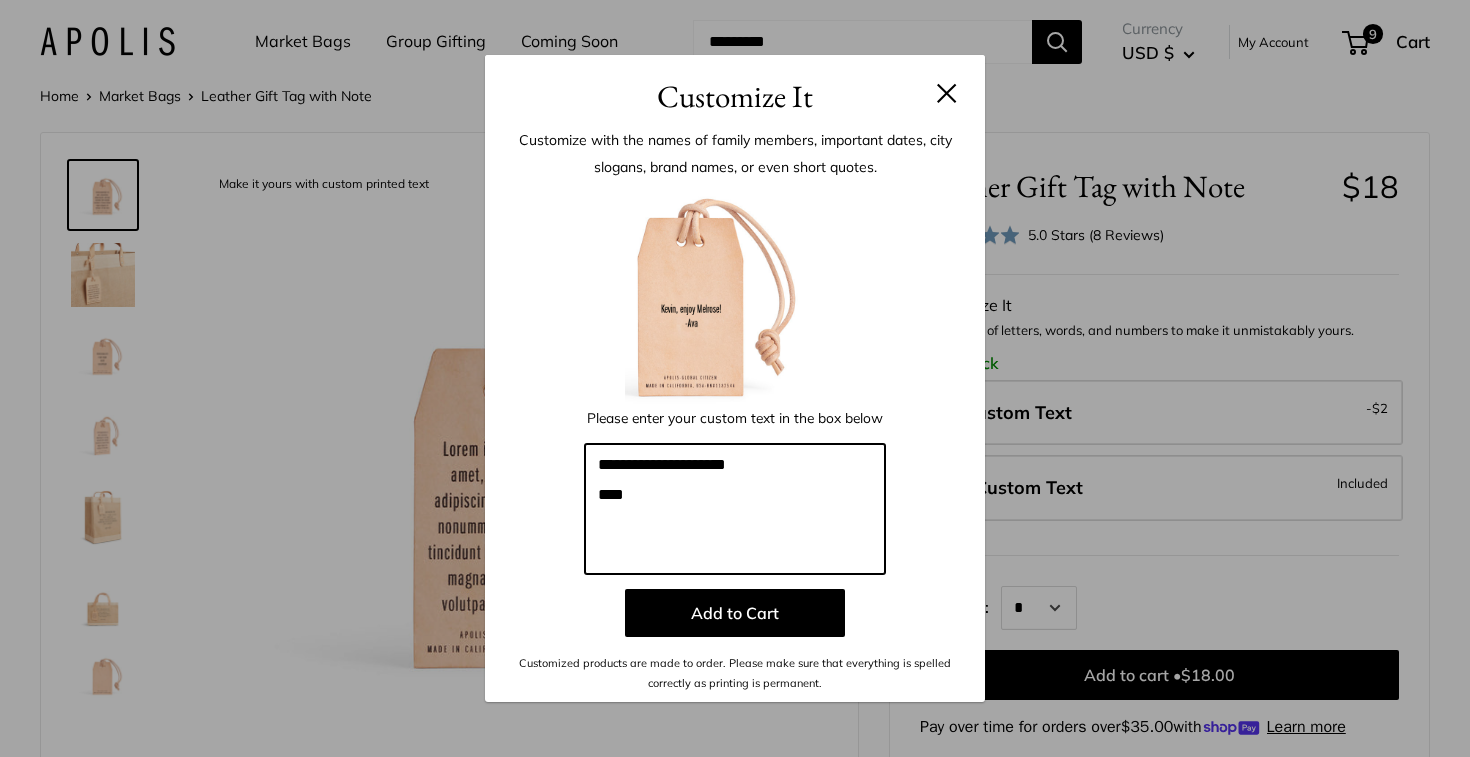 type on "**********" 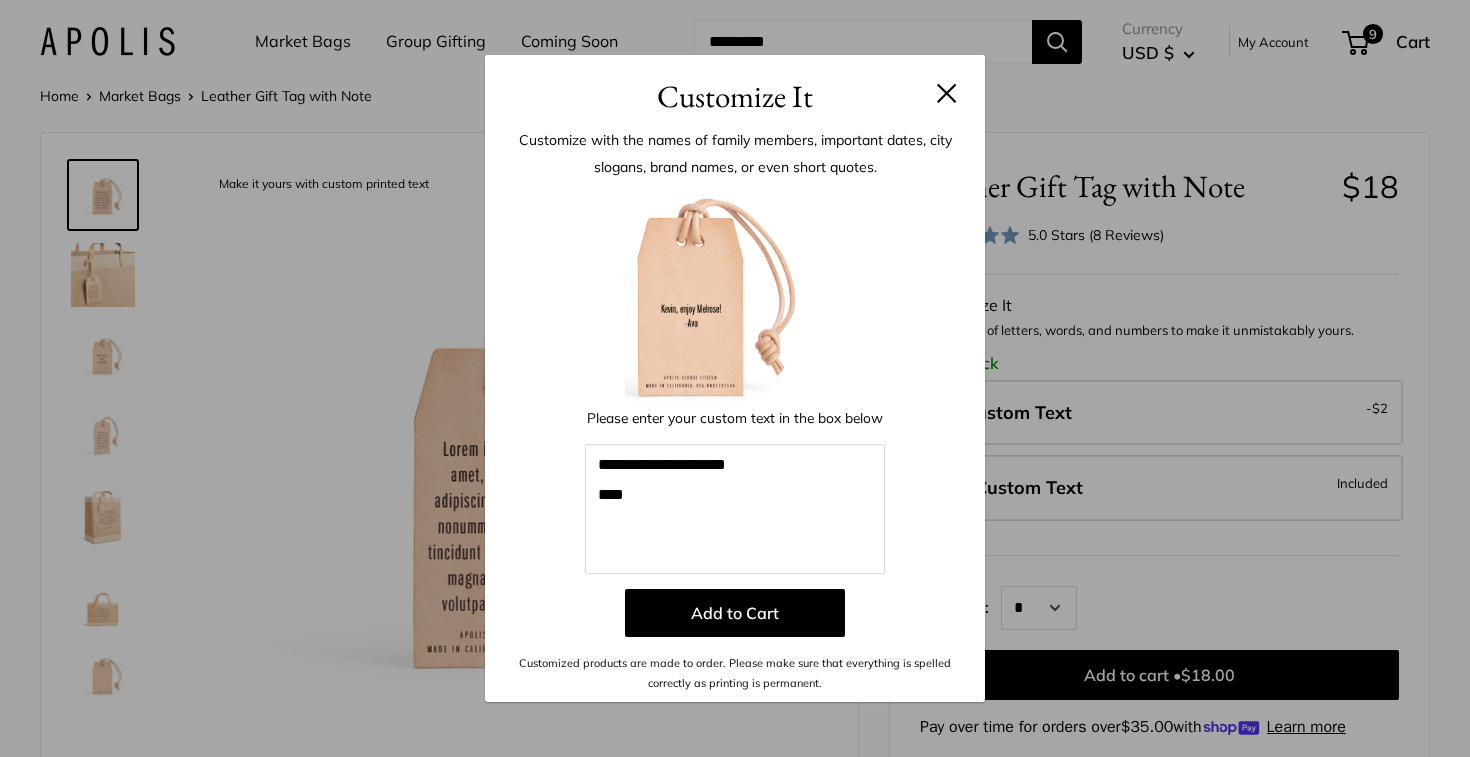 click at bounding box center (735, 295) 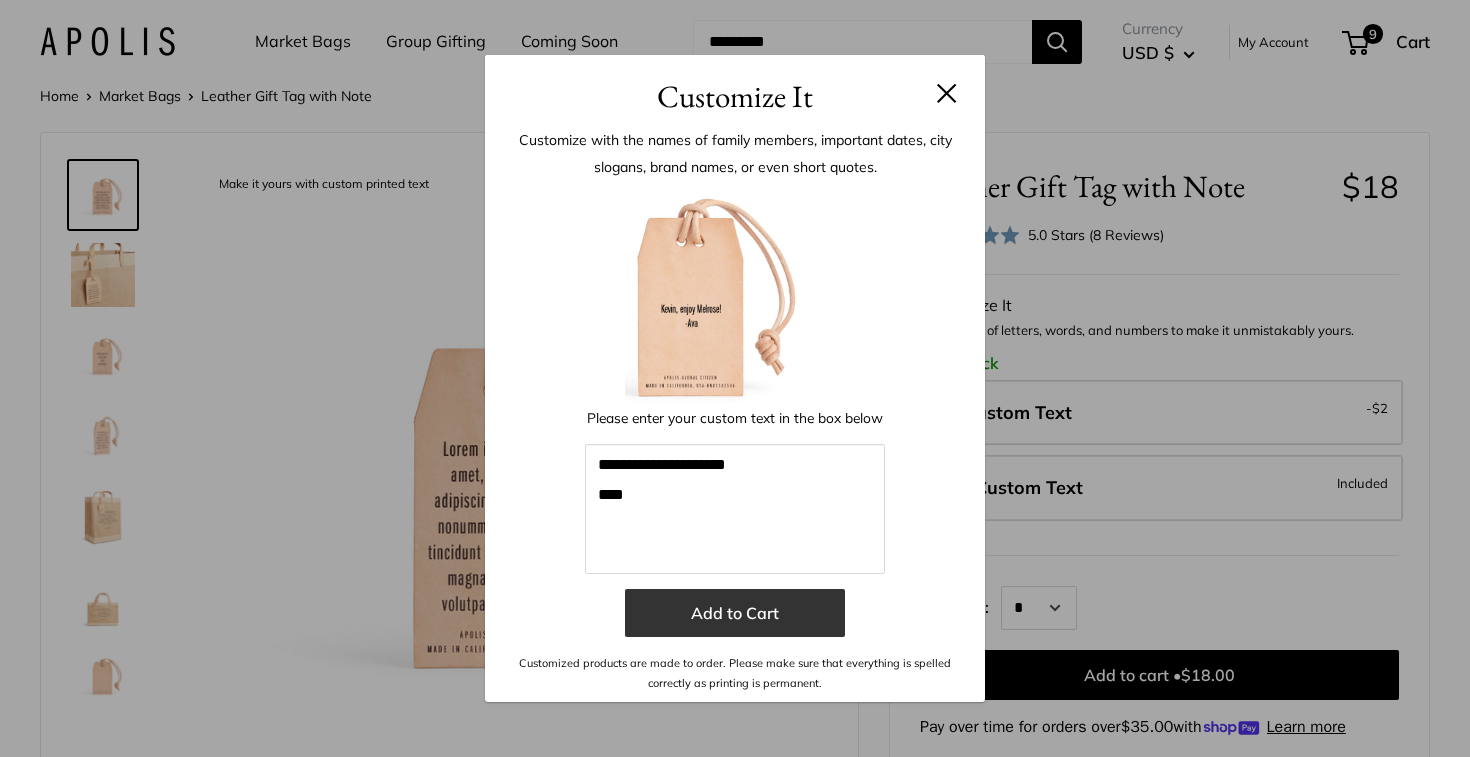 click on "Add to Cart" at bounding box center (735, 613) 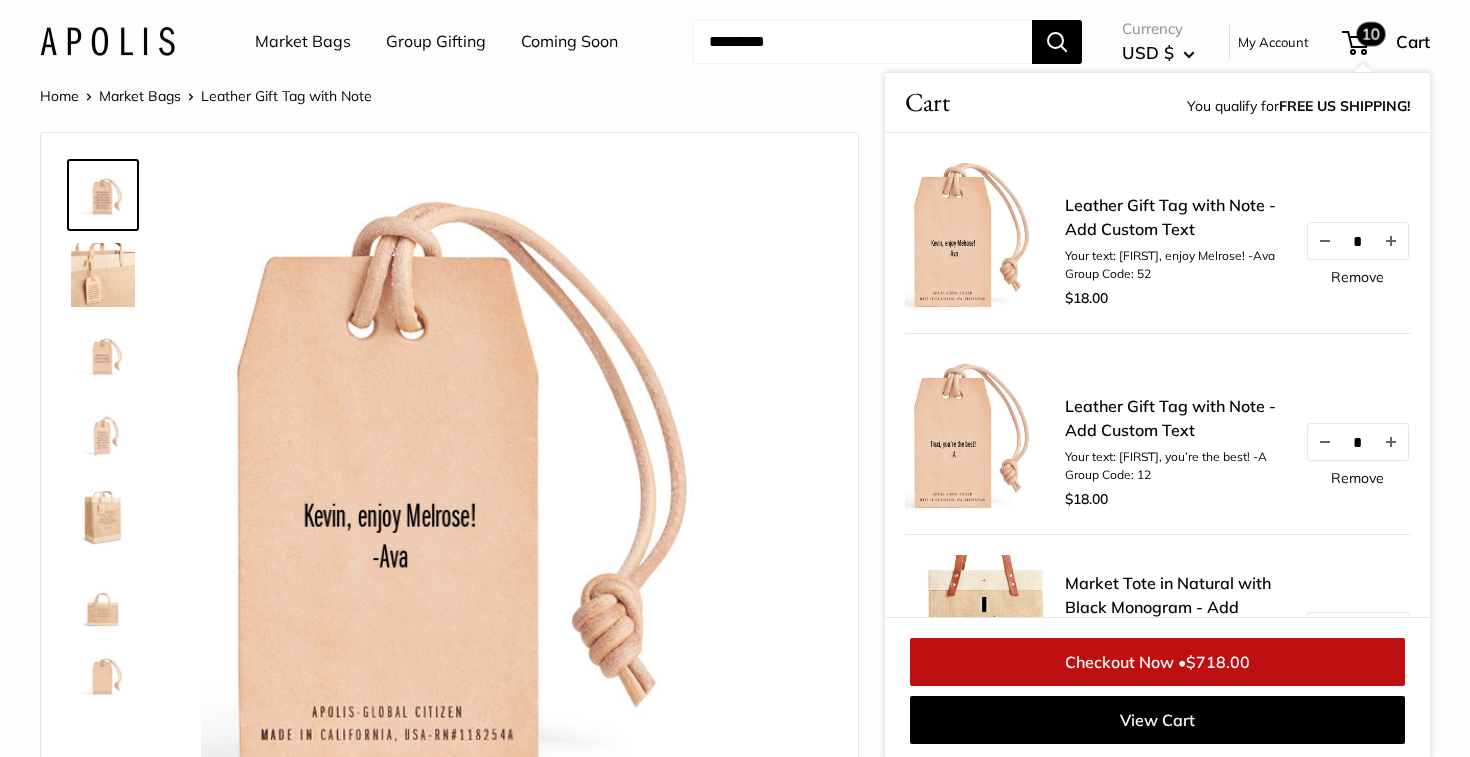 click on "Home
Market Bags
Leather Gift Tag with Note
3mm thick, vegetable tanned American leather
Here are a couple ideas for what to personalize this gift tag for...
Custom printed text with eco-friendly ink
5 oz vegetable tanned American leather" at bounding box center [735, 816] 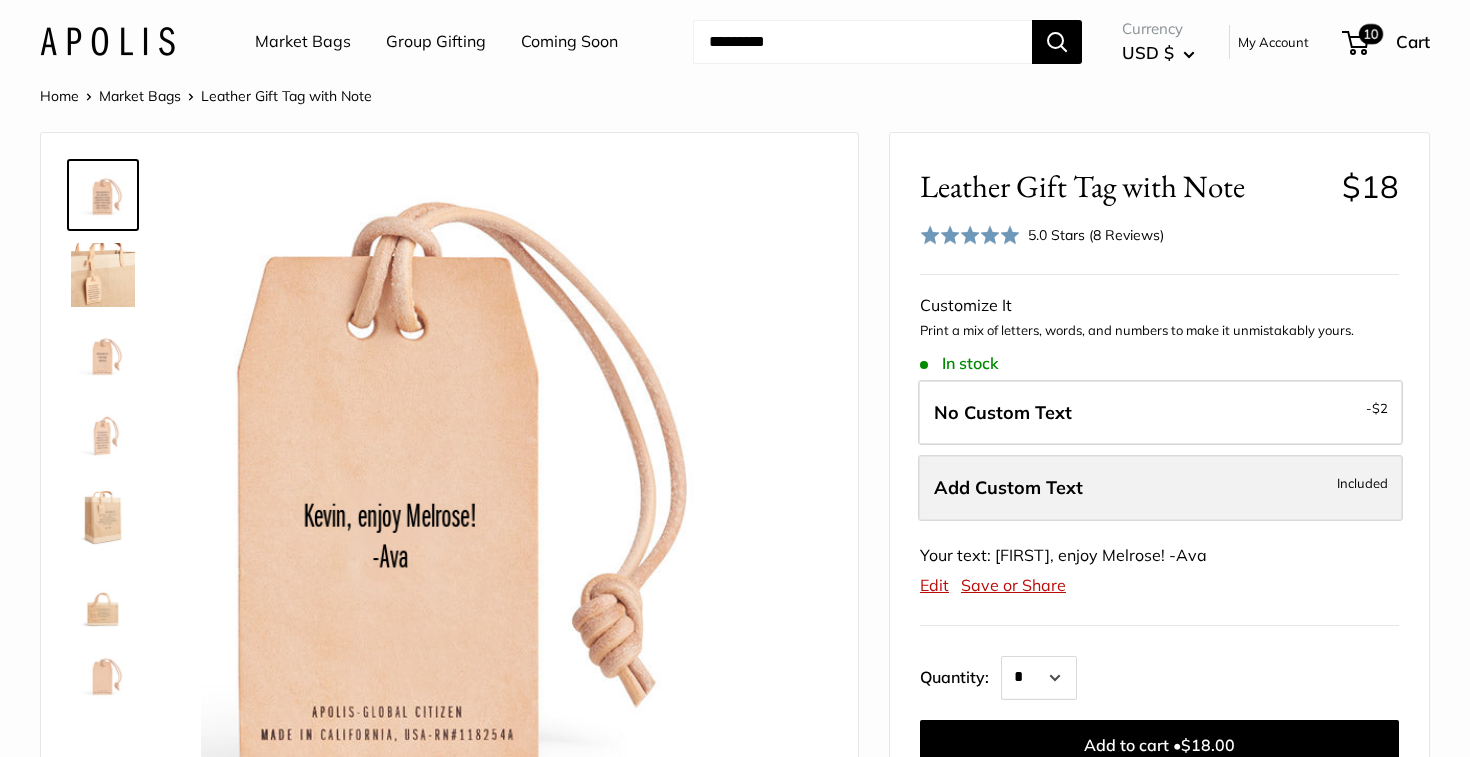 click on "Add Custom Text" at bounding box center [1008, 487] 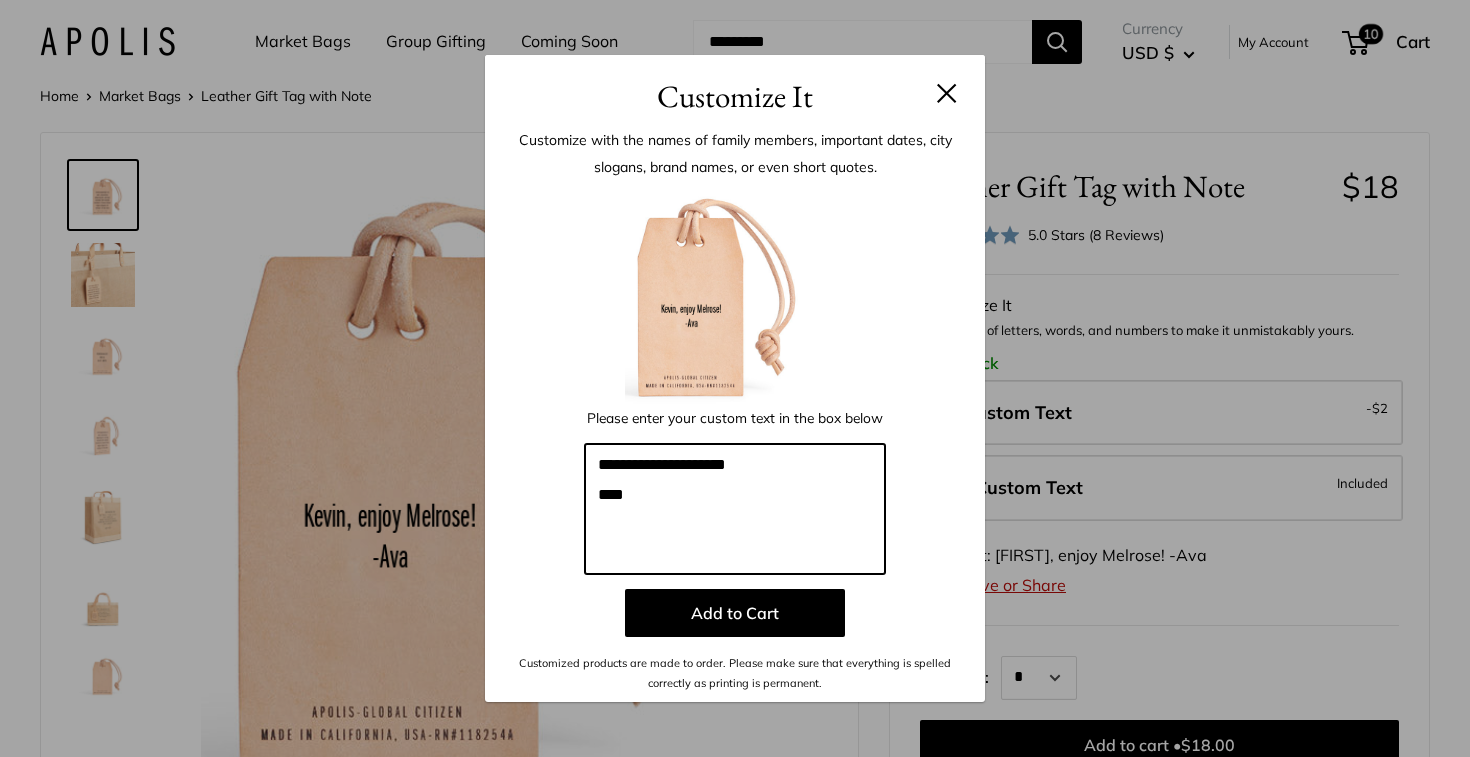 drag, startPoint x: 673, startPoint y: 512, endPoint x: 561, endPoint y: 457, distance: 124.7758 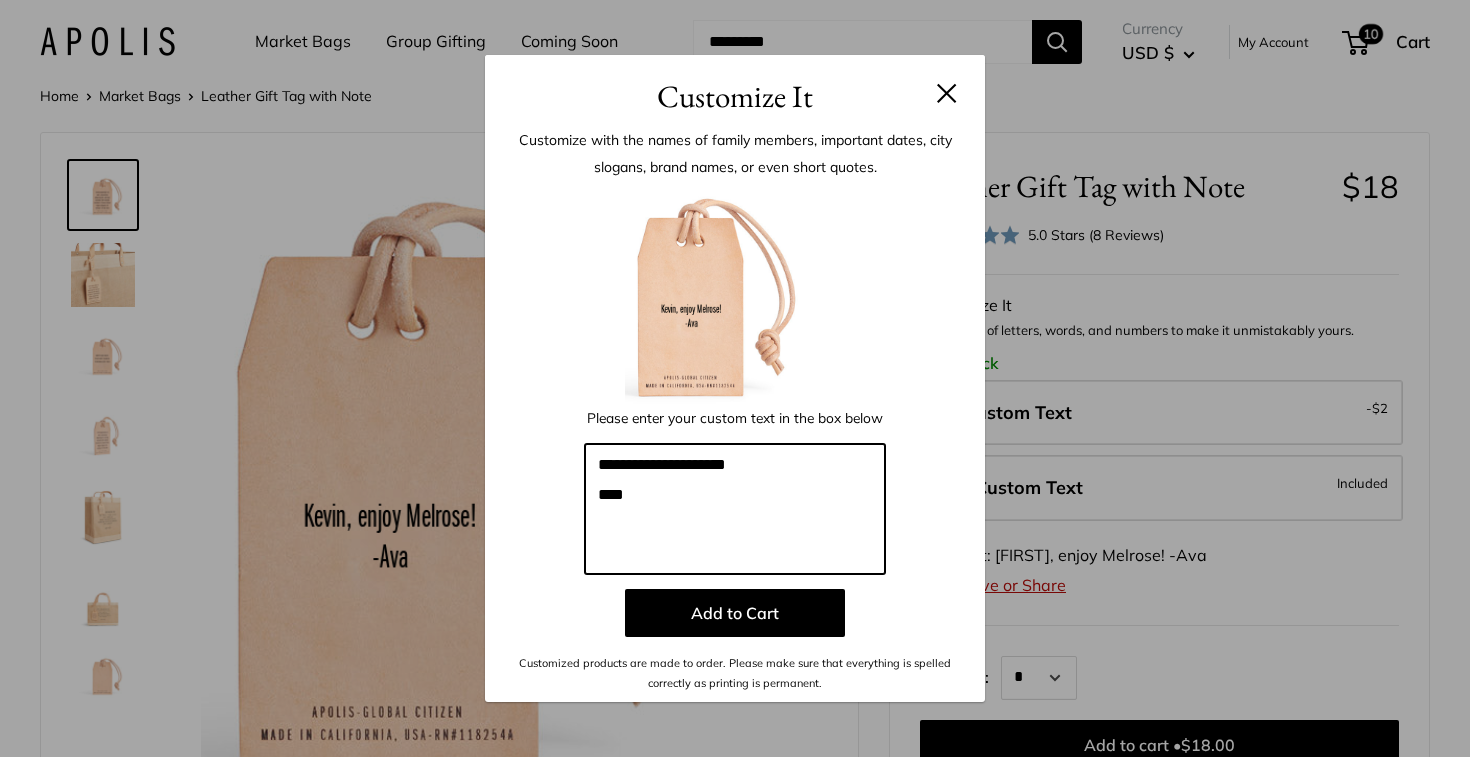 click on "**********" at bounding box center [735, 439] 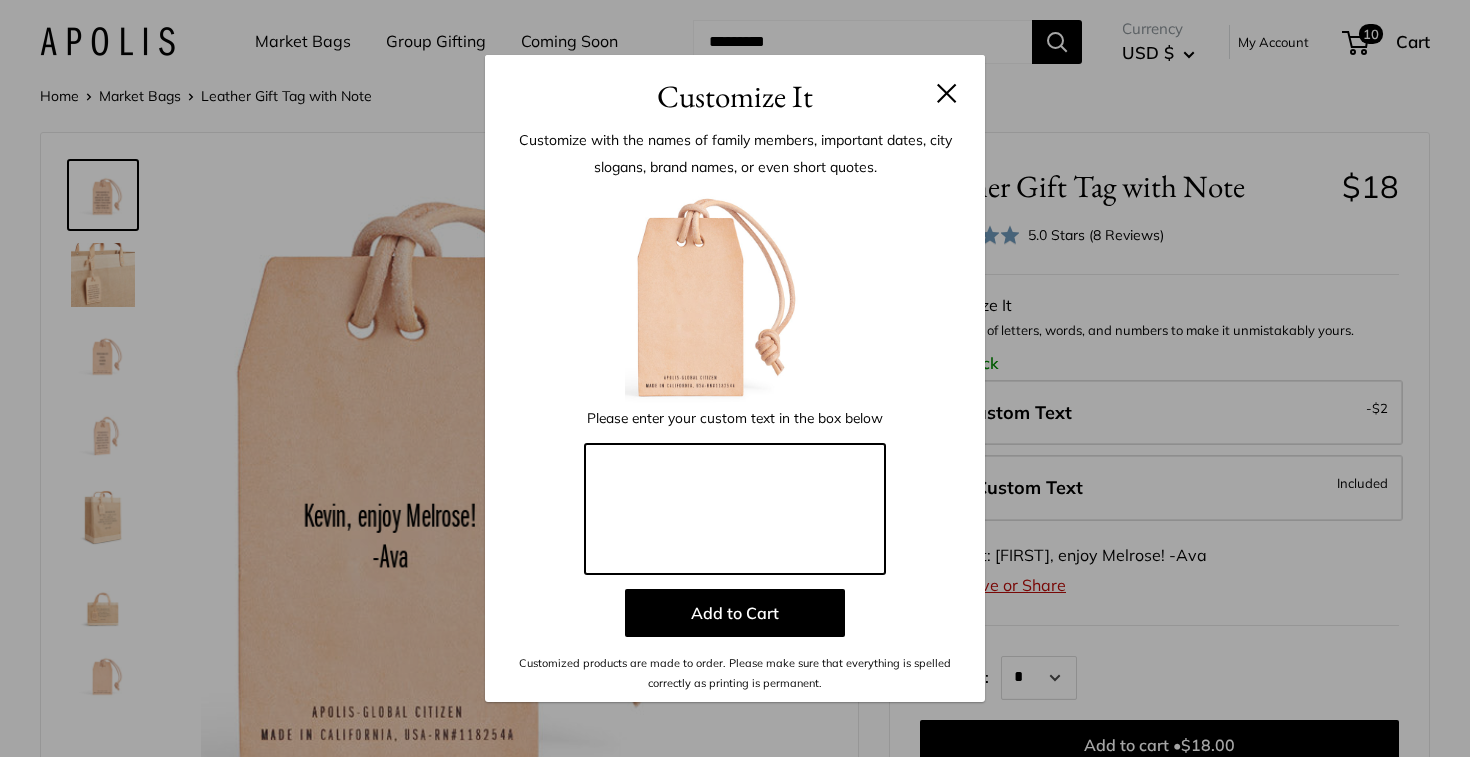 paste on "**********" 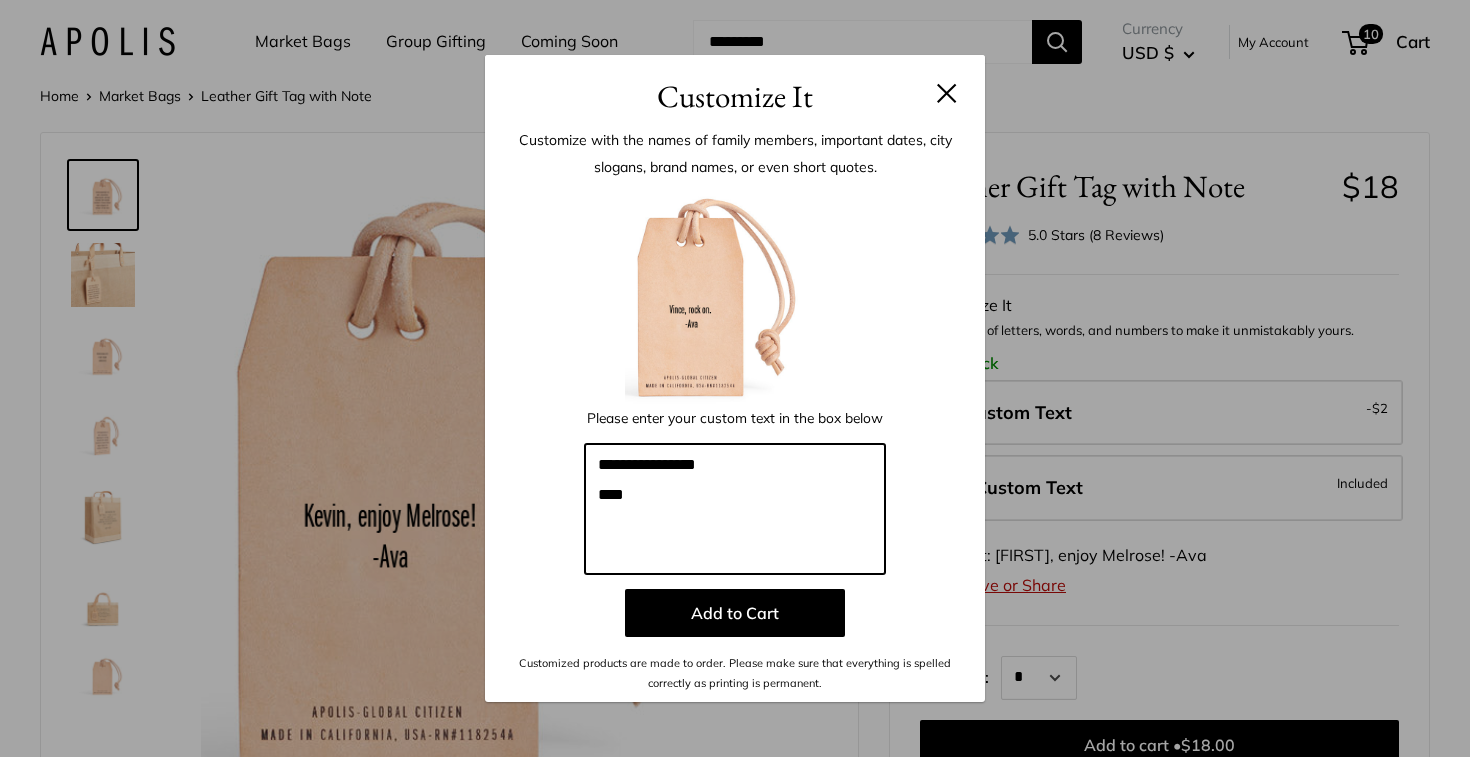 type on "**********" 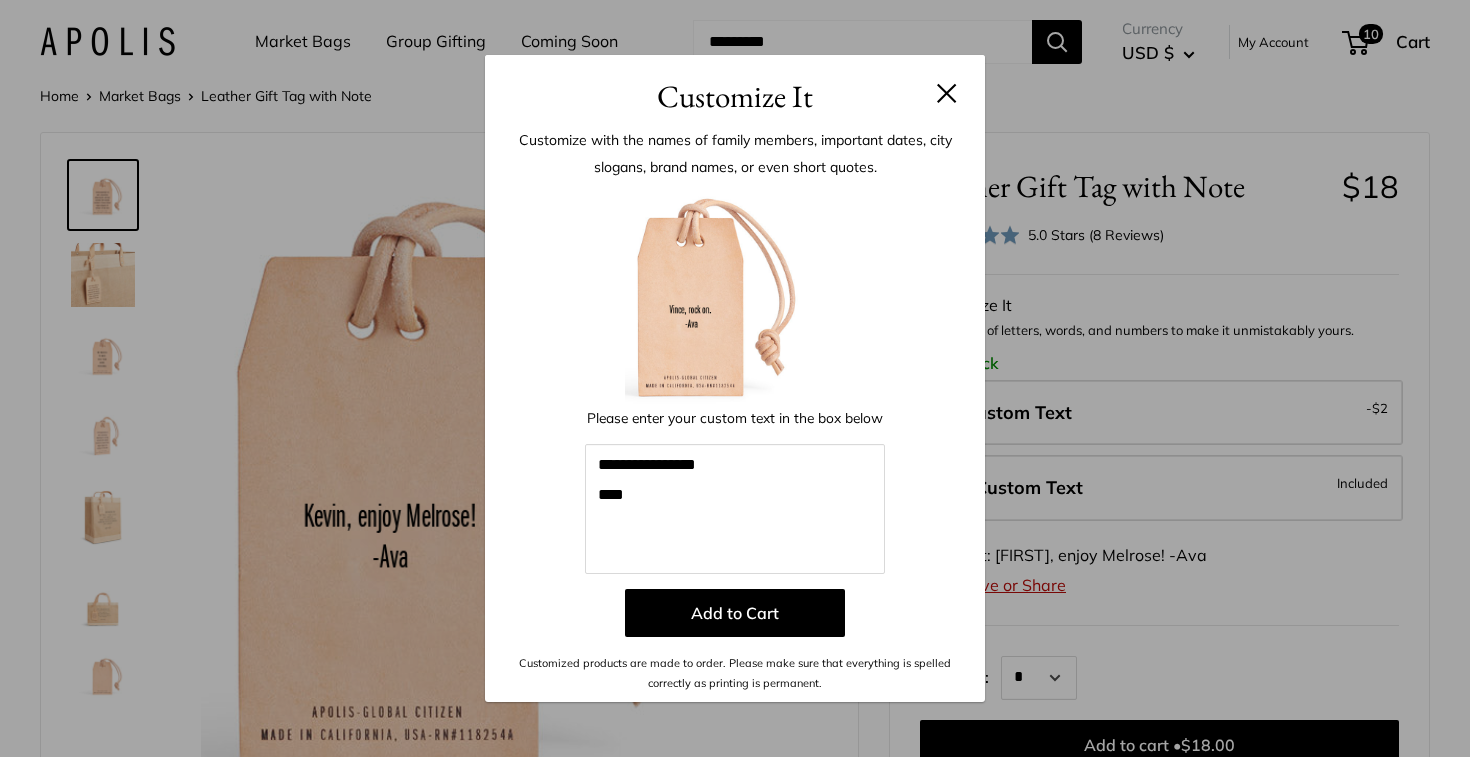 click at bounding box center [735, 295] 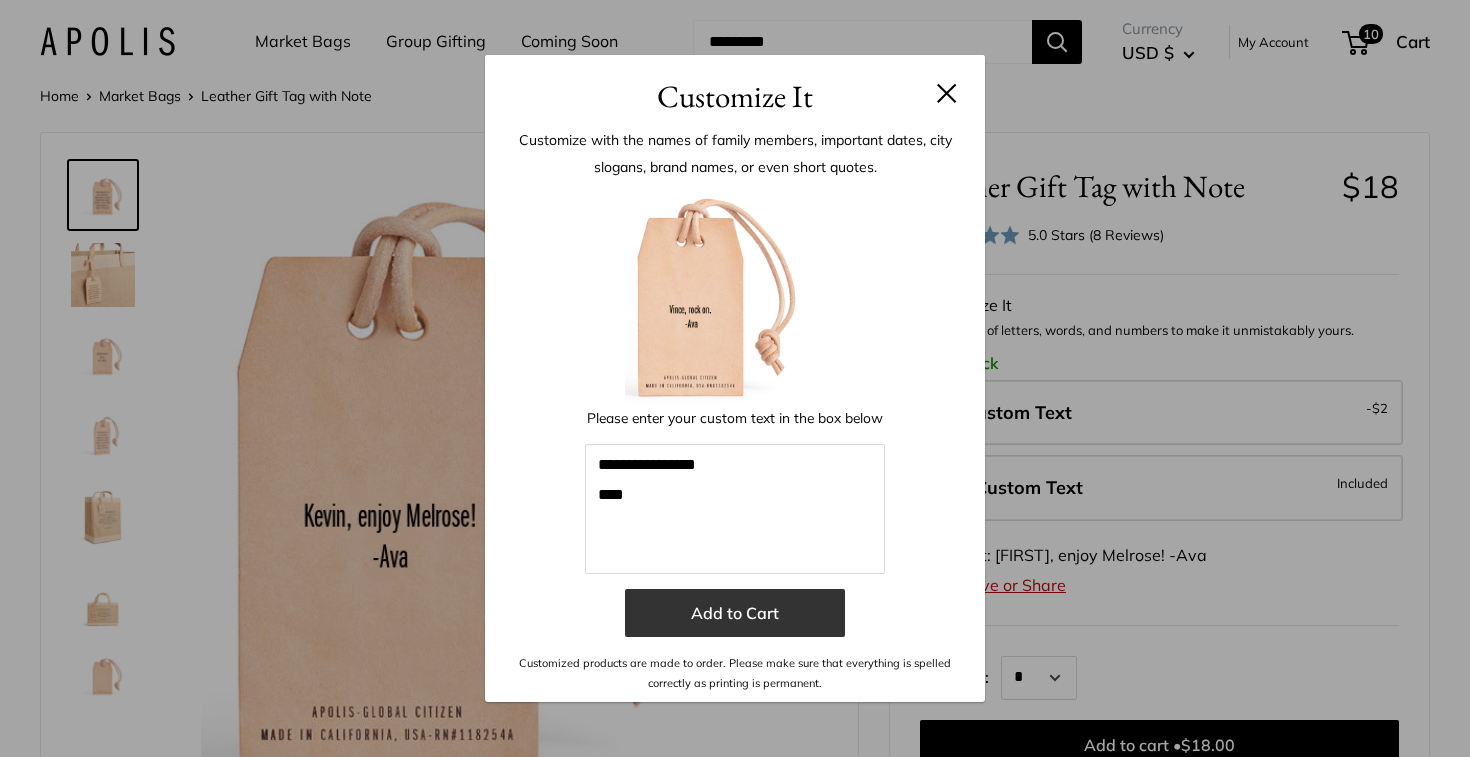 click on "Add to Cart" at bounding box center (735, 613) 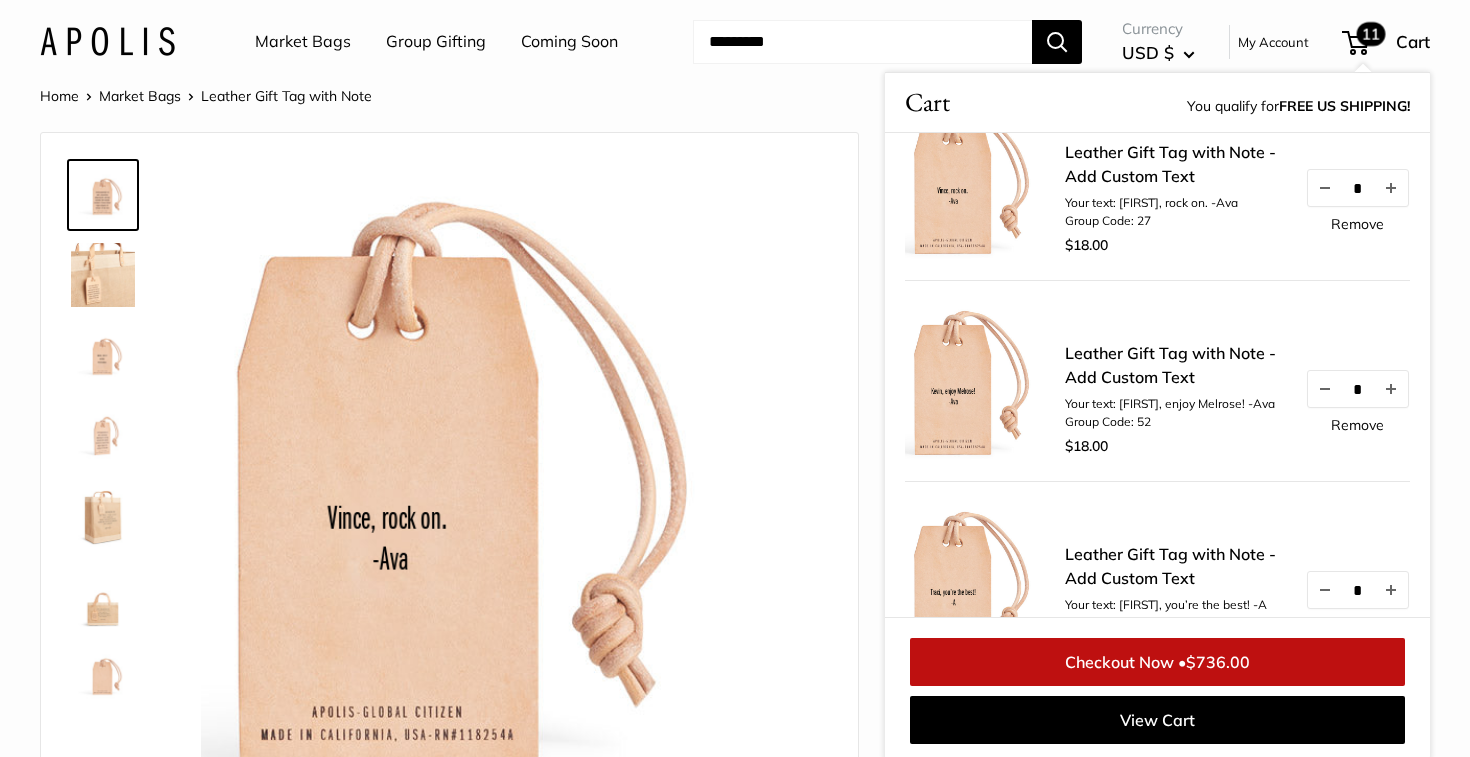 scroll, scrollTop: 0, scrollLeft: 0, axis: both 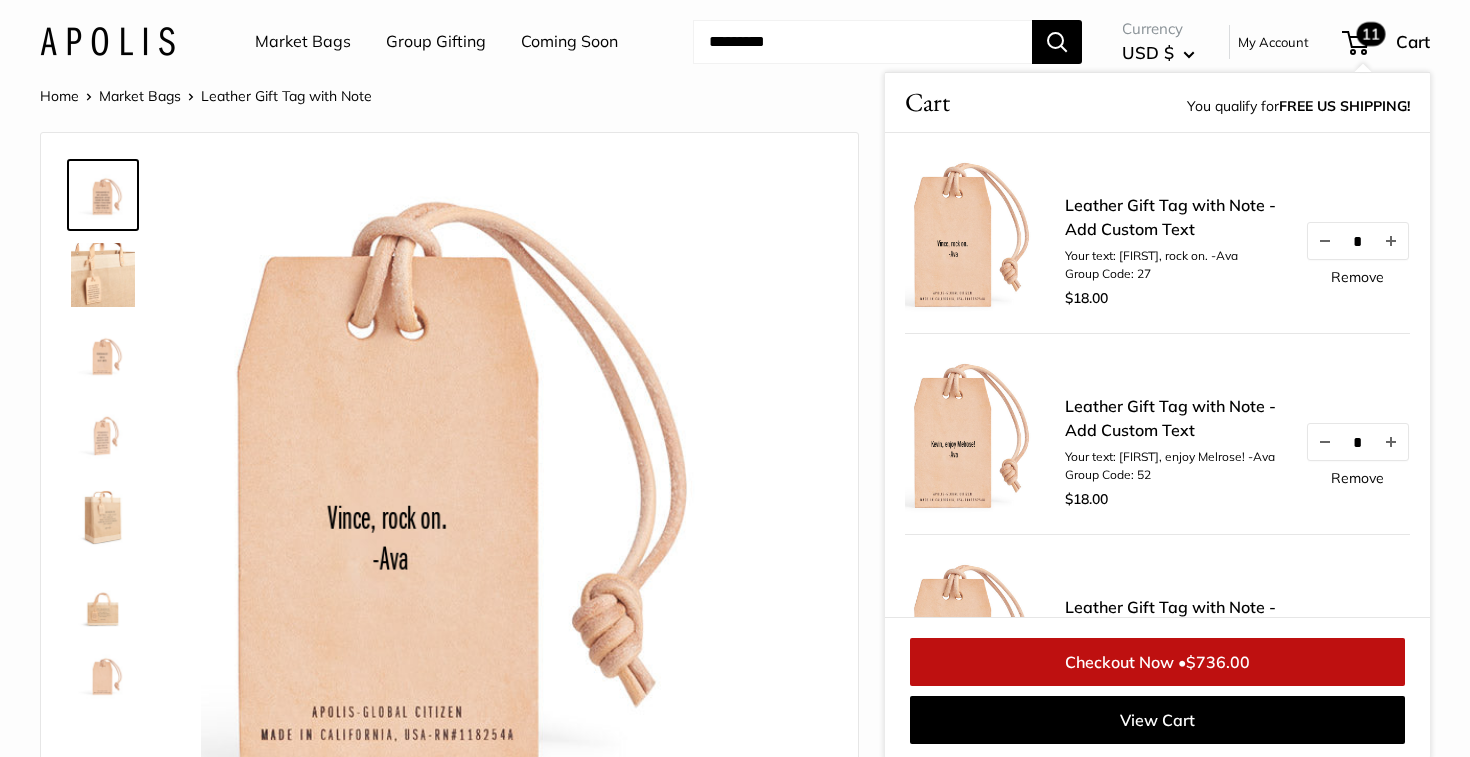 click on "Leather Gift Tag with Note - Add Custom Text" at bounding box center [1175, 217] 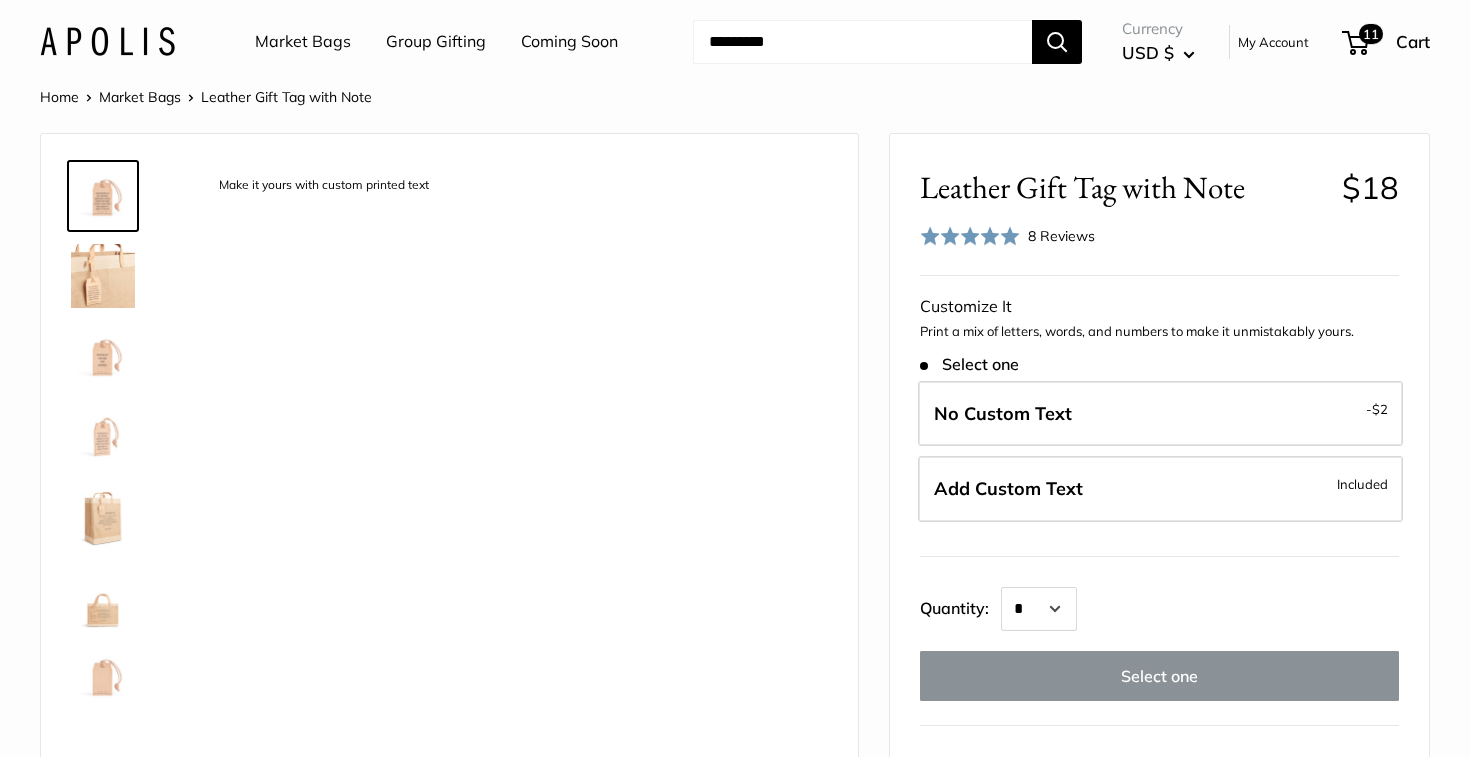 scroll, scrollTop: 0, scrollLeft: 0, axis: both 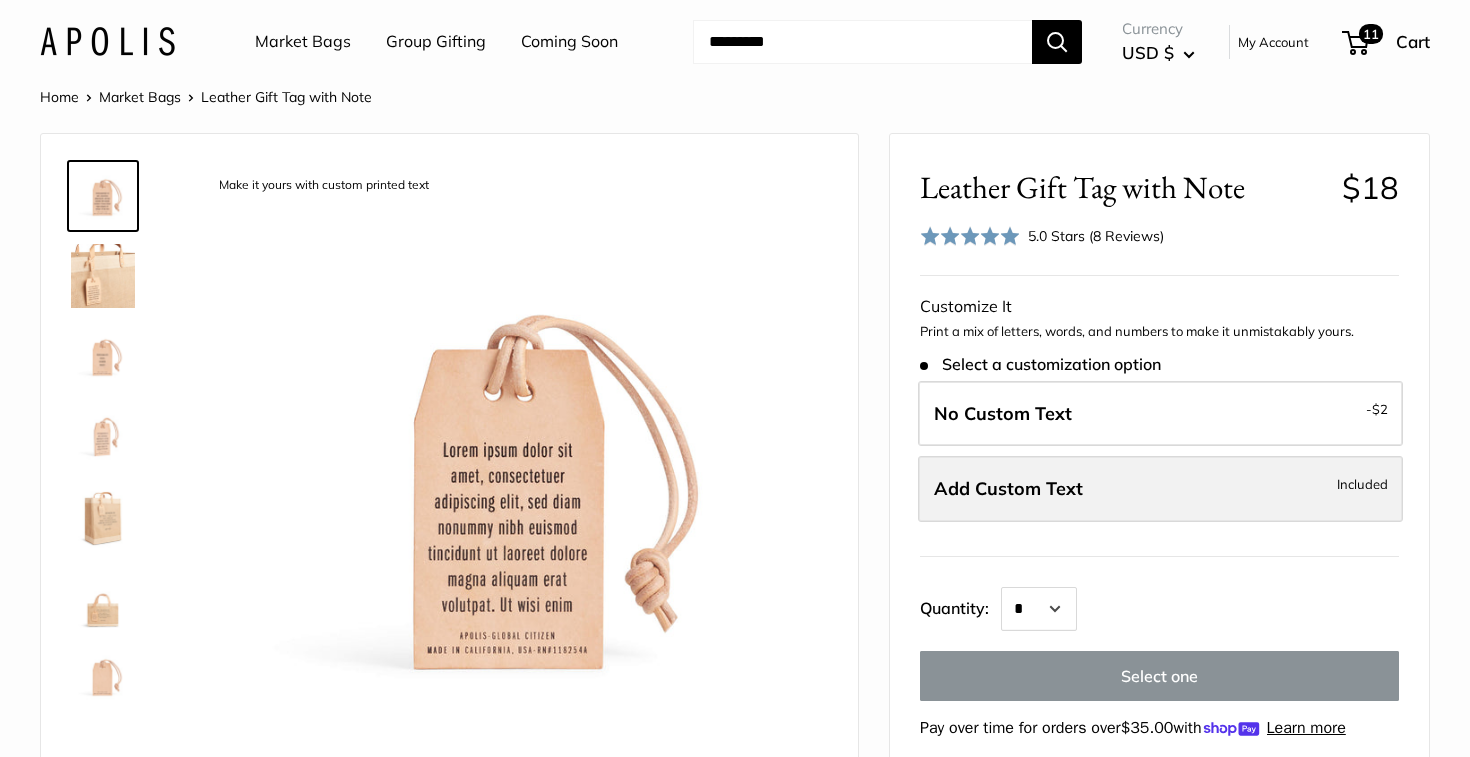 click on "Add Custom Text" at bounding box center [1008, 488] 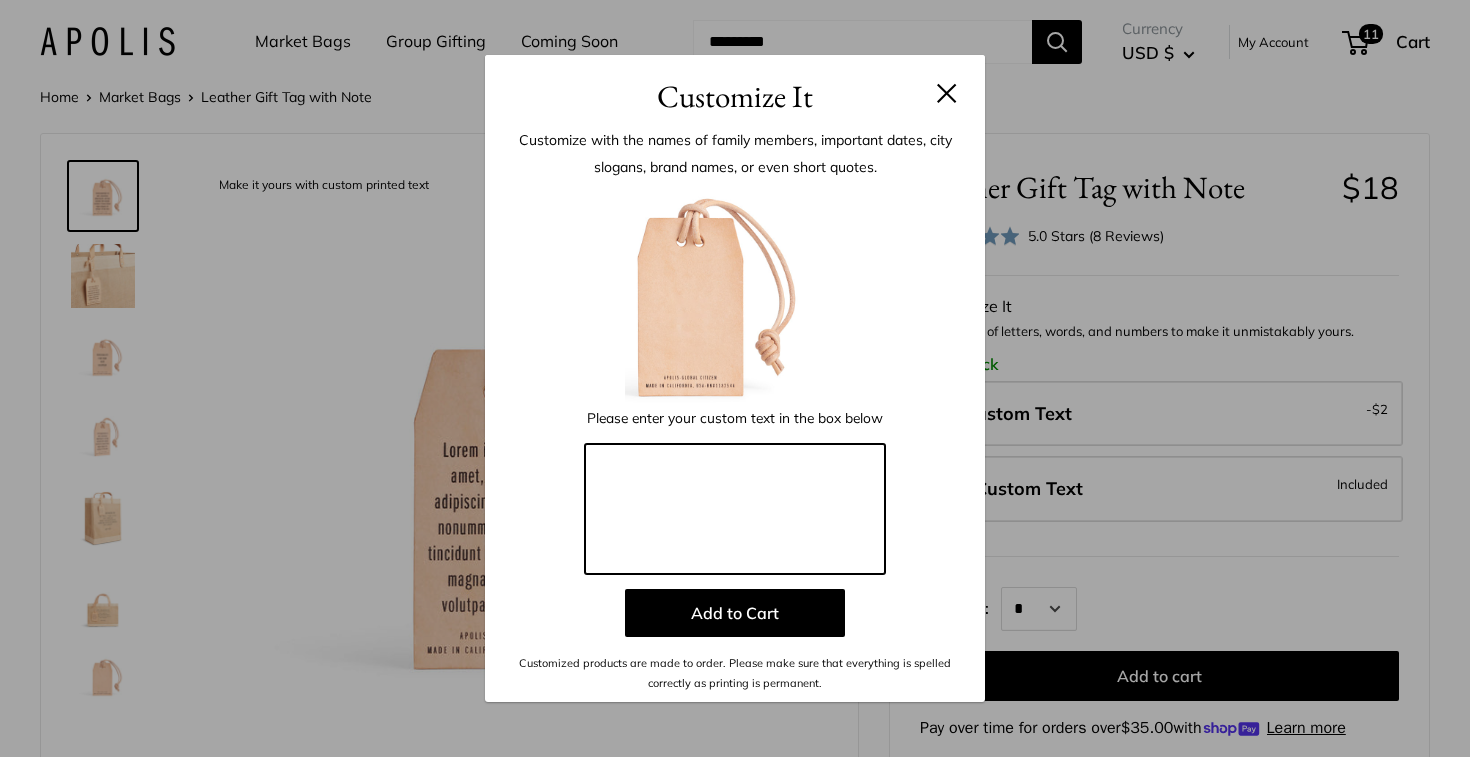 click at bounding box center [735, 509] 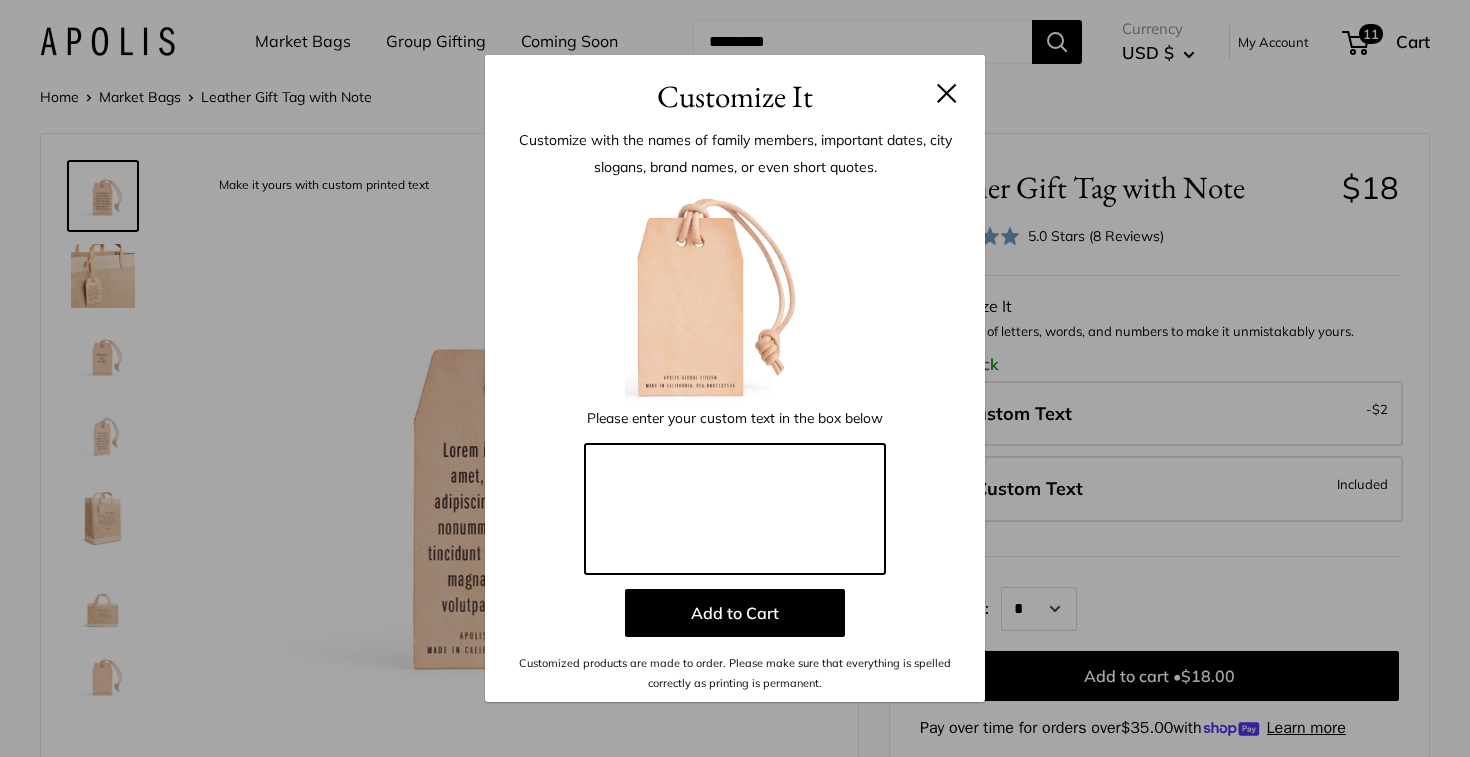 paste on "**********" 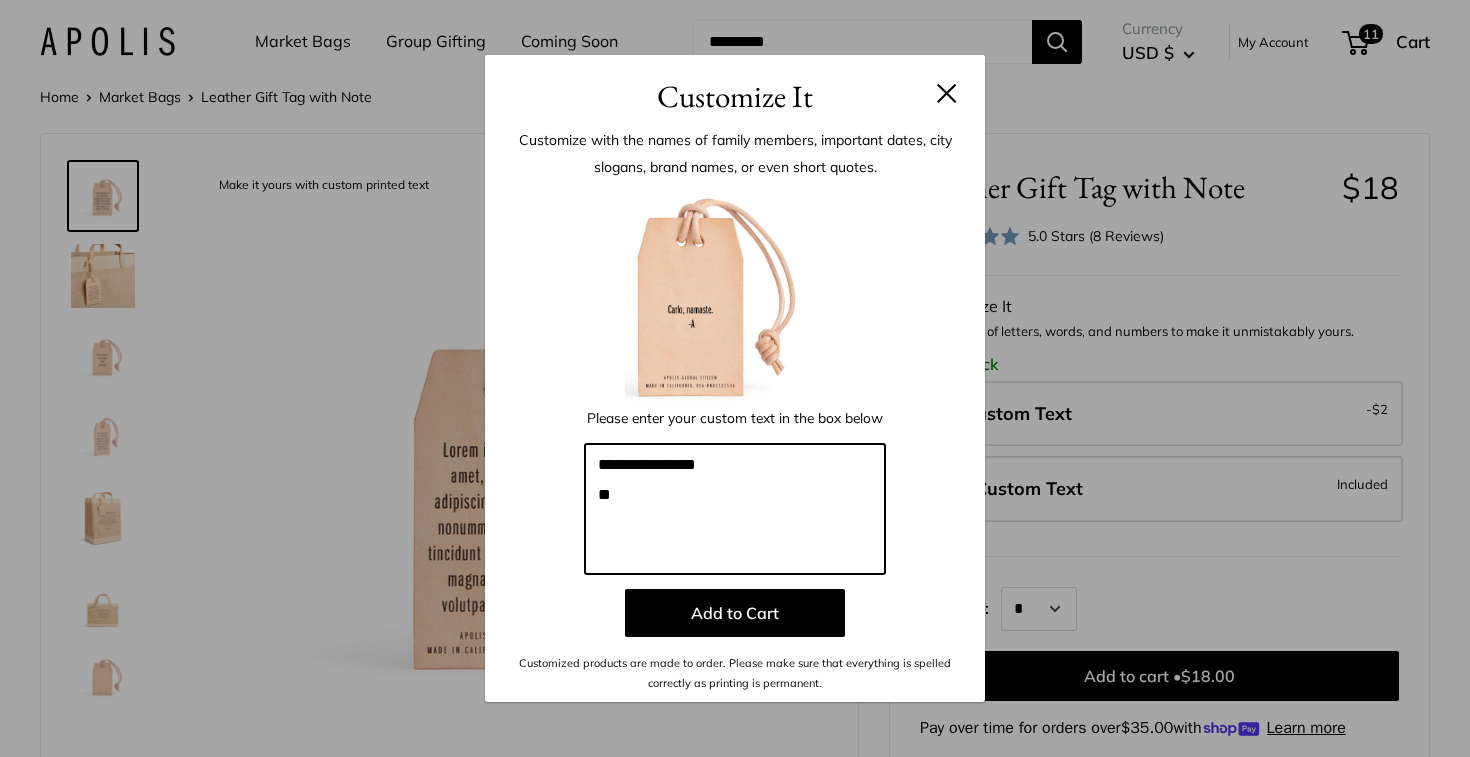 click on "**********" at bounding box center [735, 509] 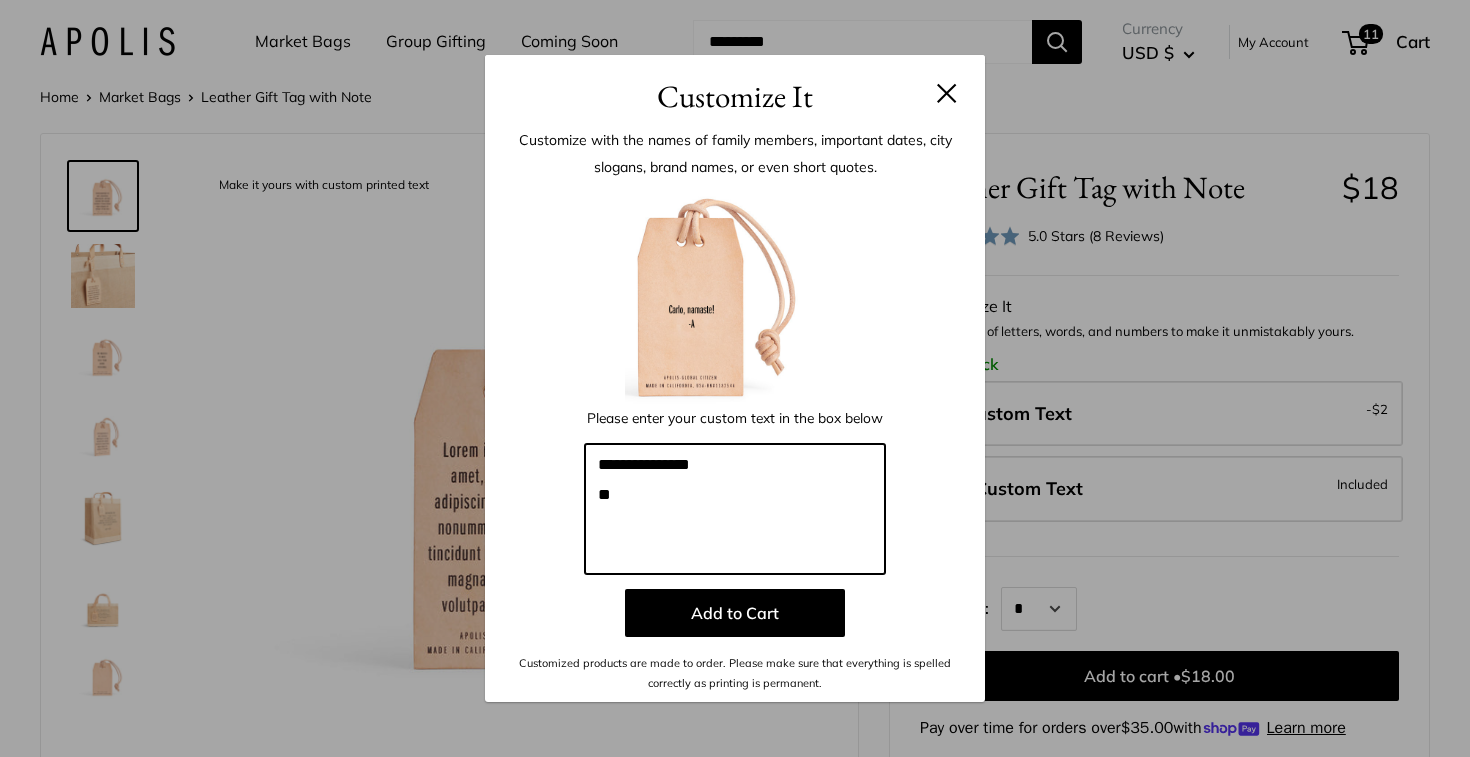 click on "**********" at bounding box center [735, 509] 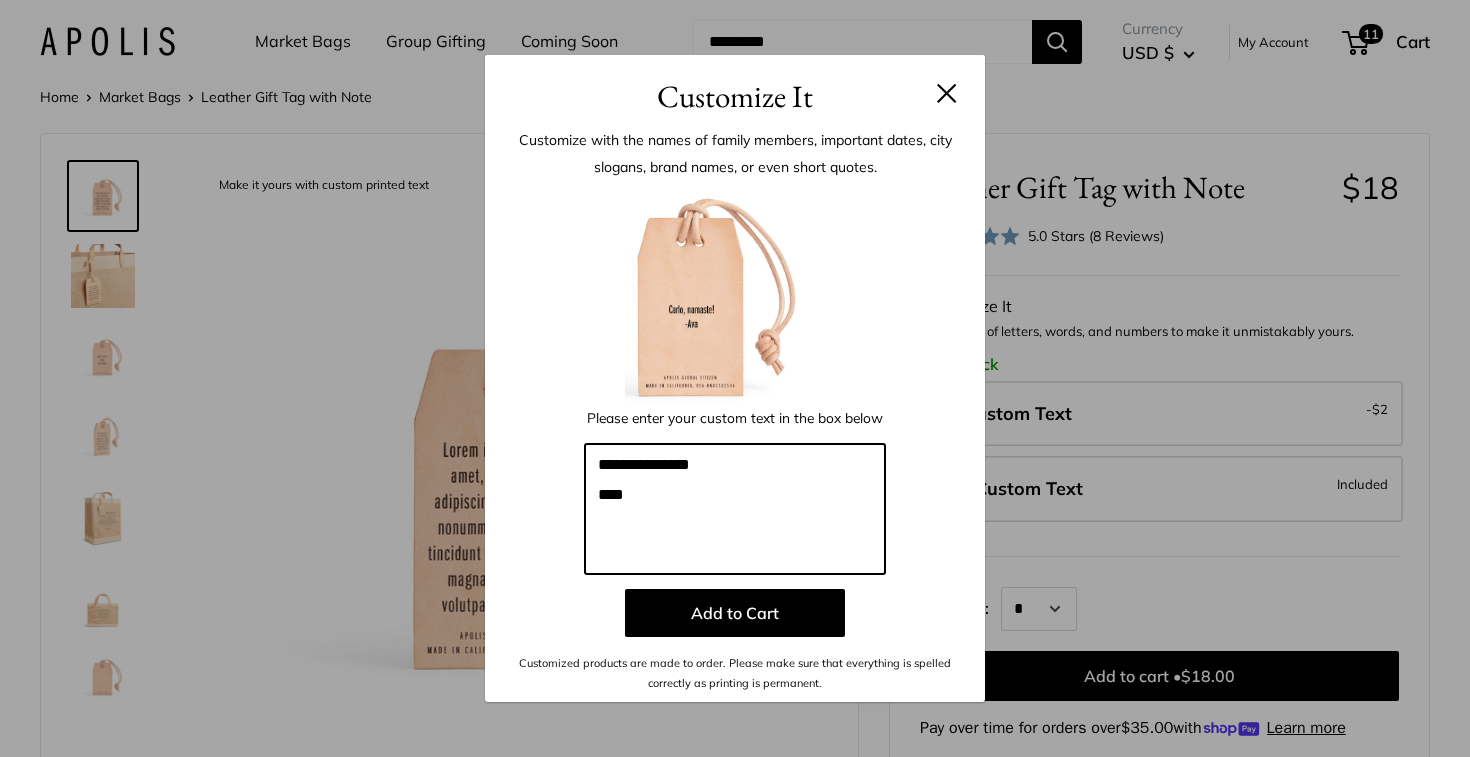 click on "**********" at bounding box center (735, 509) 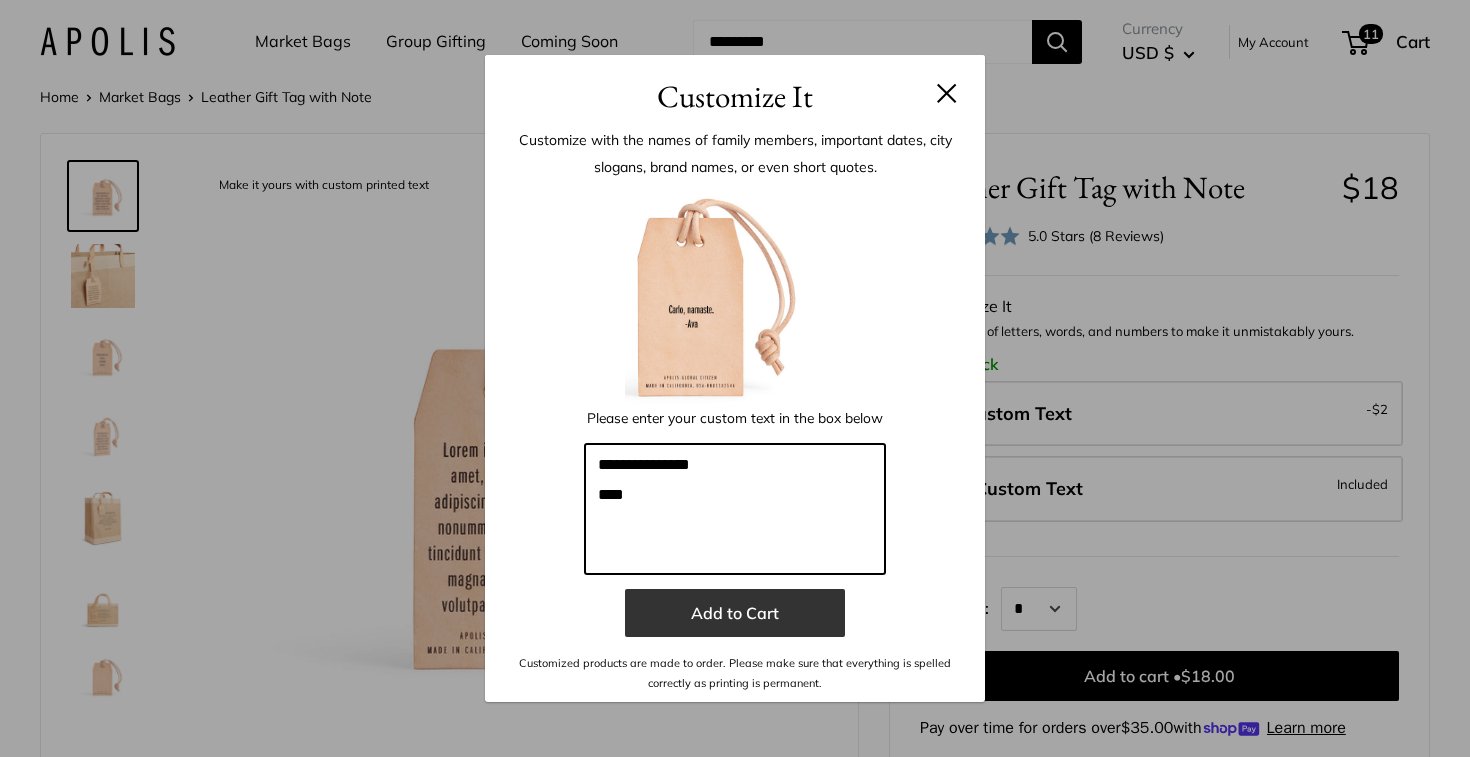 type on "**********" 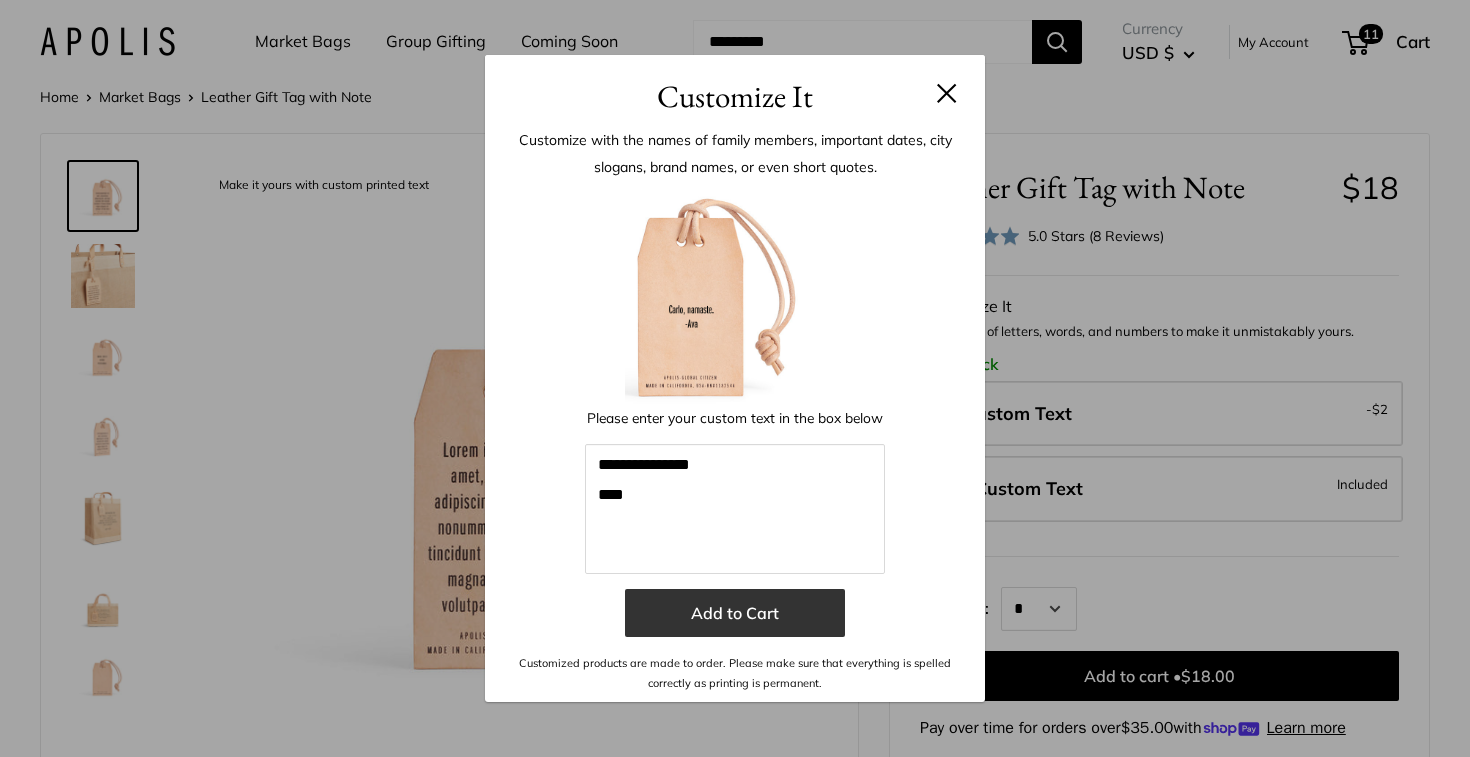 click on "Add to Cart" at bounding box center (735, 613) 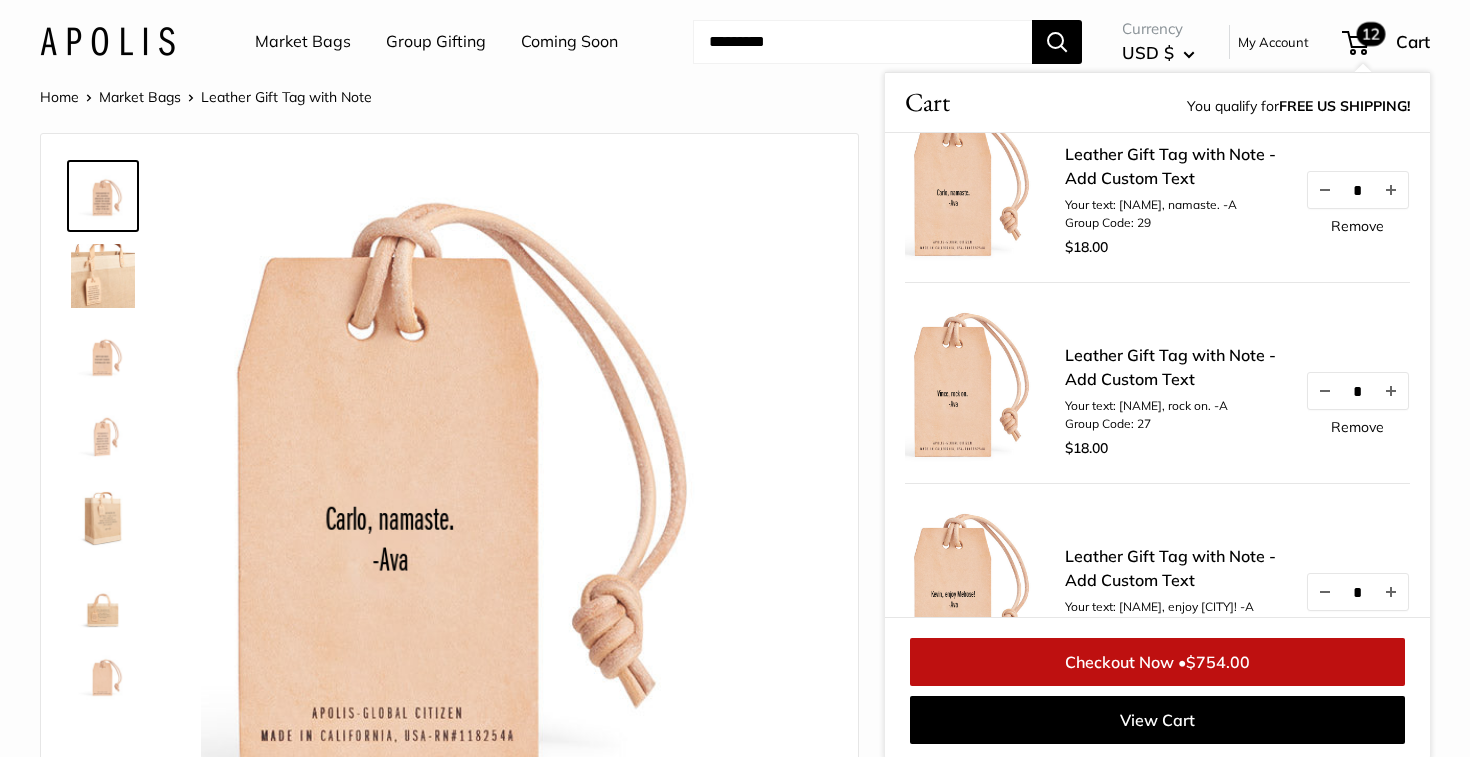 scroll, scrollTop: 47, scrollLeft: 0, axis: vertical 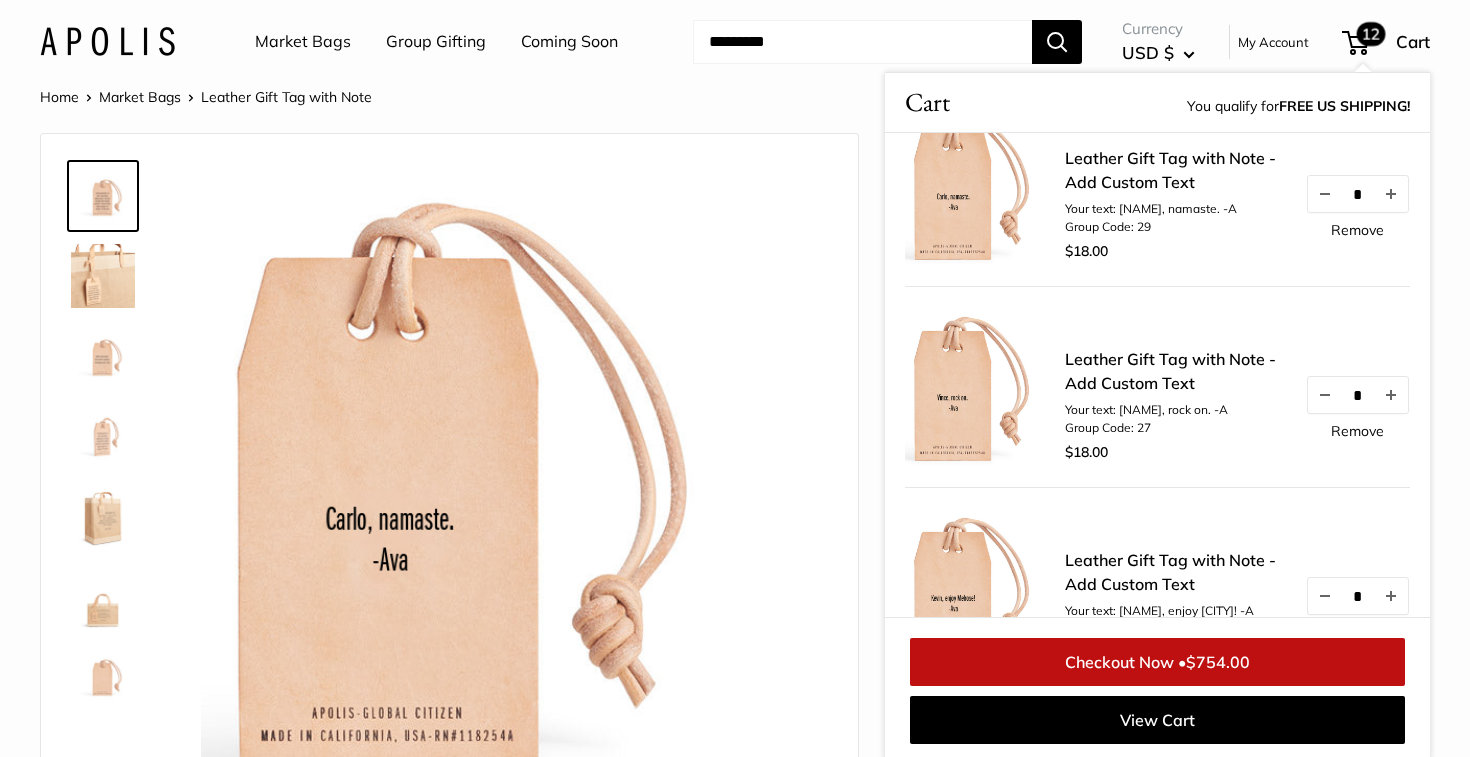 click on "Home
Market Bags
Leather Gift Tag with Note" at bounding box center [735, 97] 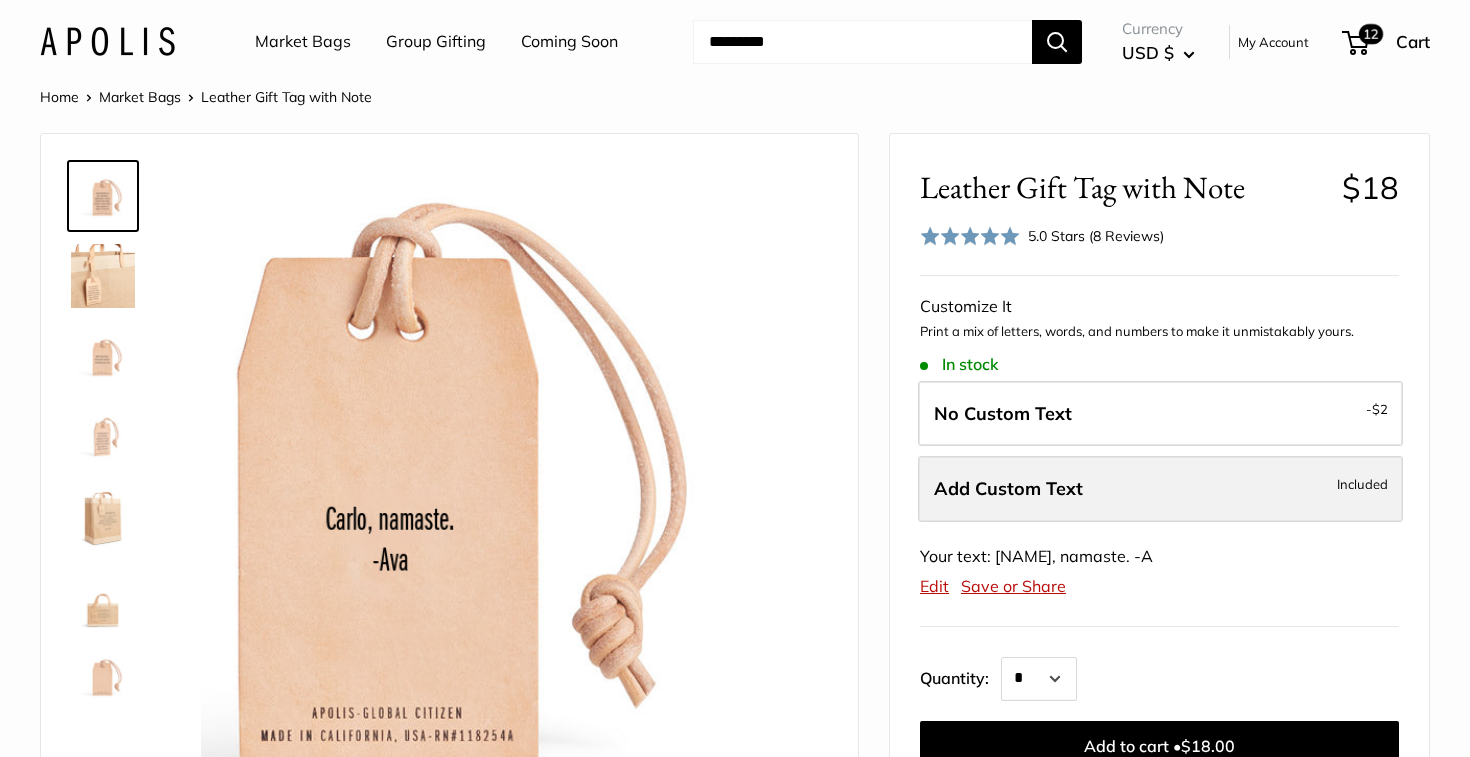 click on "Add Custom Text
Included" at bounding box center (1160, 489) 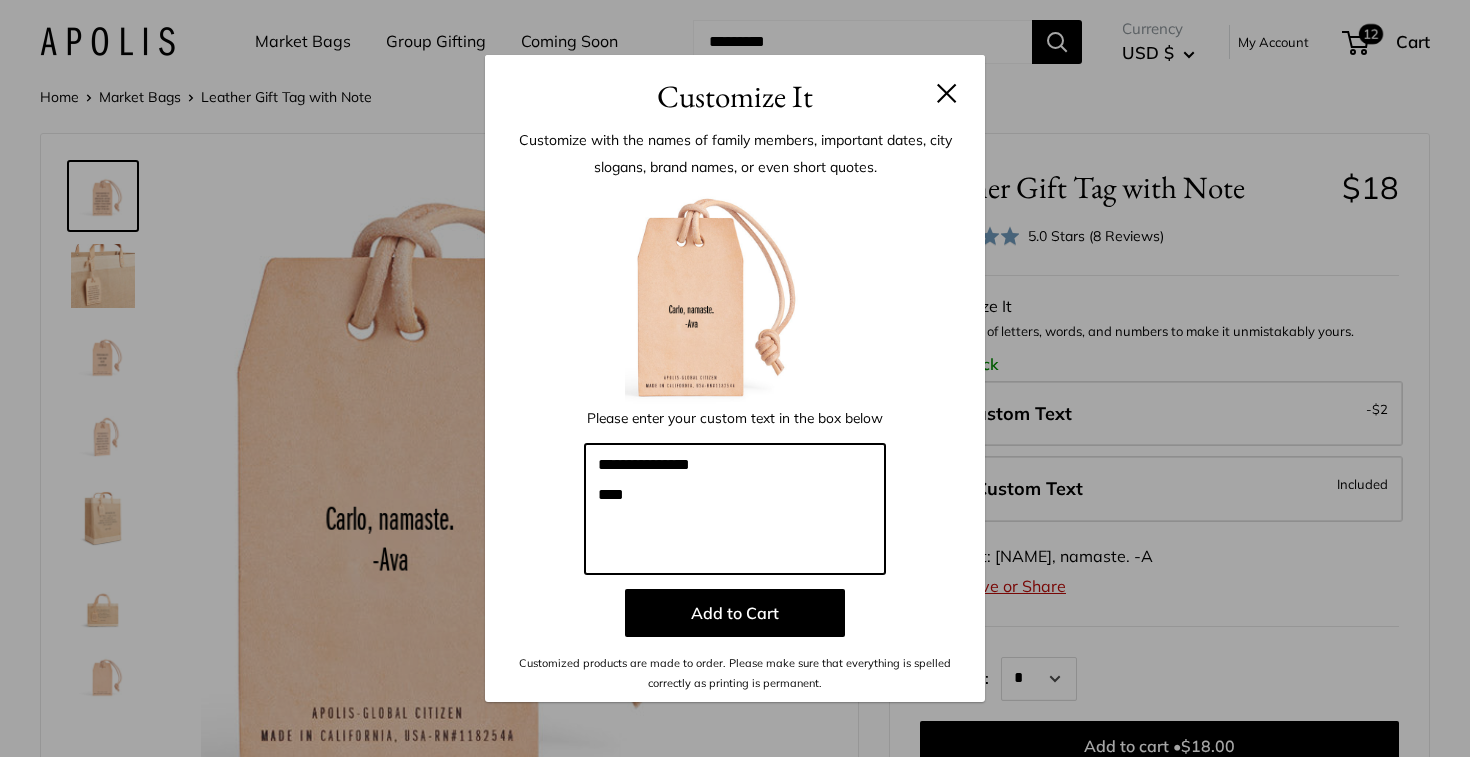 drag, startPoint x: 653, startPoint y: 508, endPoint x: 571, endPoint y: 458, distance: 96.04166 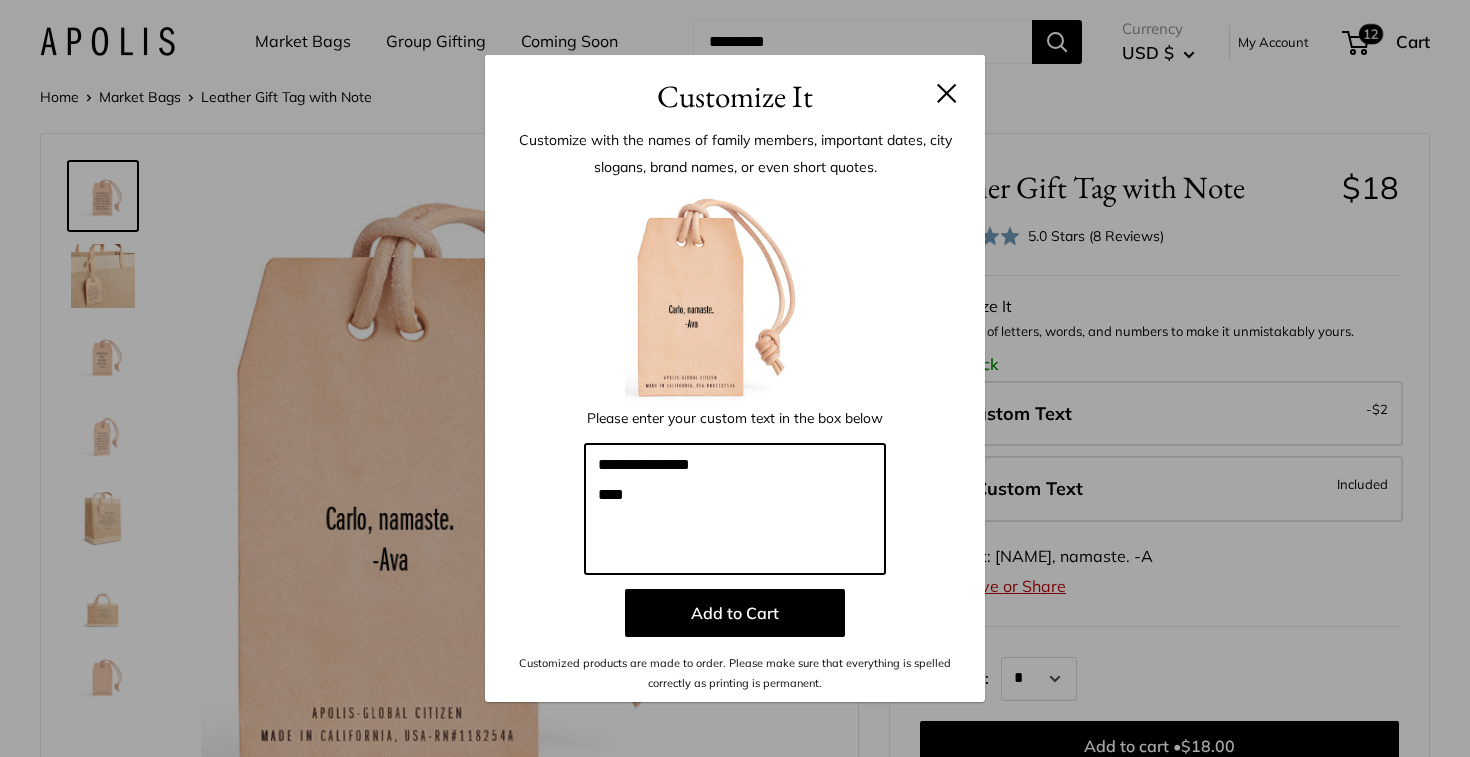 click on "**********" at bounding box center [735, 439] 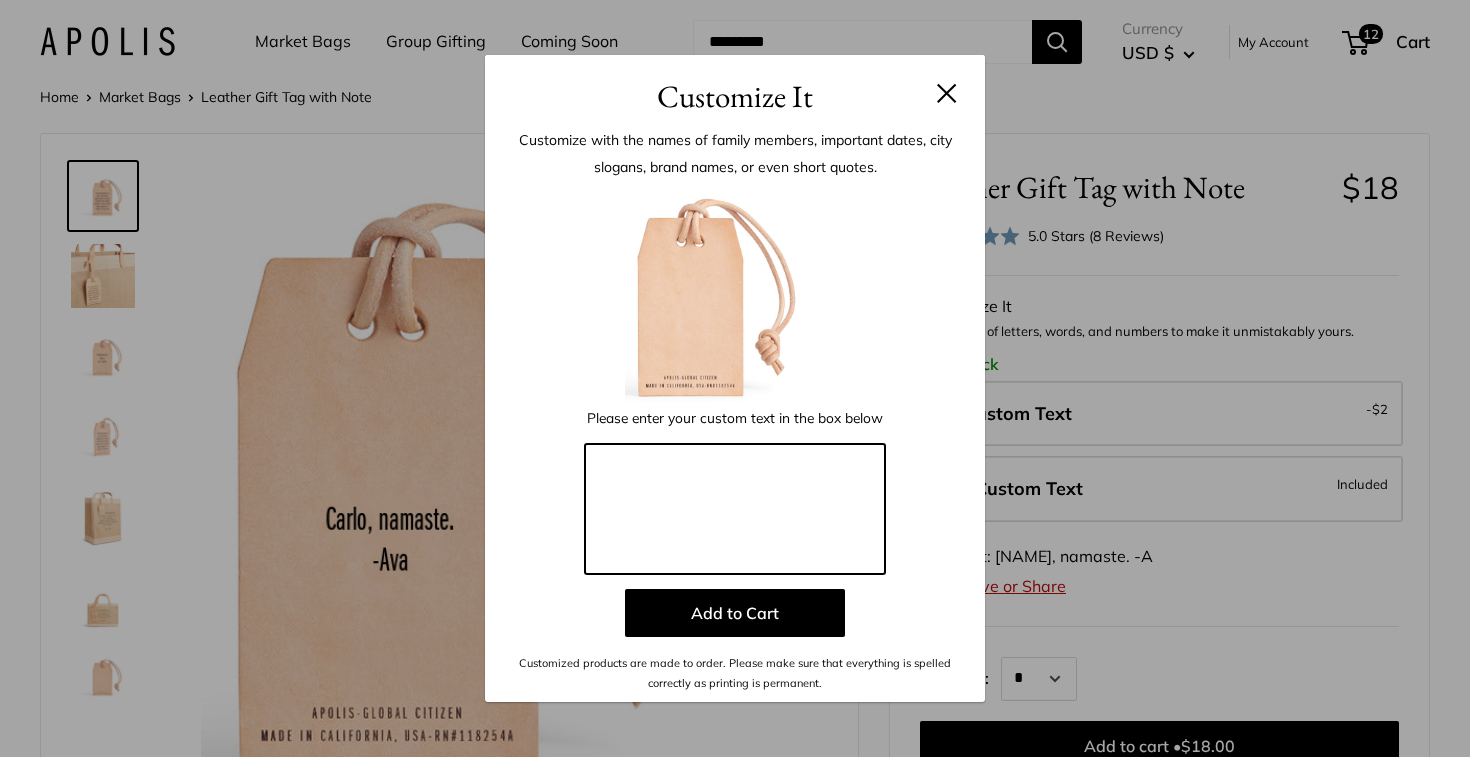 paste on "**********" 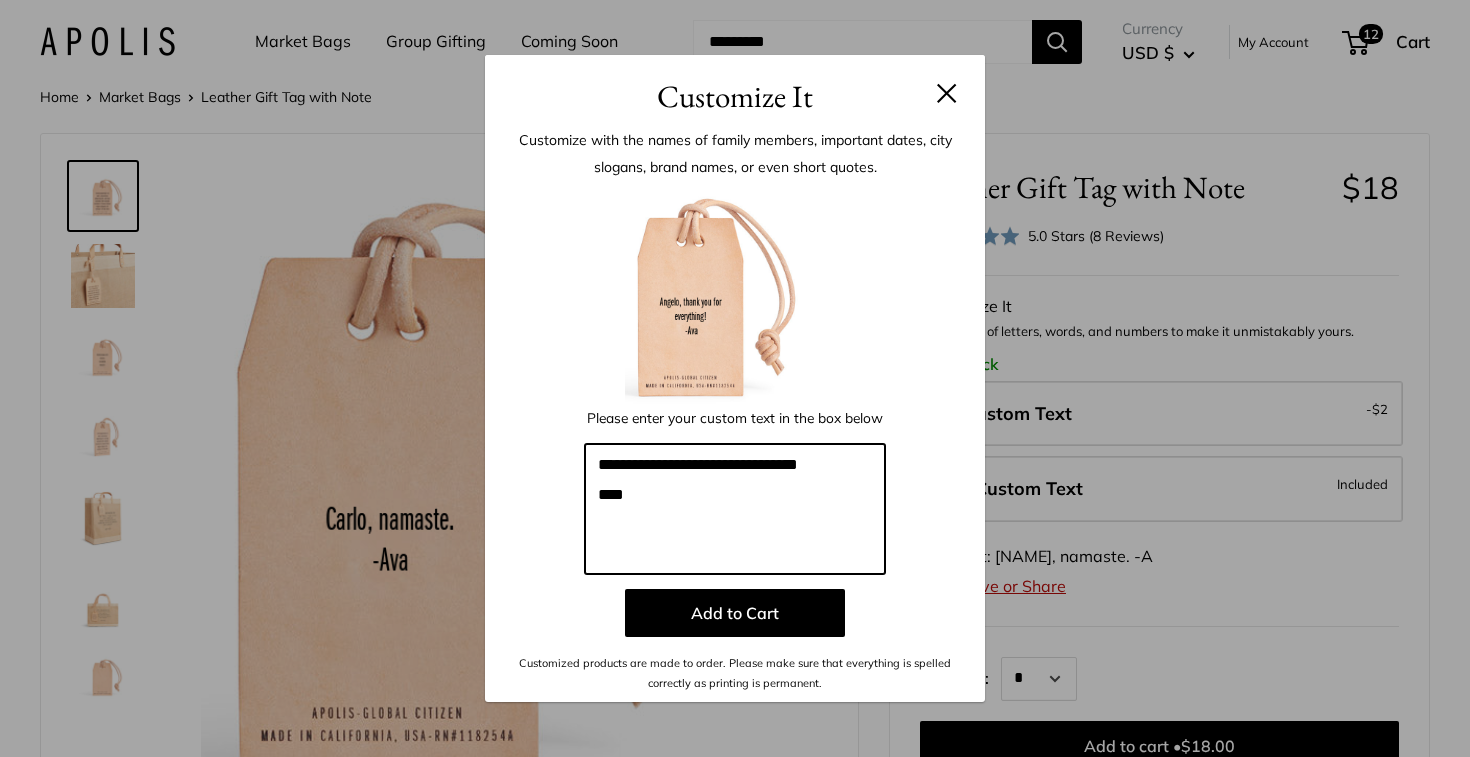 type on "**********" 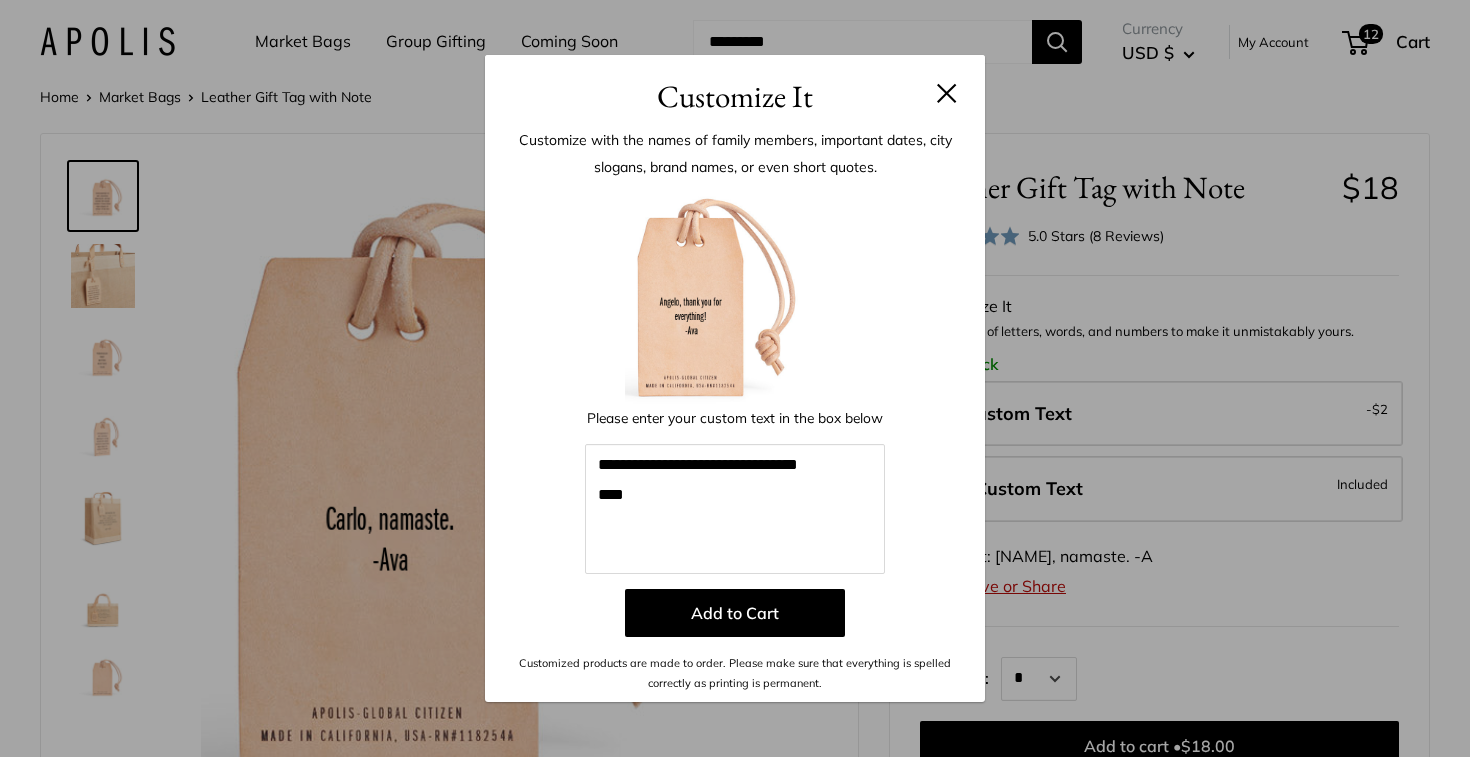 click at bounding box center [735, 295] 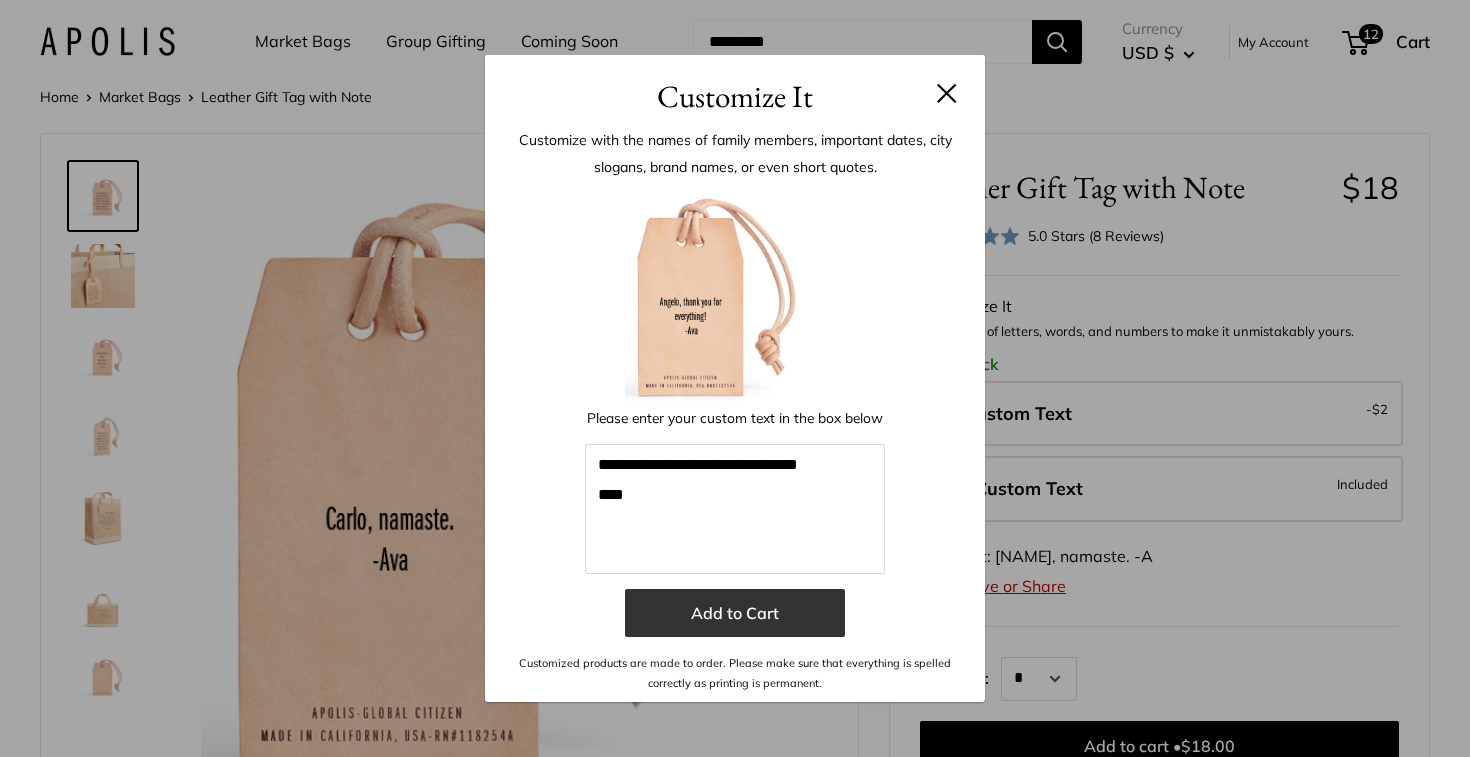 click on "Add to Cart" at bounding box center [735, 613] 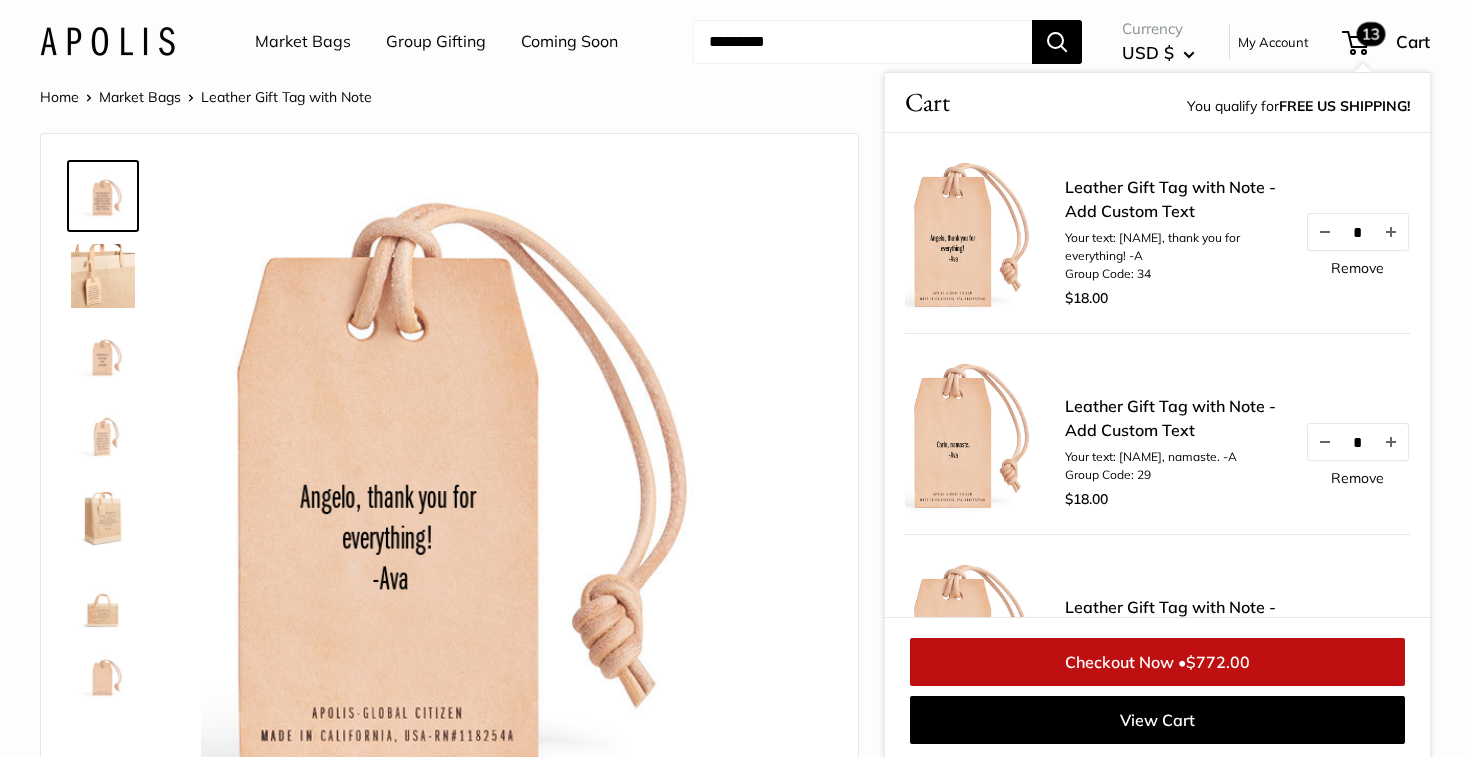click on "Home
Market Bags
Leather Gift Tag with Note" at bounding box center (735, 97) 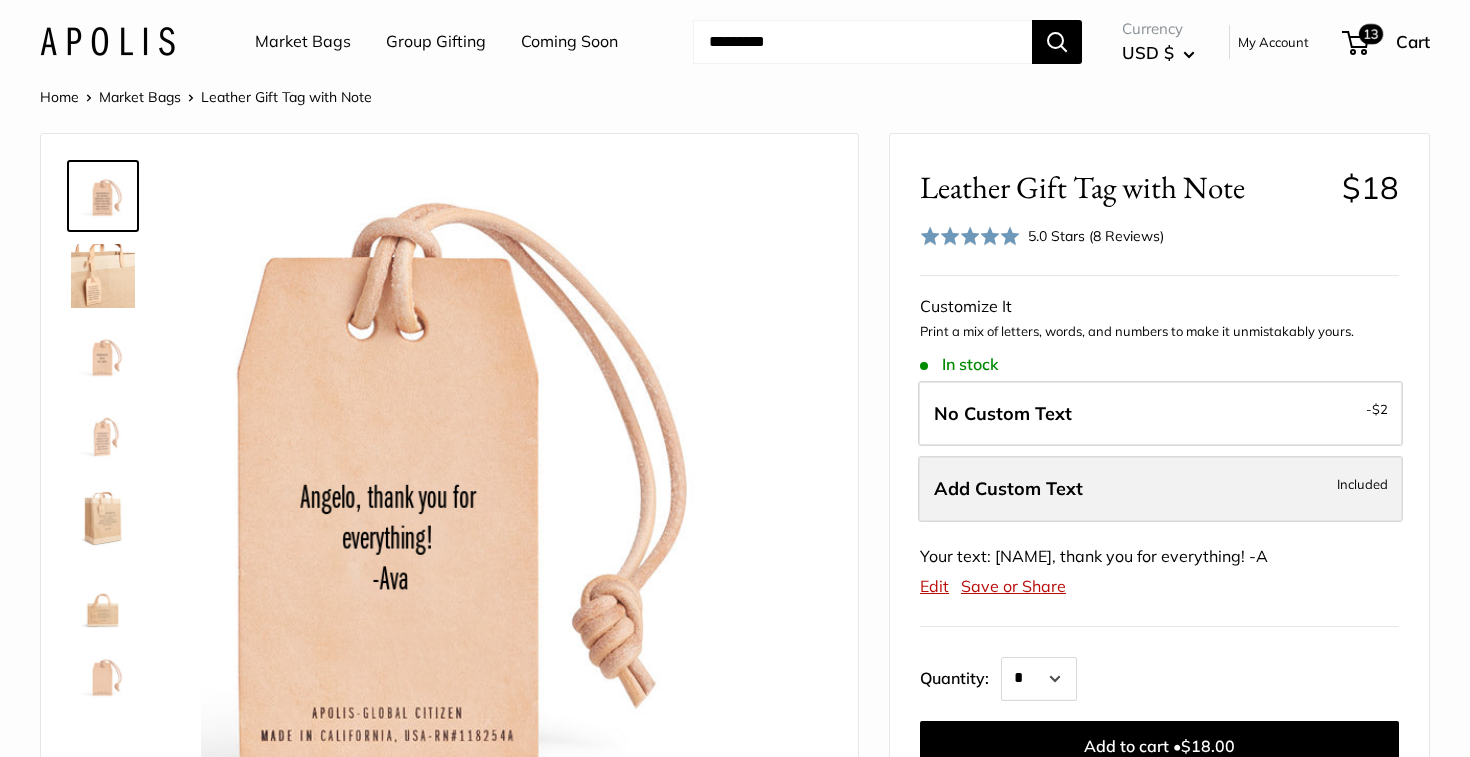 click on "Add Custom Text" at bounding box center (1008, 488) 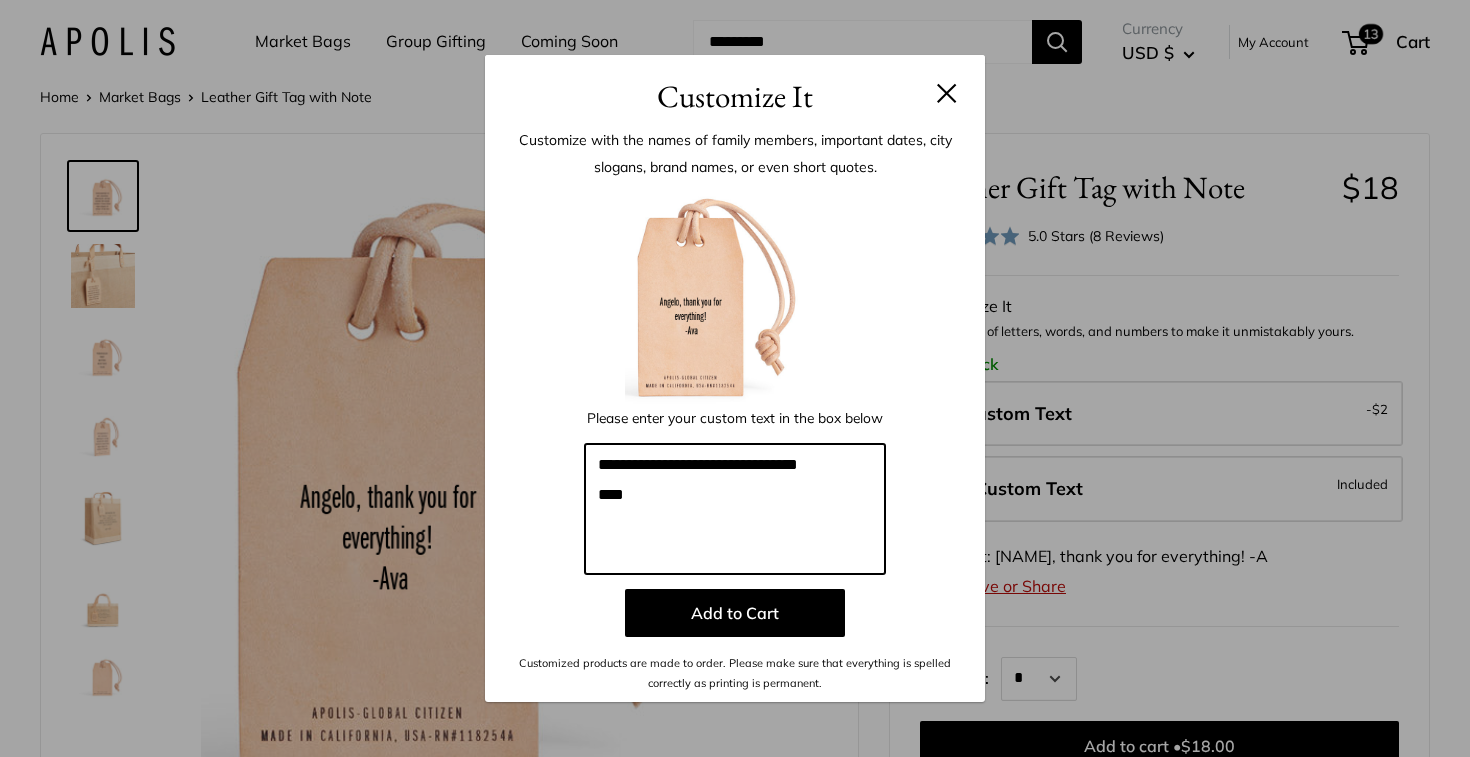 drag, startPoint x: 687, startPoint y: 520, endPoint x: 532, endPoint y: 429, distance: 179.7387 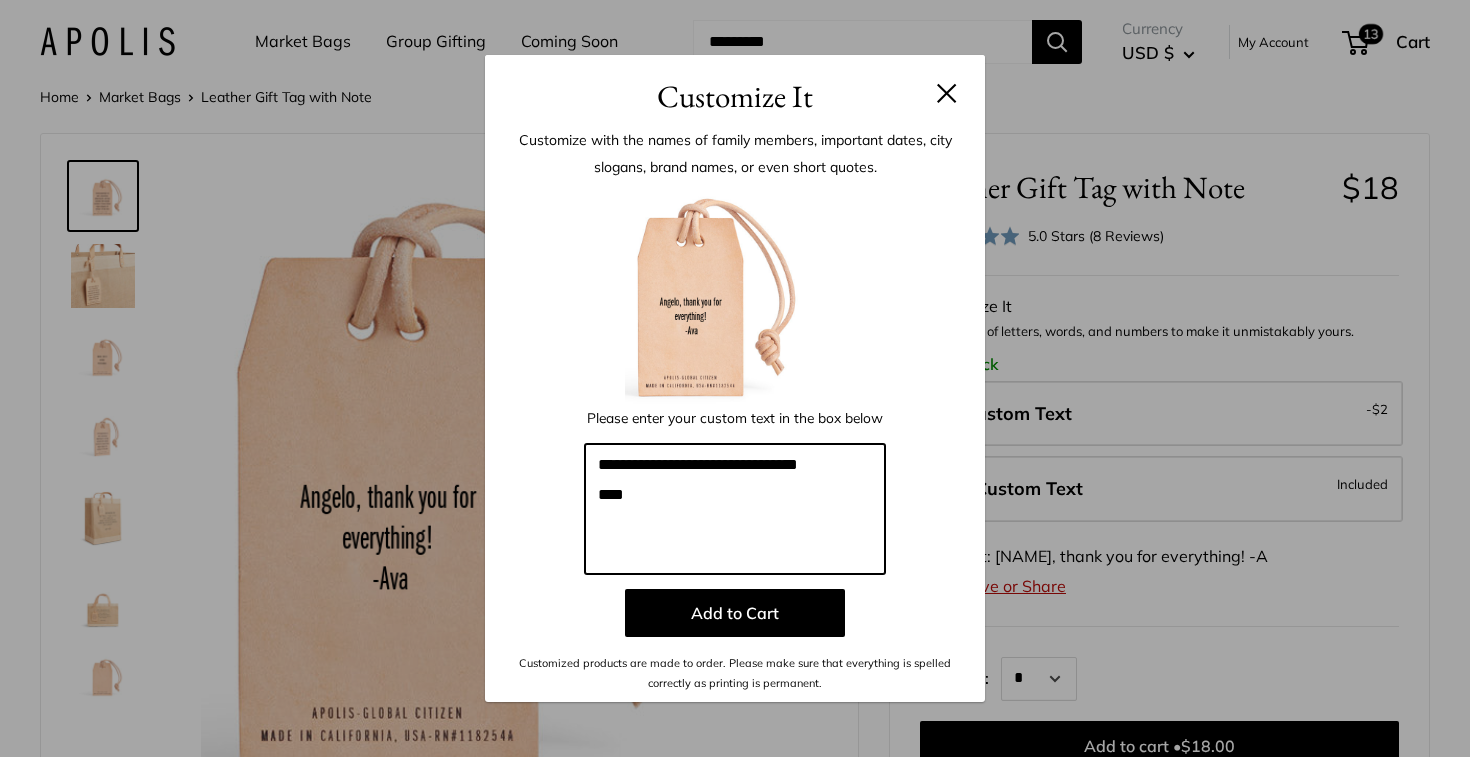 click on "**********" at bounding box center (735, 439) 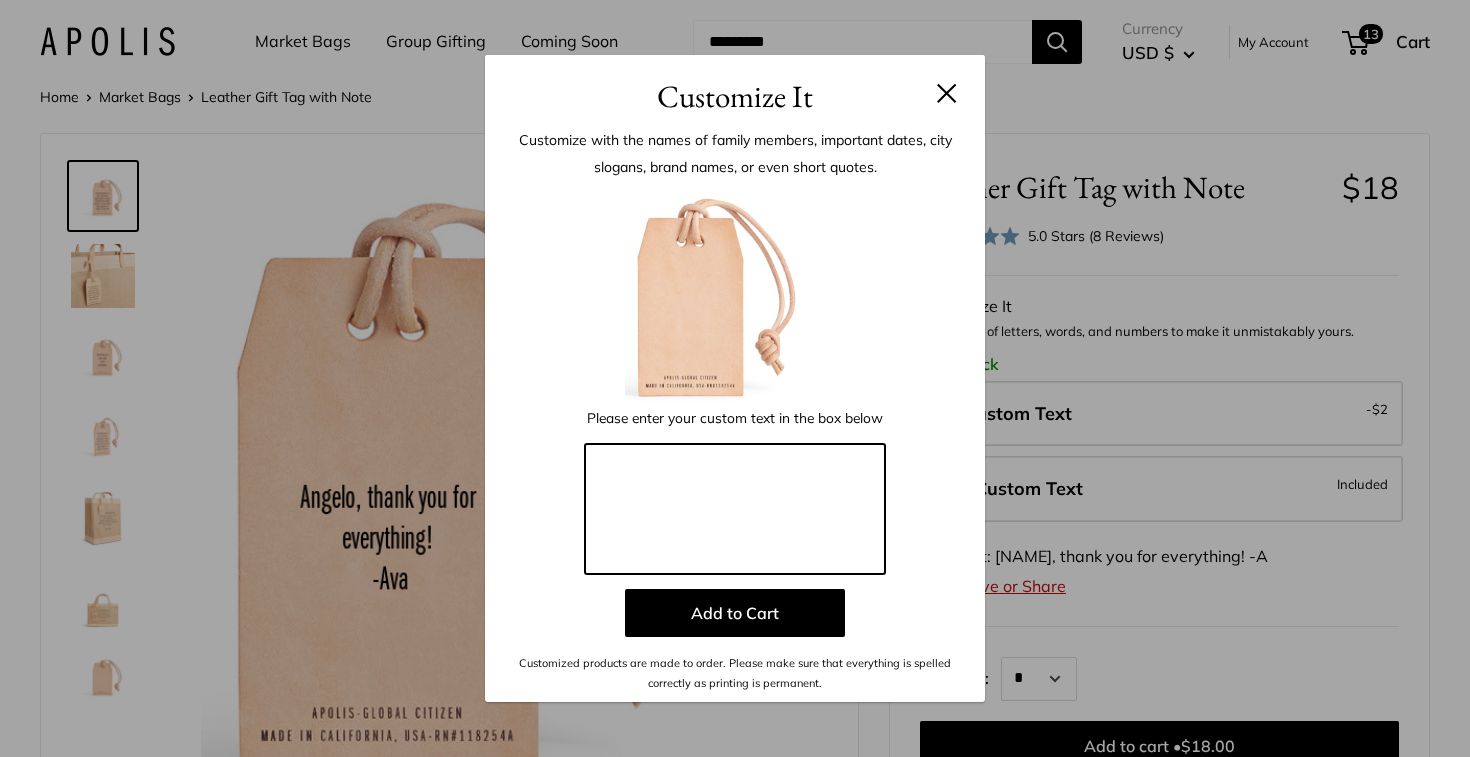 paste on "**********" 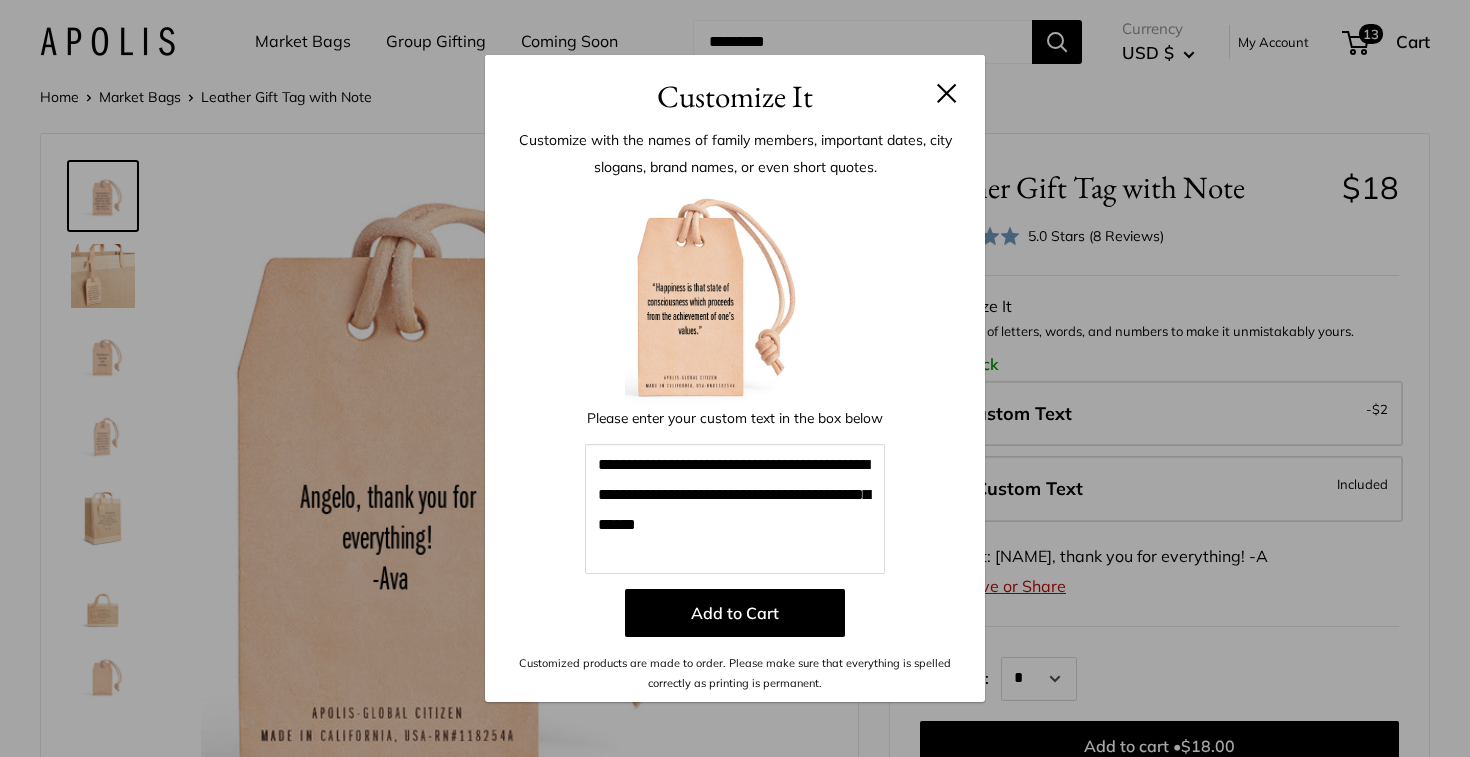 click at bounding box center (735, 295) 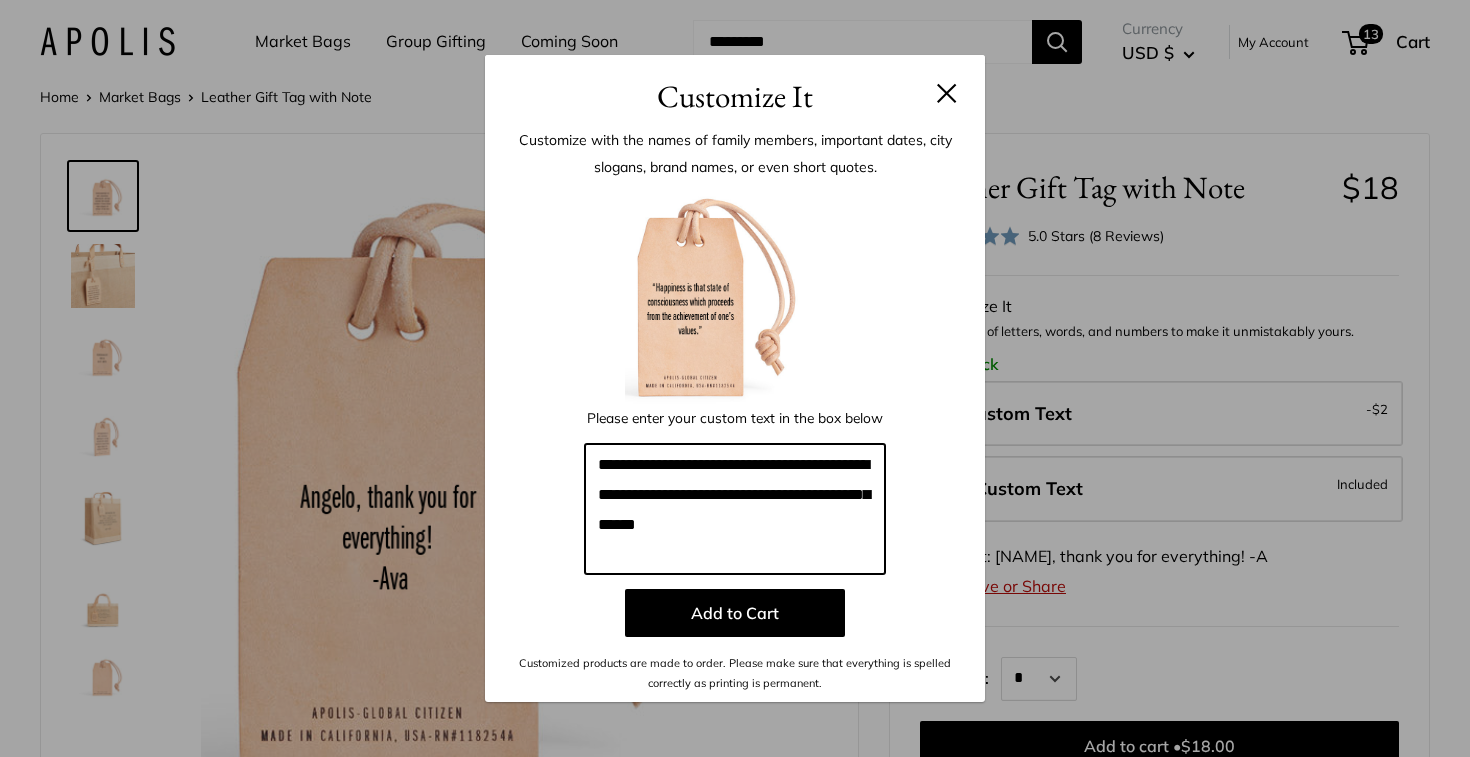 click on "**********" at bounding box center [735, 509] 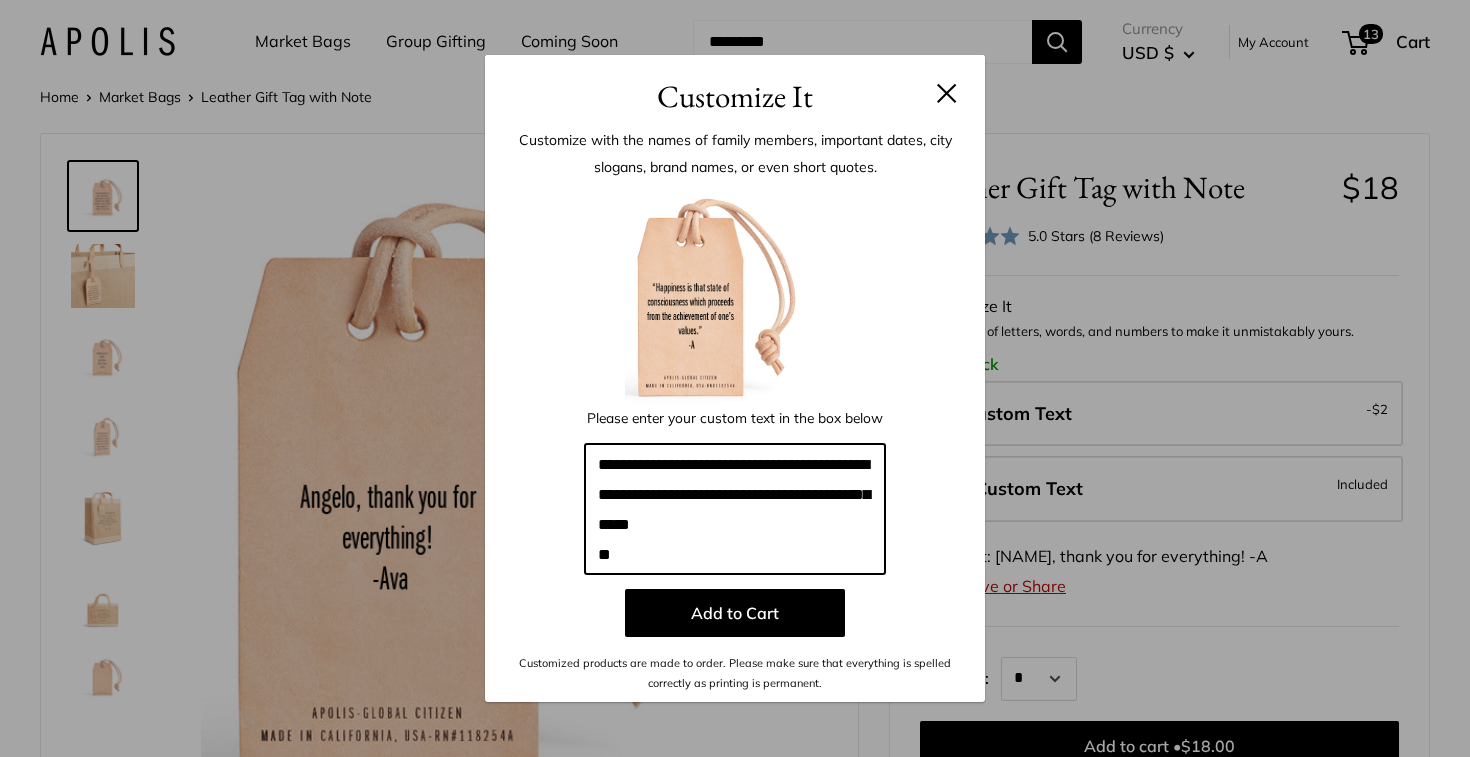 type on "**********" 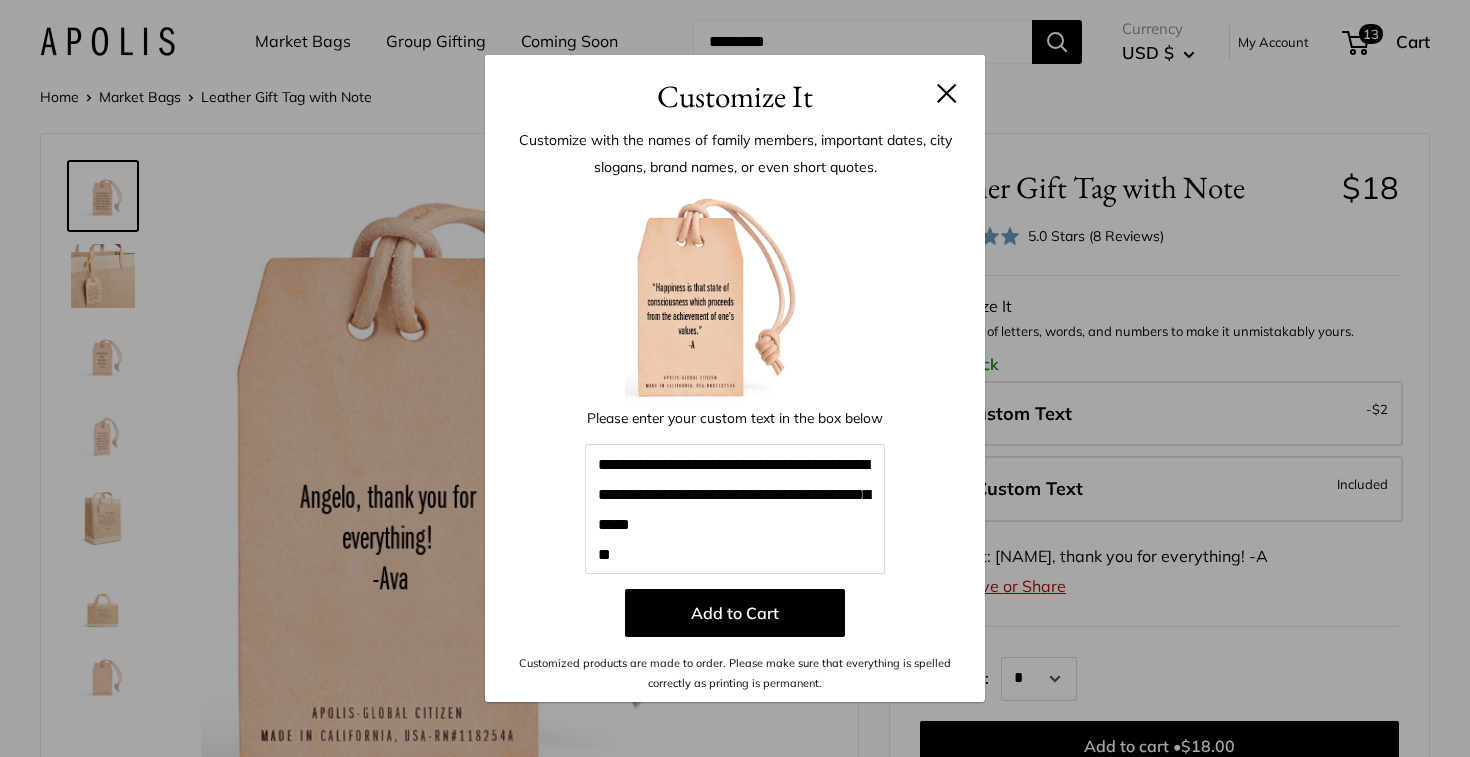 click at bounding box center (735, 295) 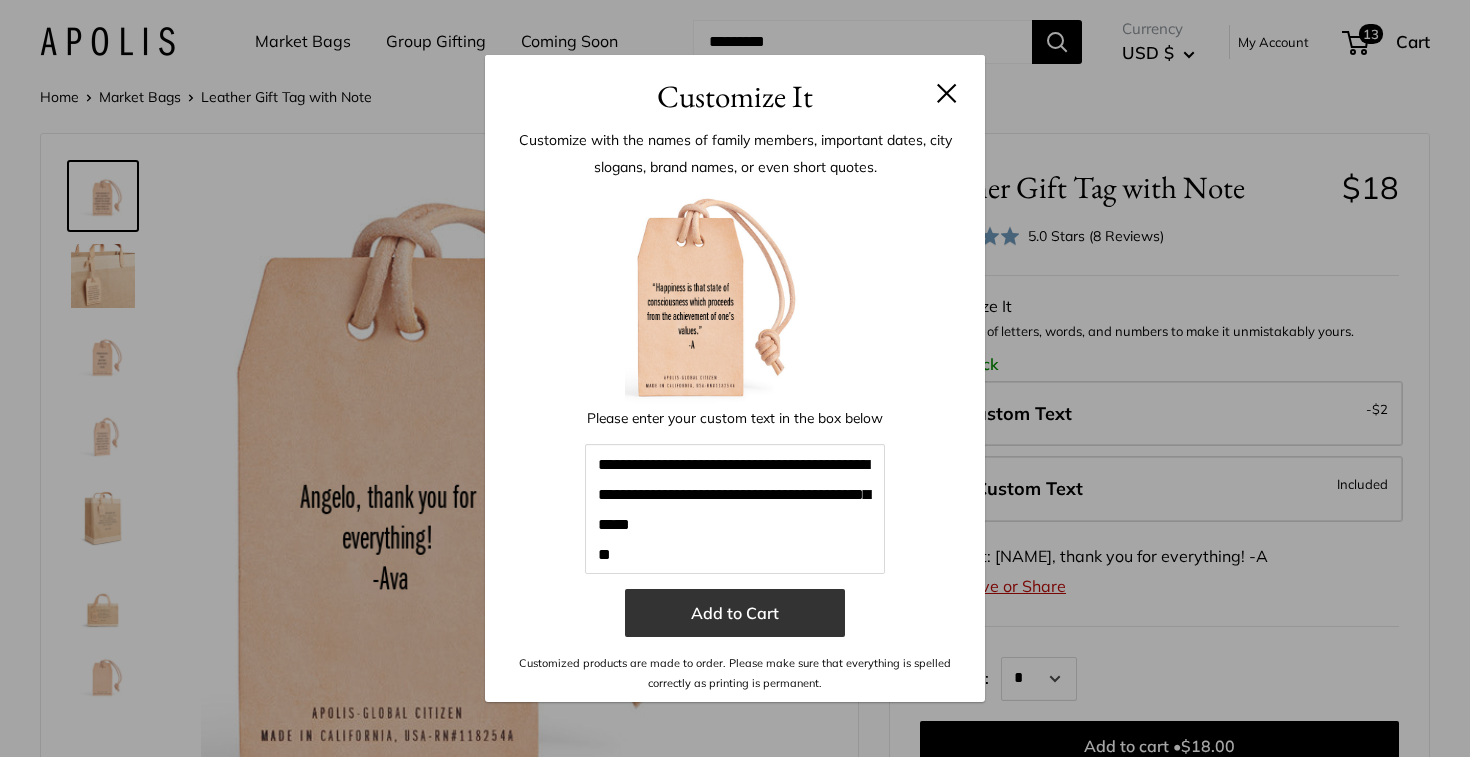 click on "Add to Cart" at bounding box center [735, 613] 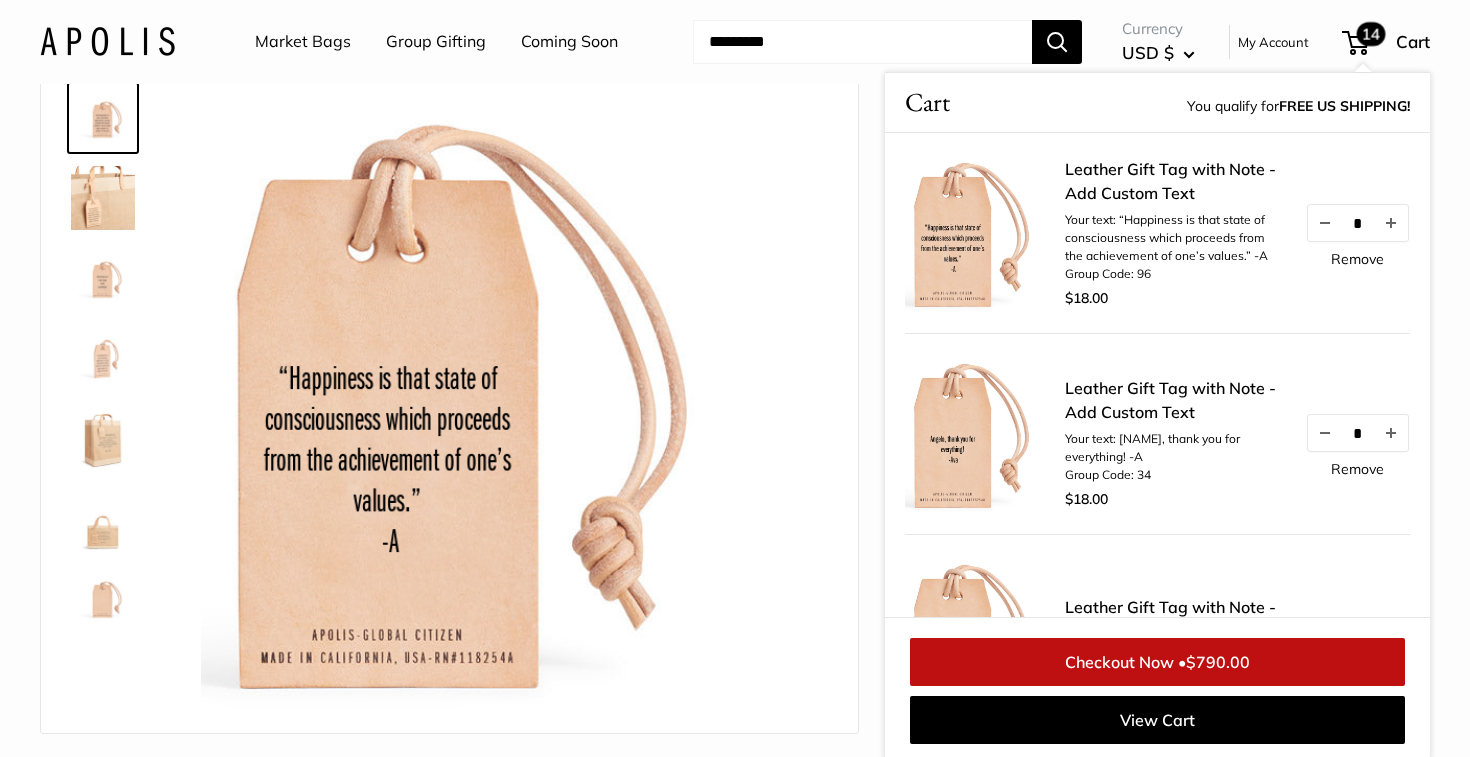 scroll, scrollTop: 81, scrollLeft: 0, axis: vertical 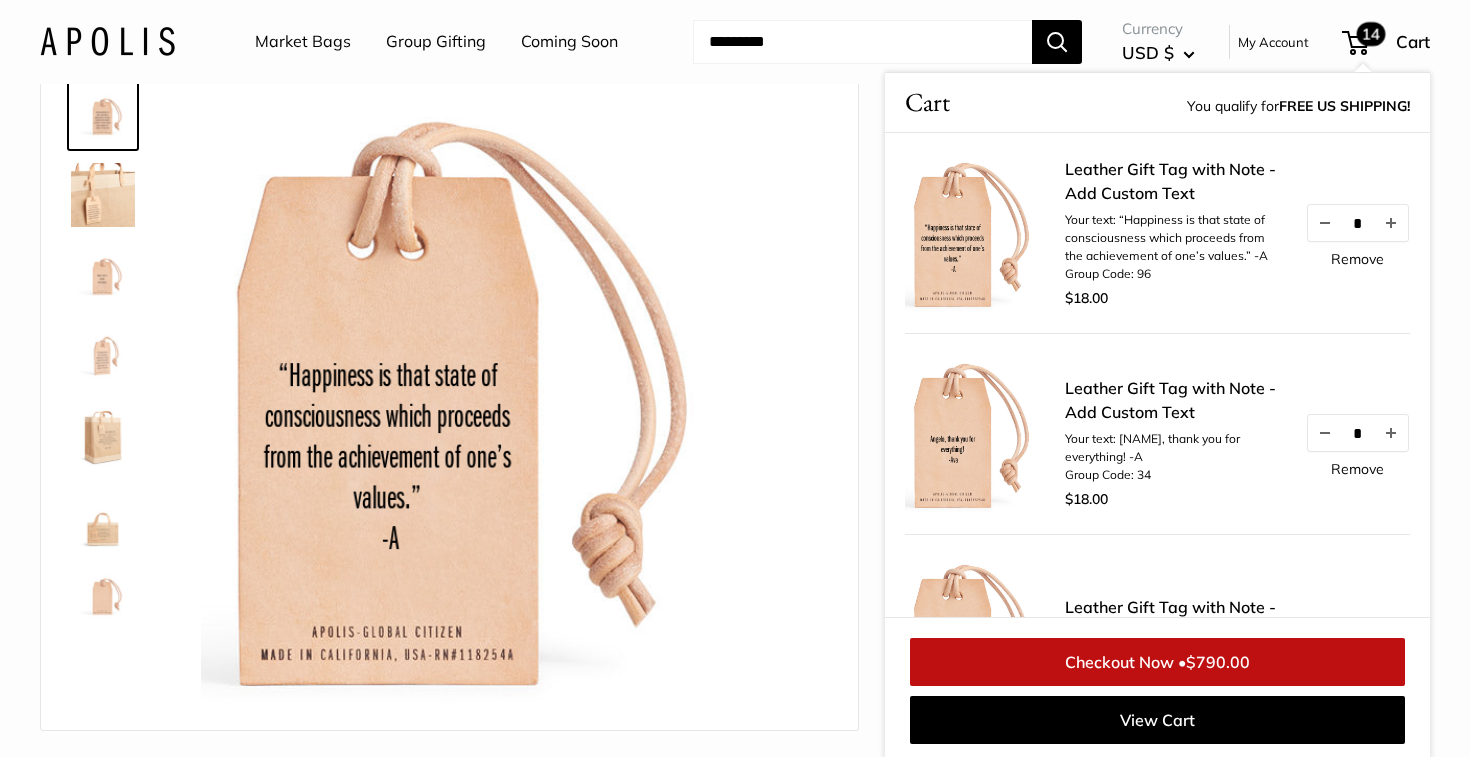 click on "3mm thick, vegetable tanned American leather
Here are a couple ideas for what to personalize this gift tag for...
Custom printed text with eco-friendly ink
5 oz vegetable tanned American leather
The size is 2.25" X 3.75"" at bounding box center (449, 391) 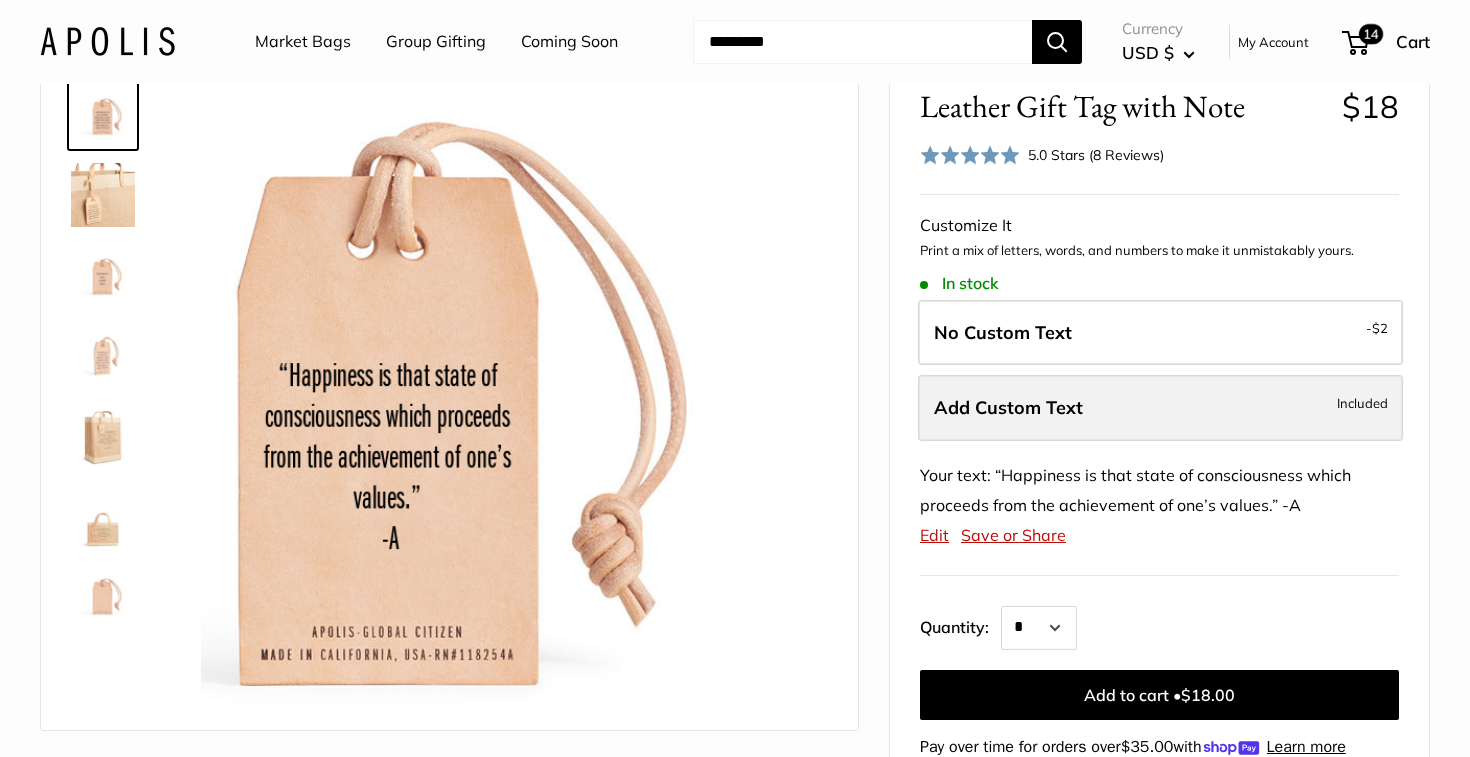 click on "Add Custom Text
Included" at bounding box center (1160, 408) 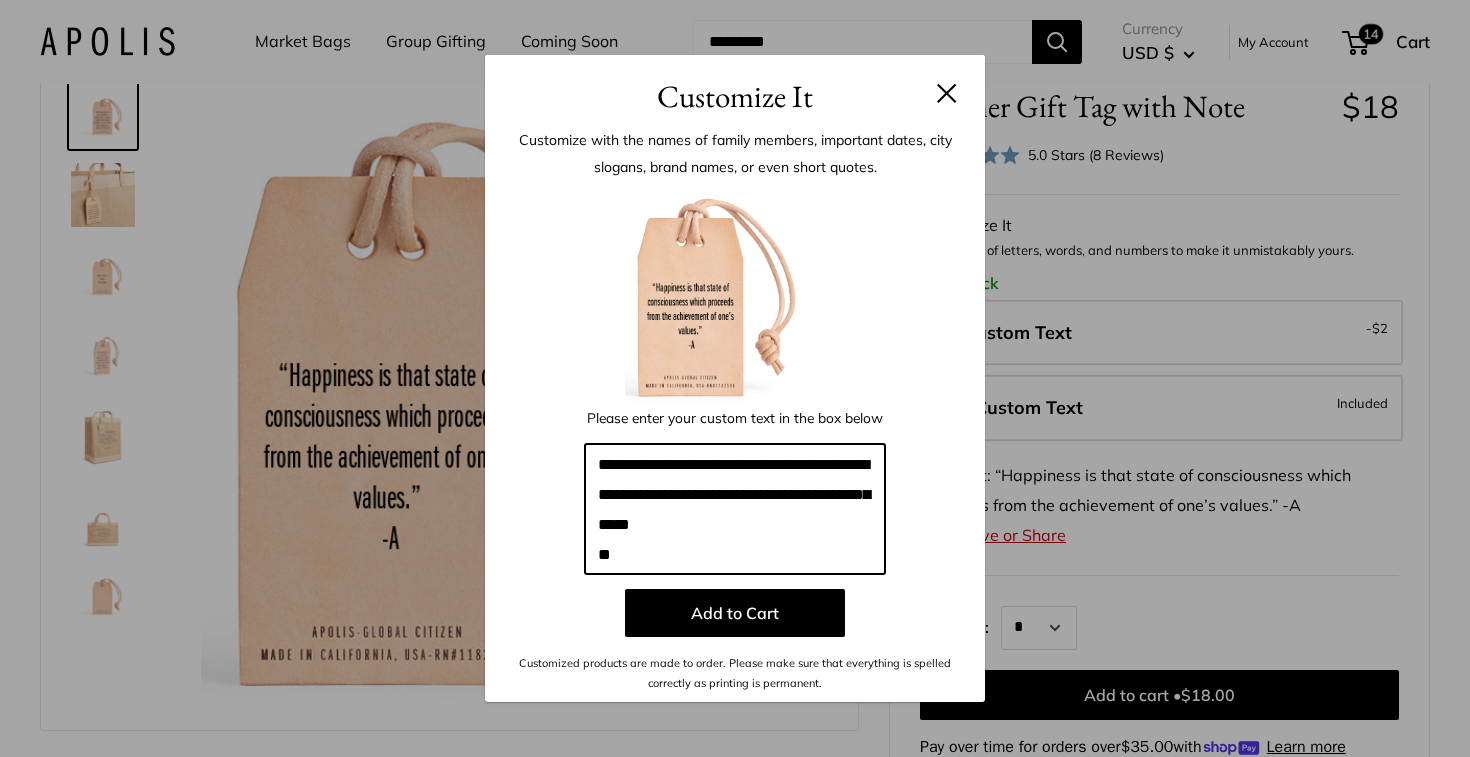 drag, startPoint x: 634, startPoint y: 565, endPoint x: 555, endPoint y: 445, distance: 143.66975 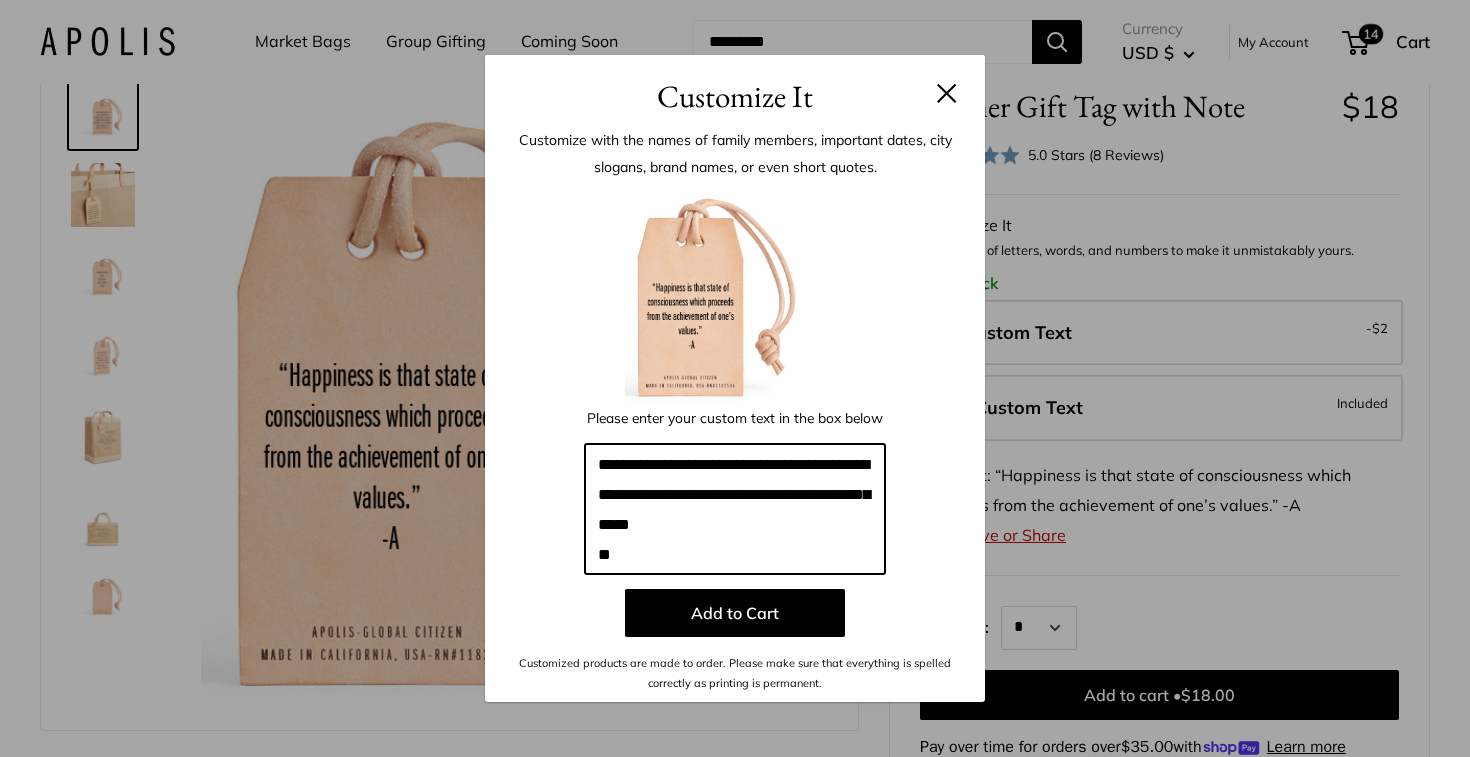 click on "**********" at bounding box center (735, 439) 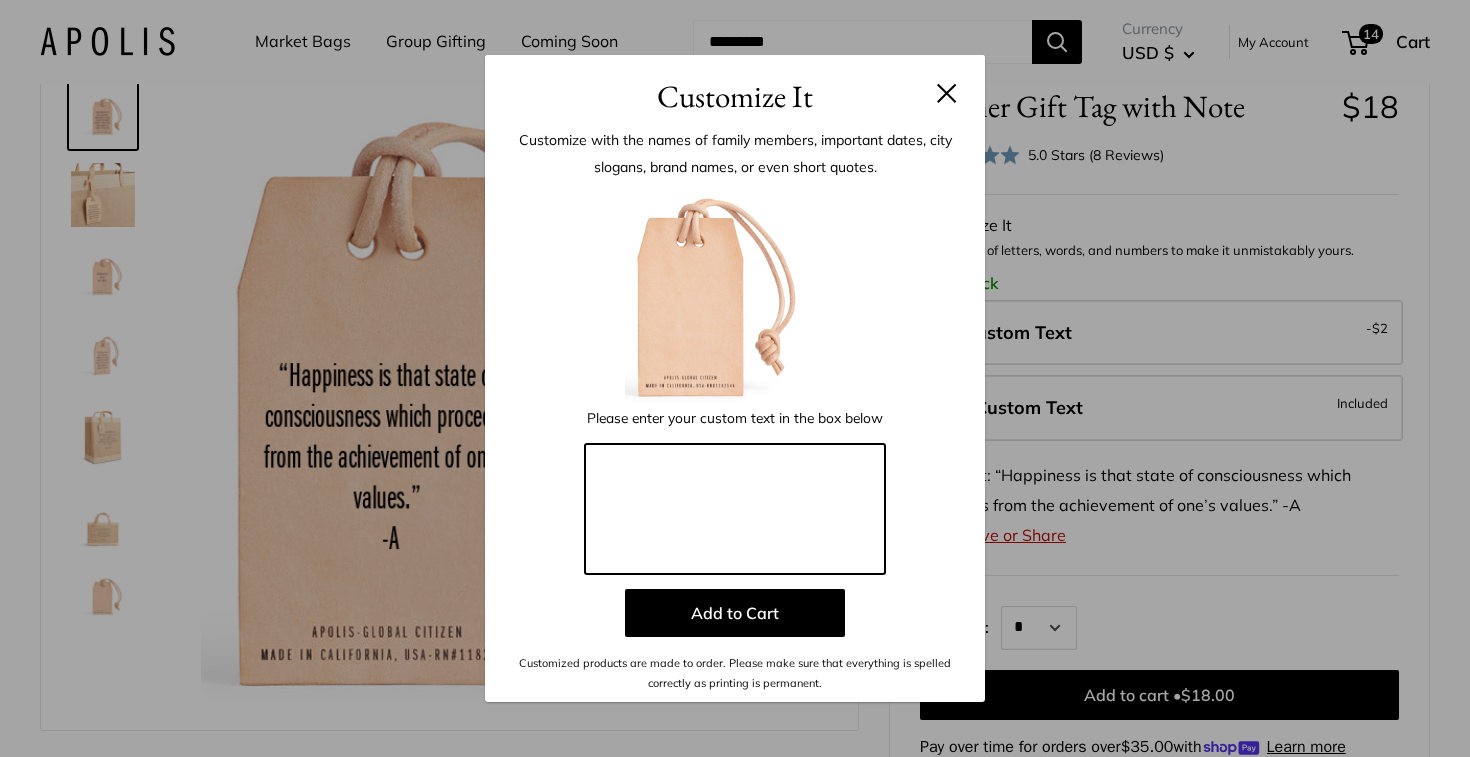 paste on "**********" 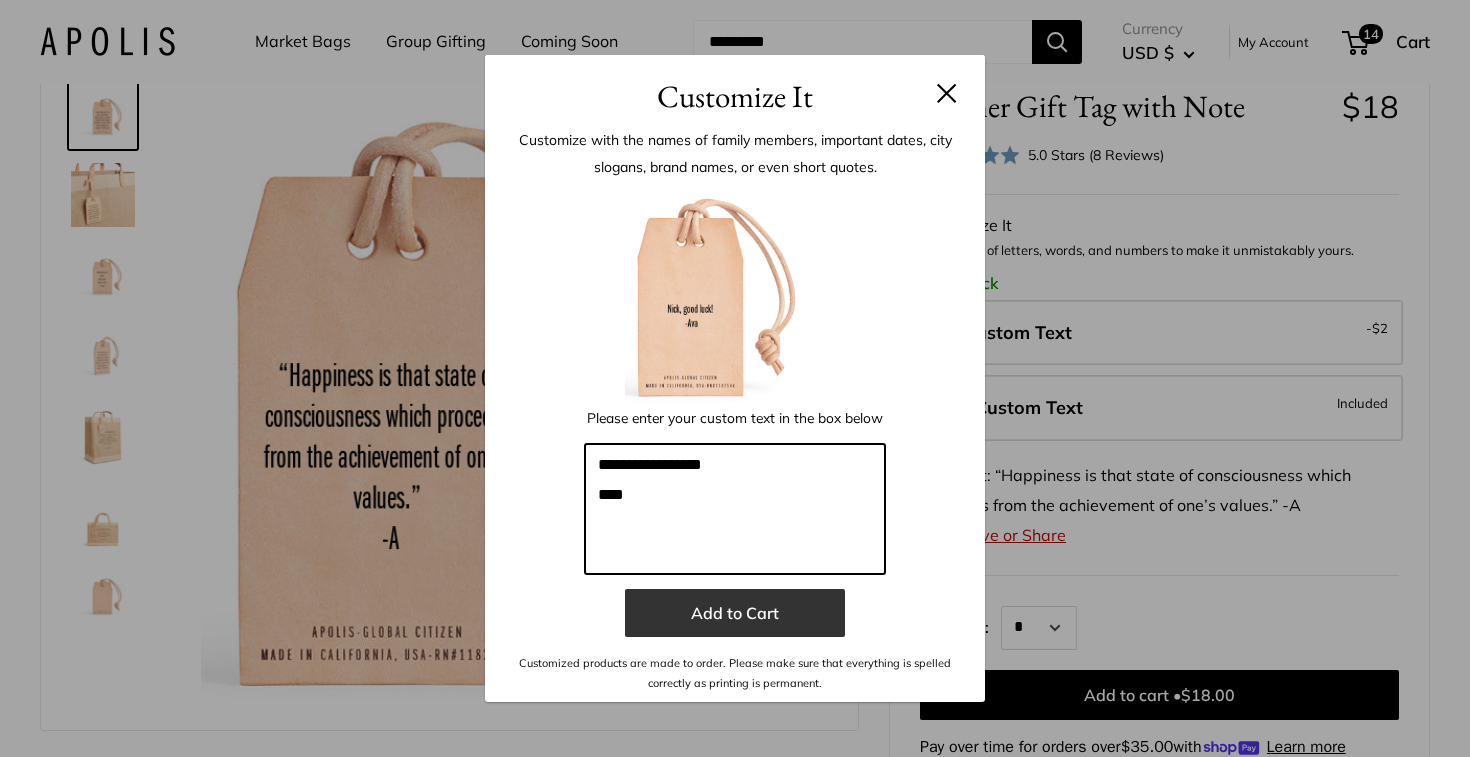 type on "**********" 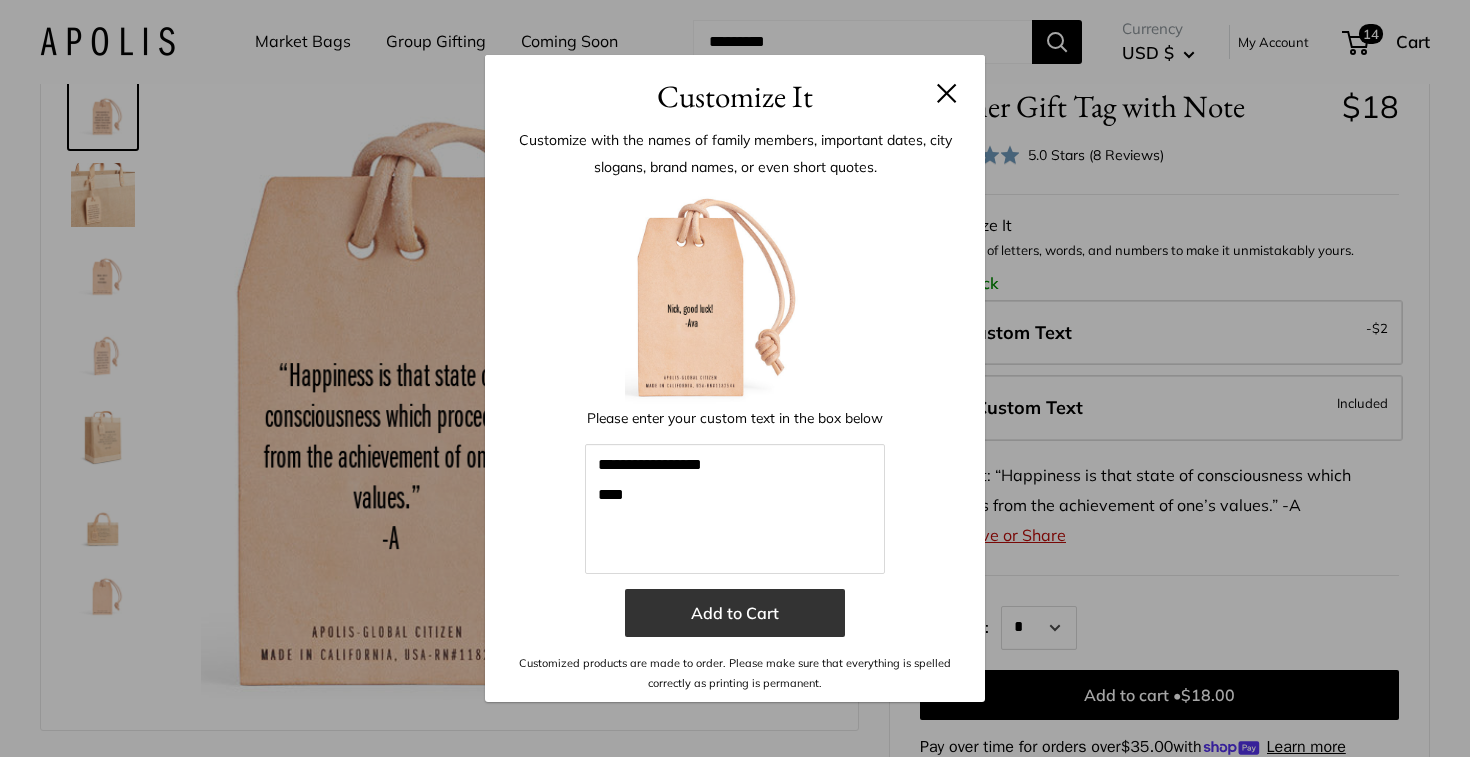 click on "Add to Cart" at bounding box center [735, 613] 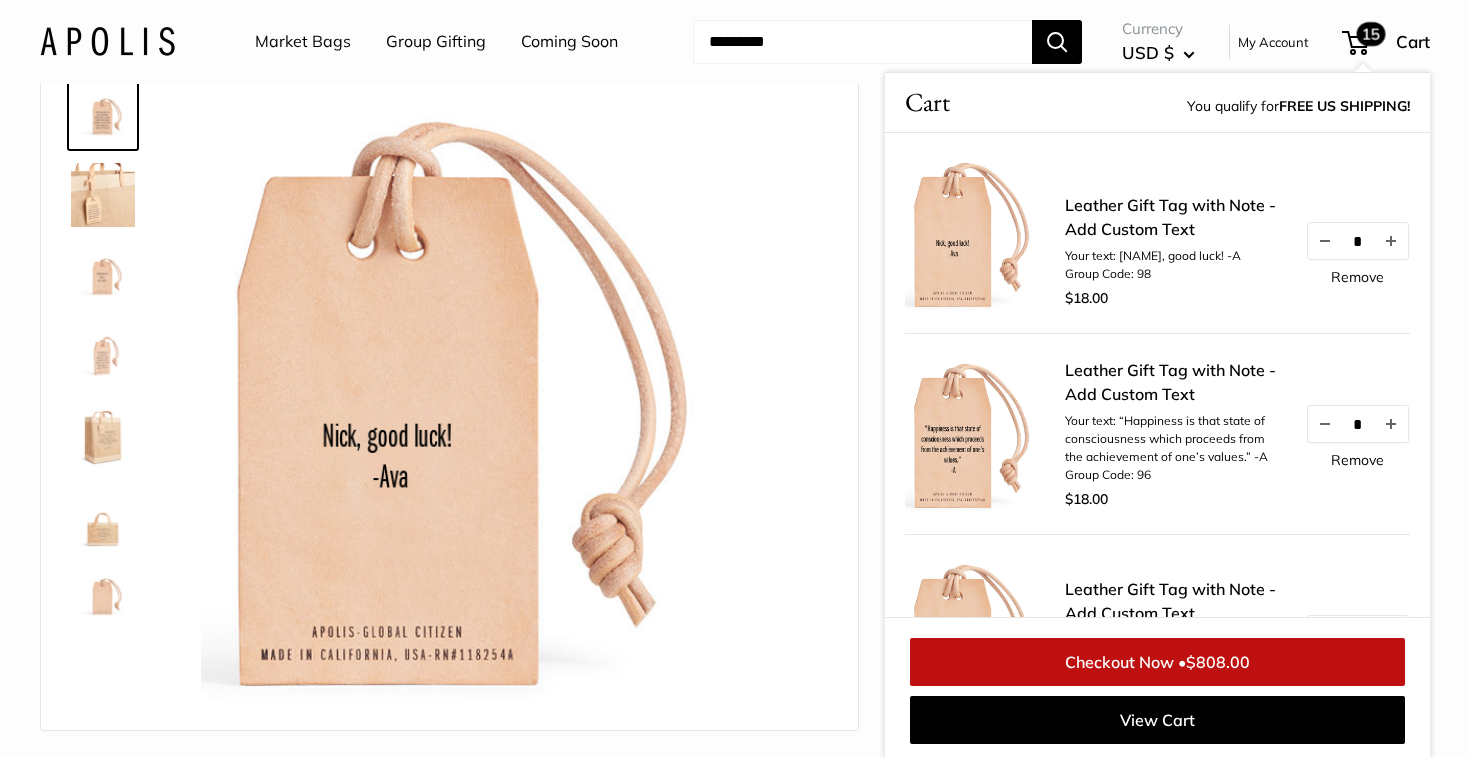 click on "3mm thick, vegetable tanned American leather
Here are a couple ideas for what to personalize this gift tag for...
Custom printed text with eco-friendly ink
5 oz vegetable tanned American leather" at bounding box center [735, 761] 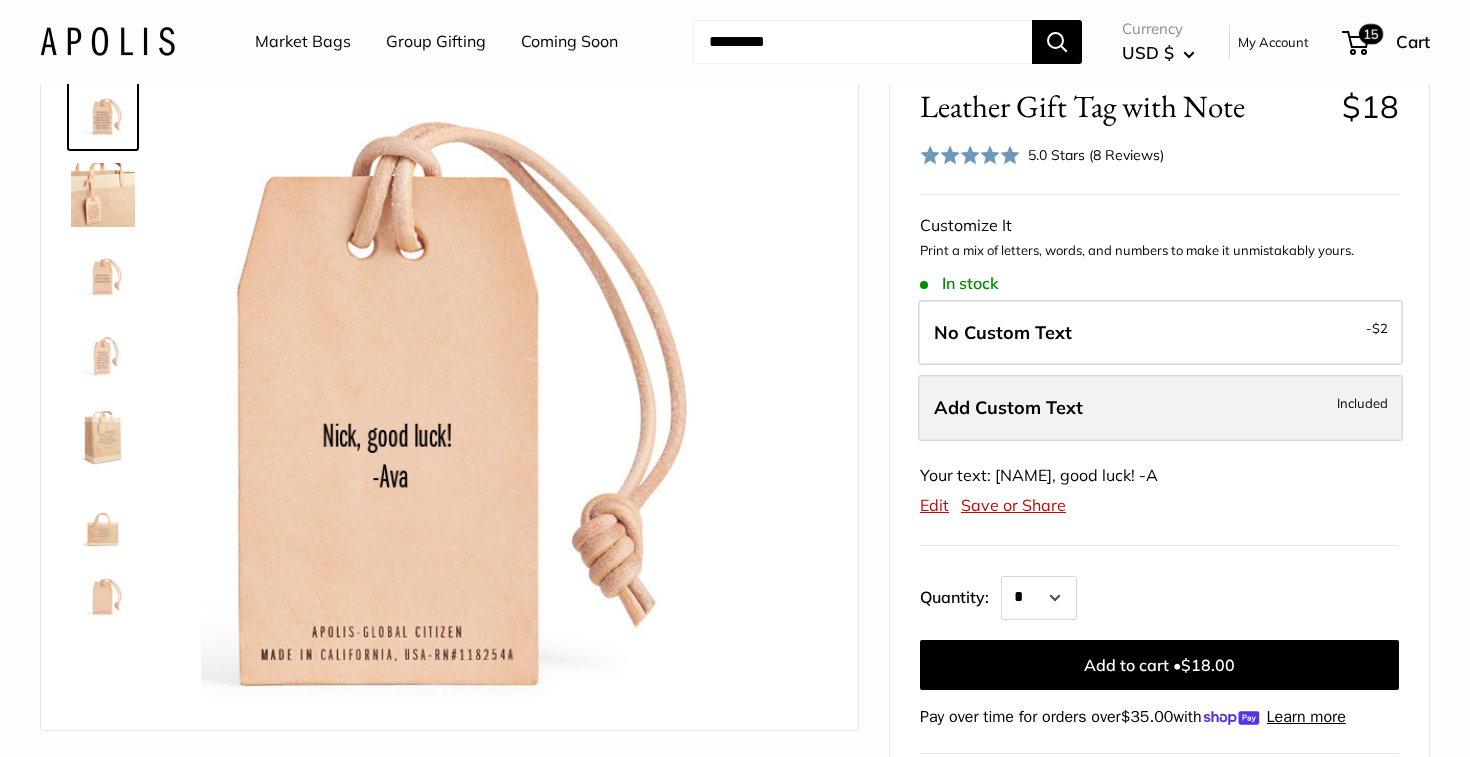click on "Add Custom Text" at bounding box center (1008, 407) 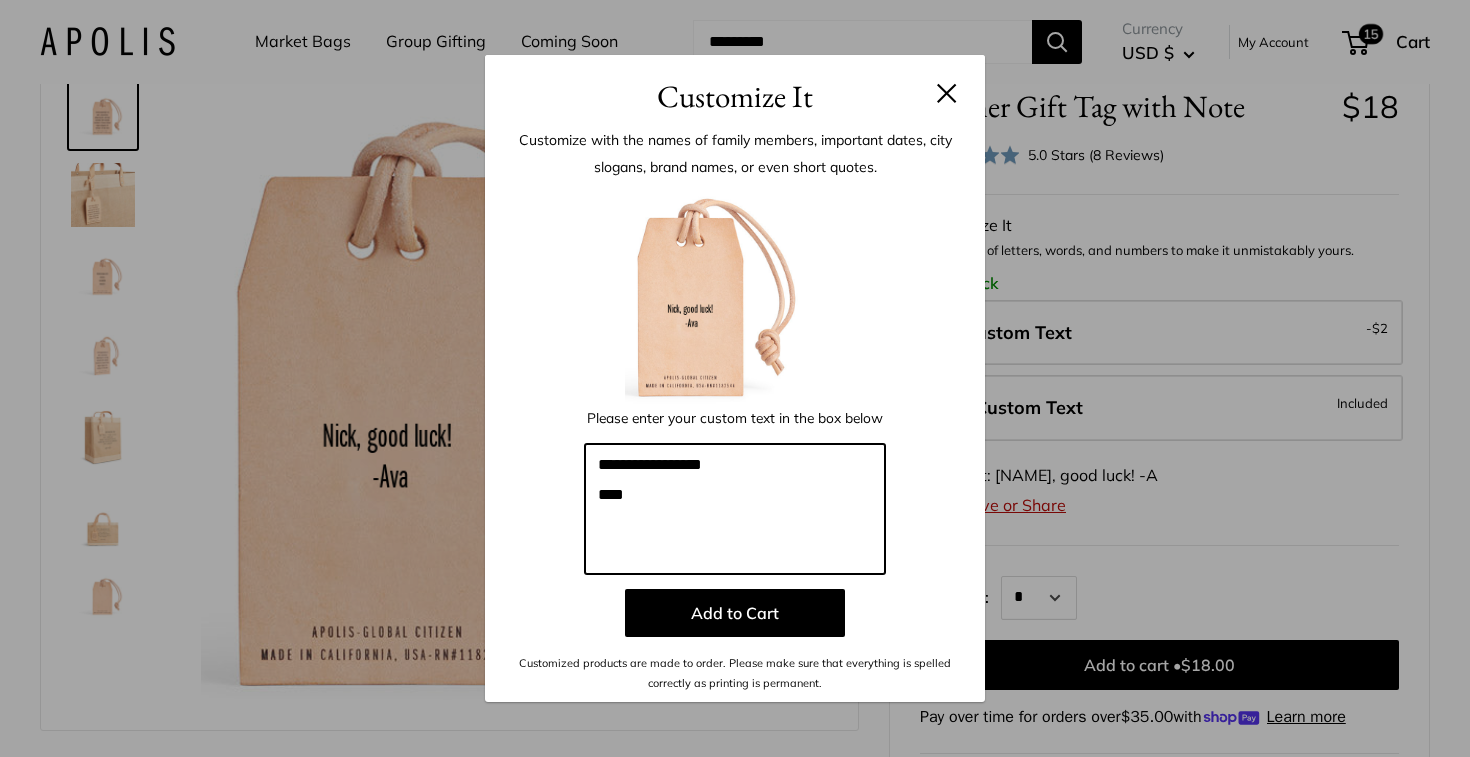drag, startPoint x: 685, startPoint y: 518, endPoint x: 534, endPoint y: 439, distance: 170.41713 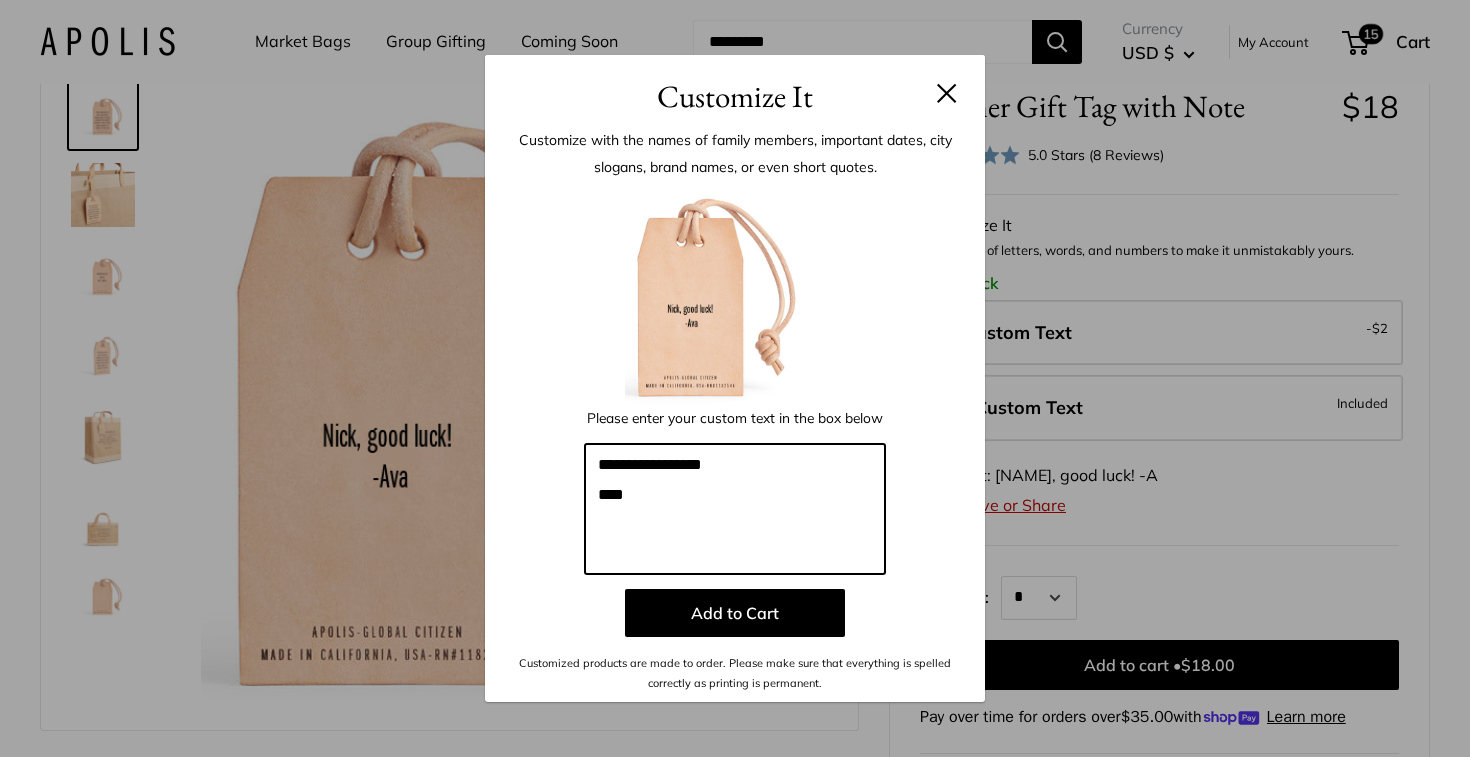 click on "**********" at bounding box center [735, 439] 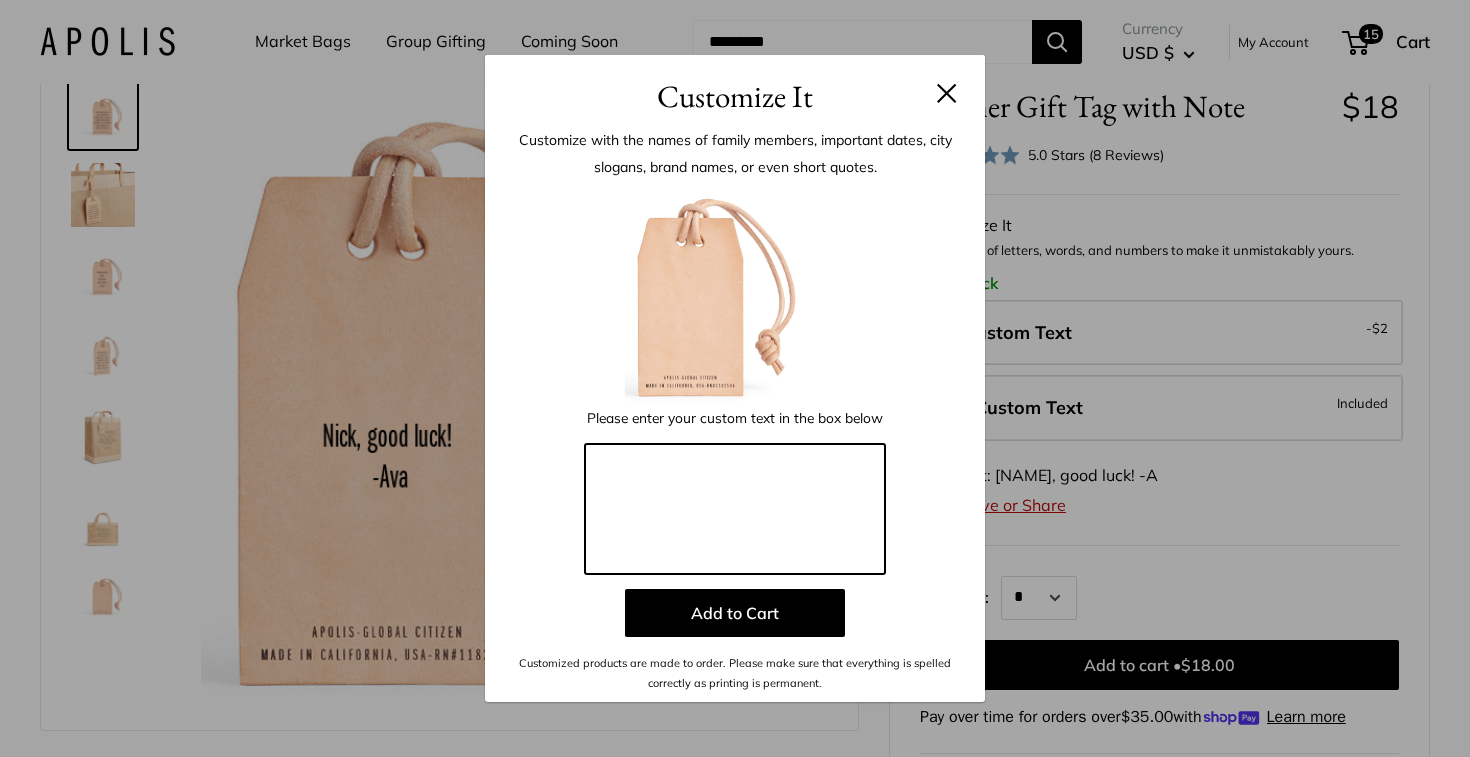 paste on "**********" 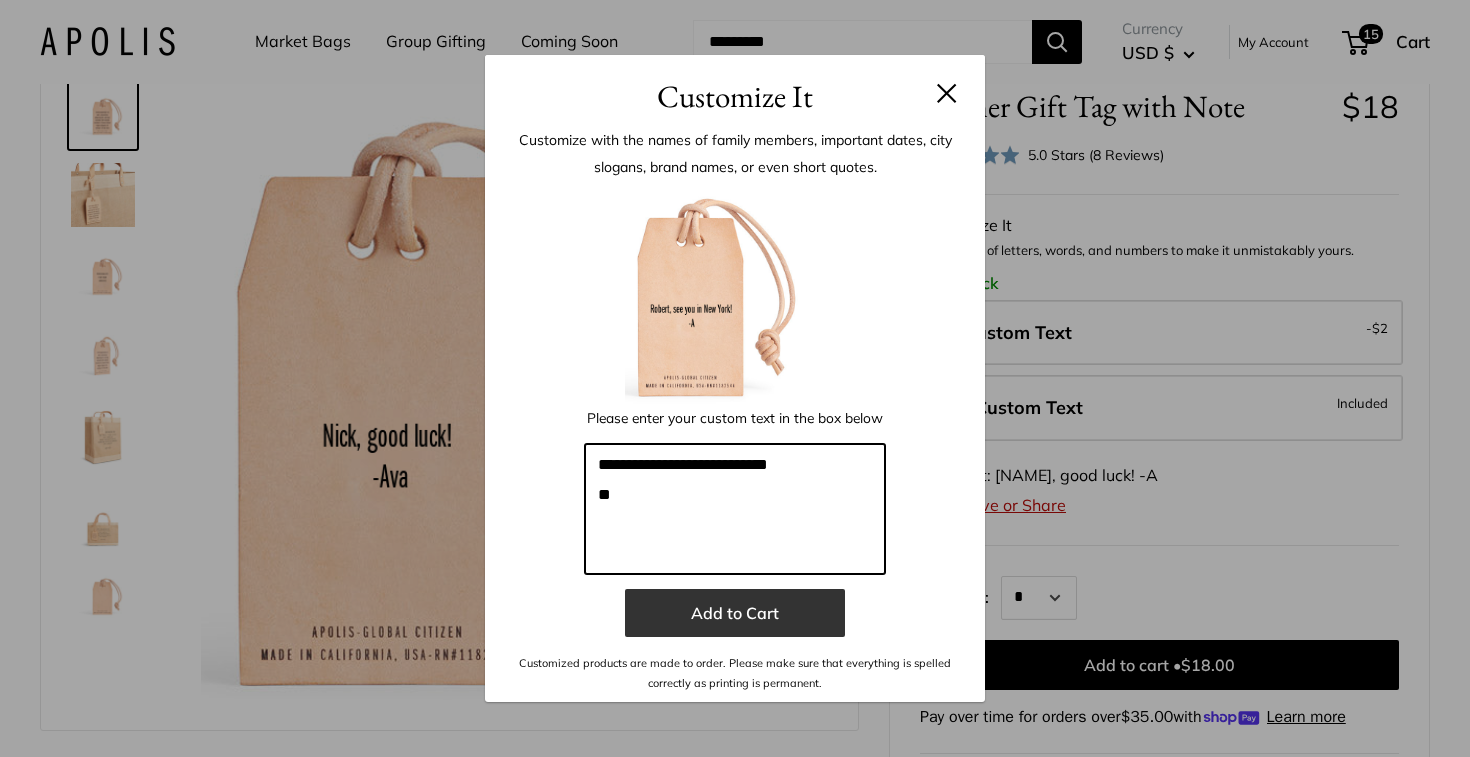 type on "**********" 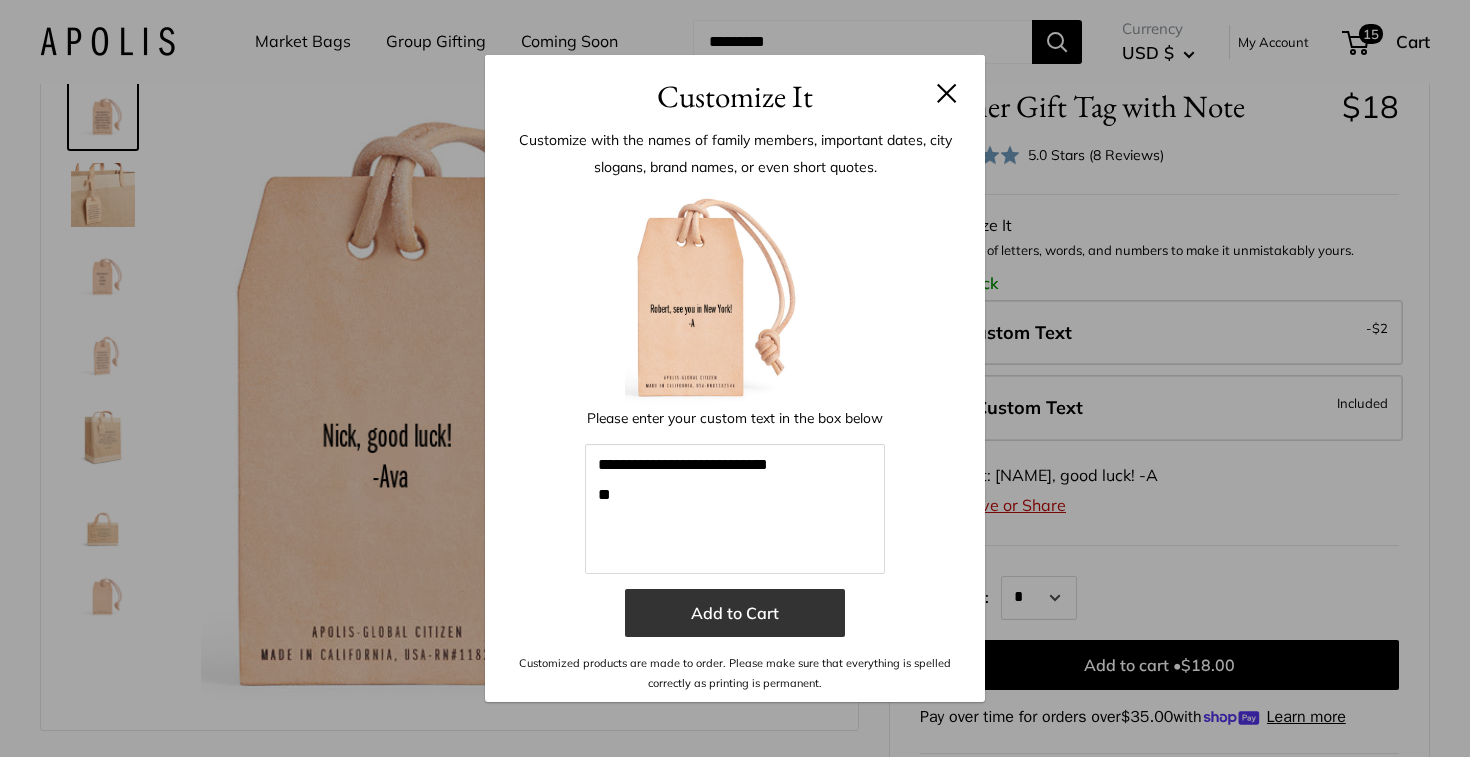 click on "Add to Cart" at bounding box center [735, 613] 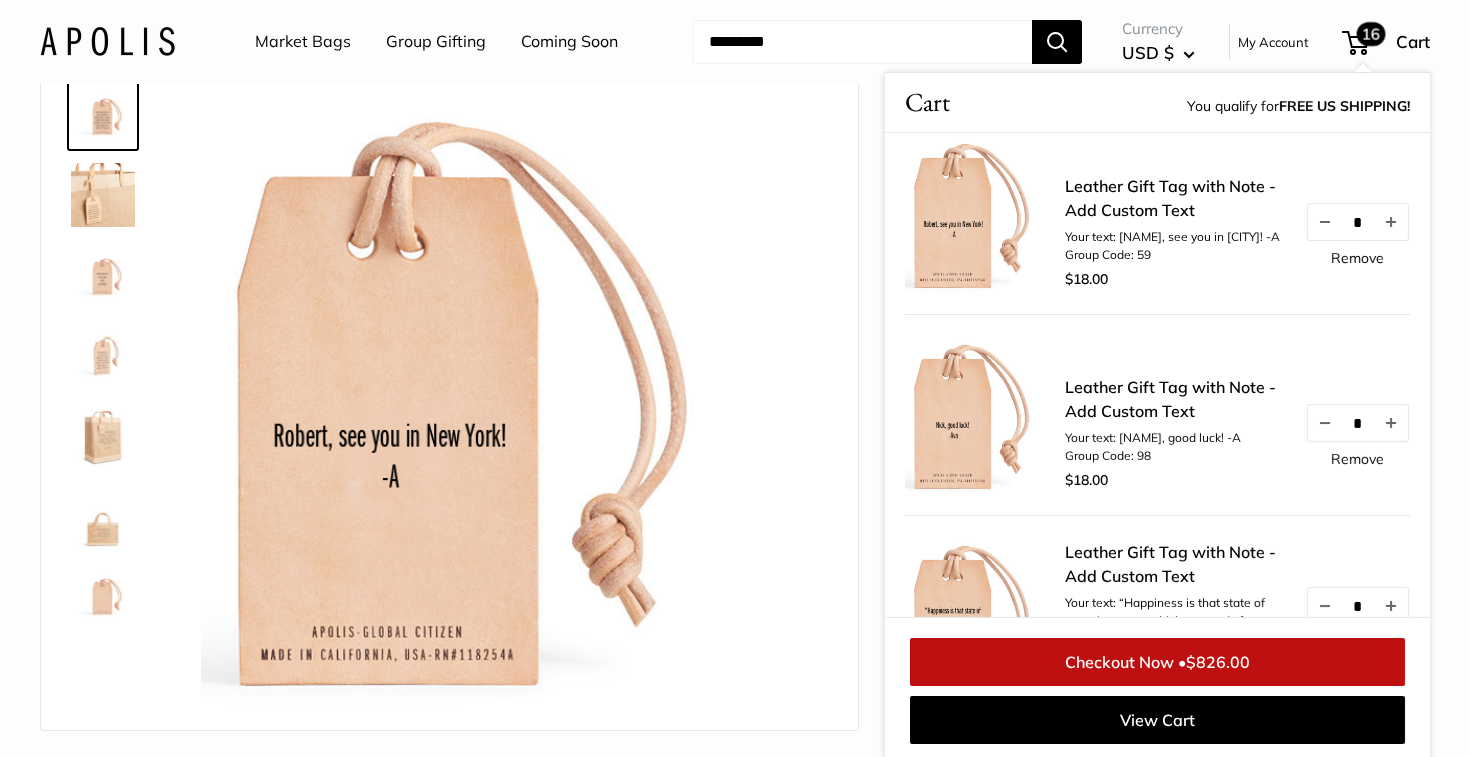 scroll, scrollTop: 0, scrollLeft: 0, axis: both 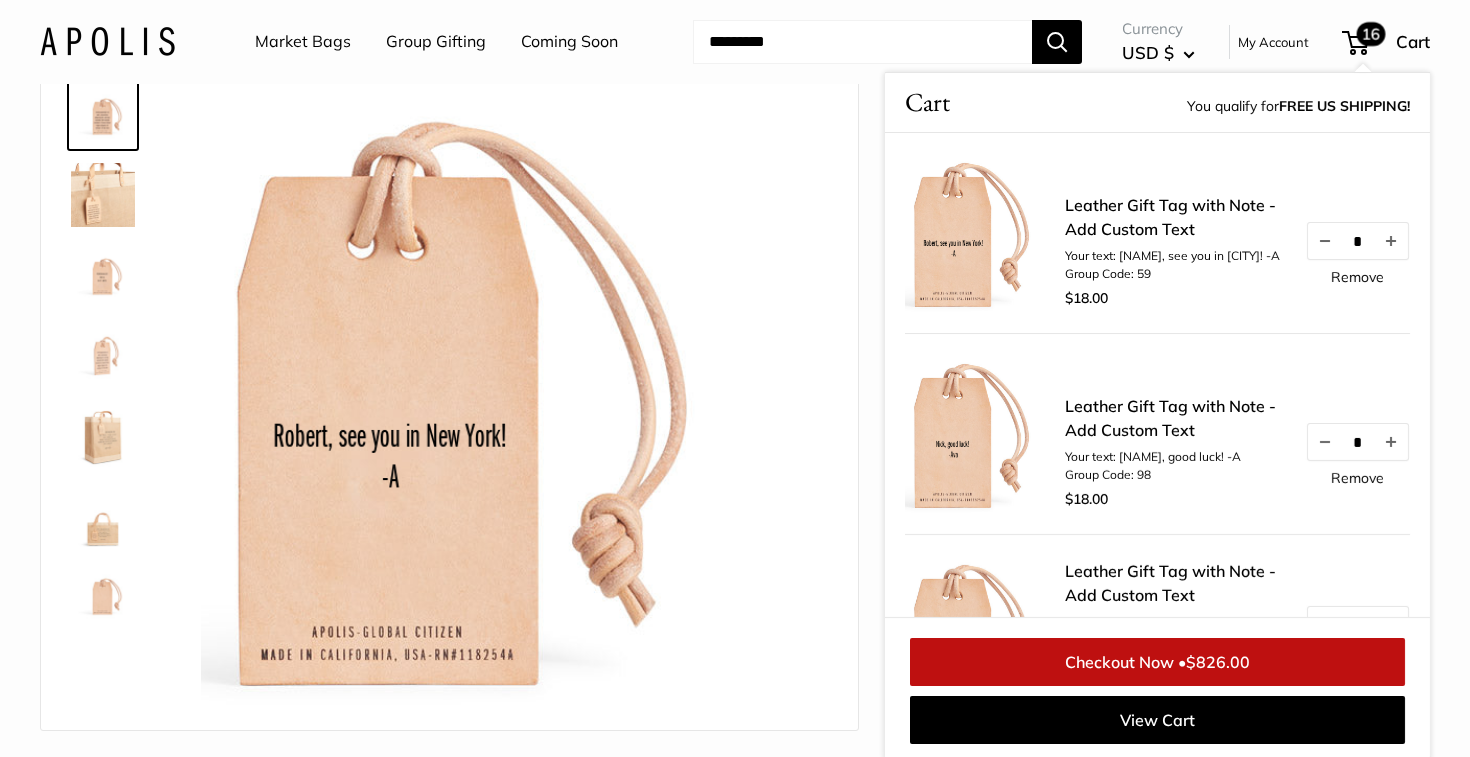 click at bounding box center (862, 42) 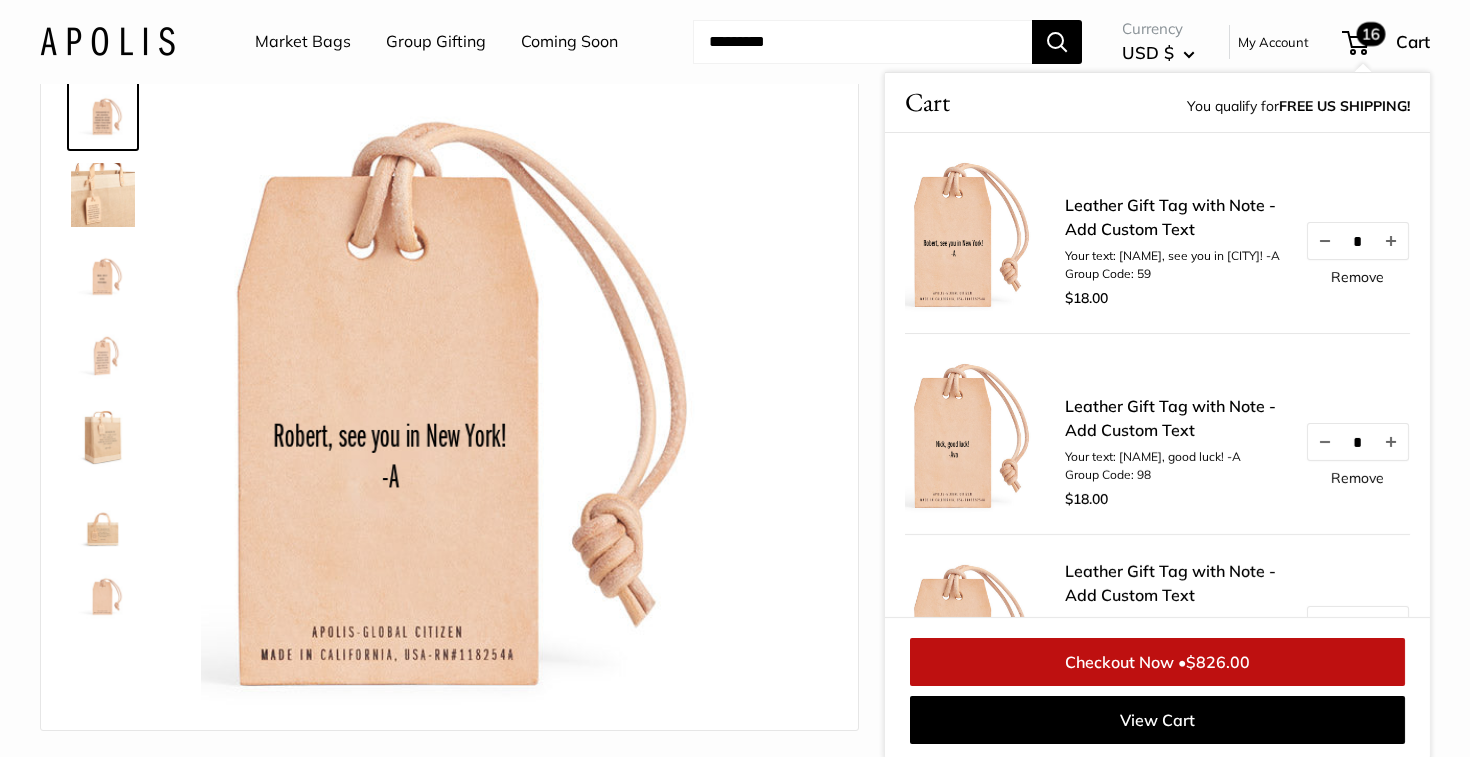 scroll, scrollTop: 82, scrollLeft: 0, axis: vertical 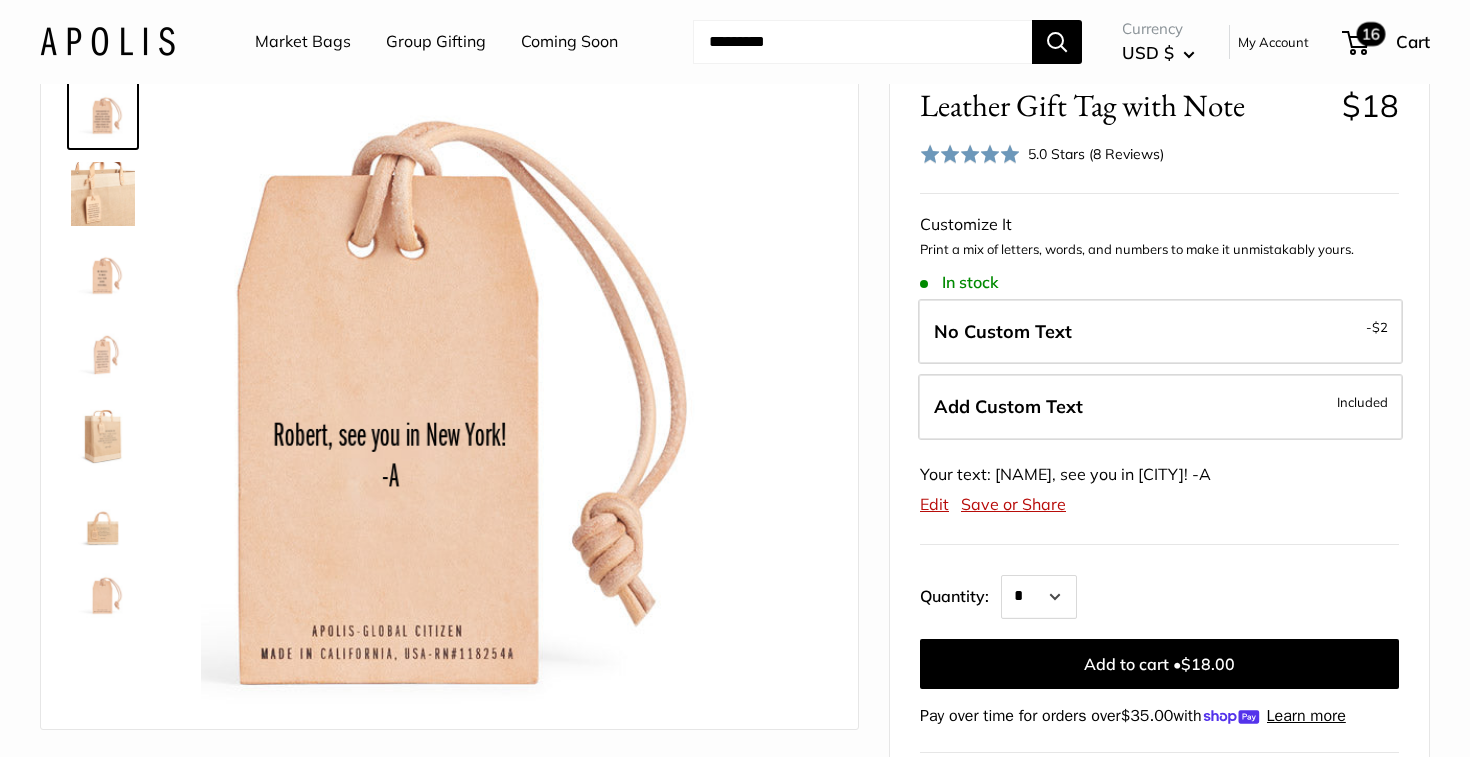 click on "16" at bounding box center (1355, 43) 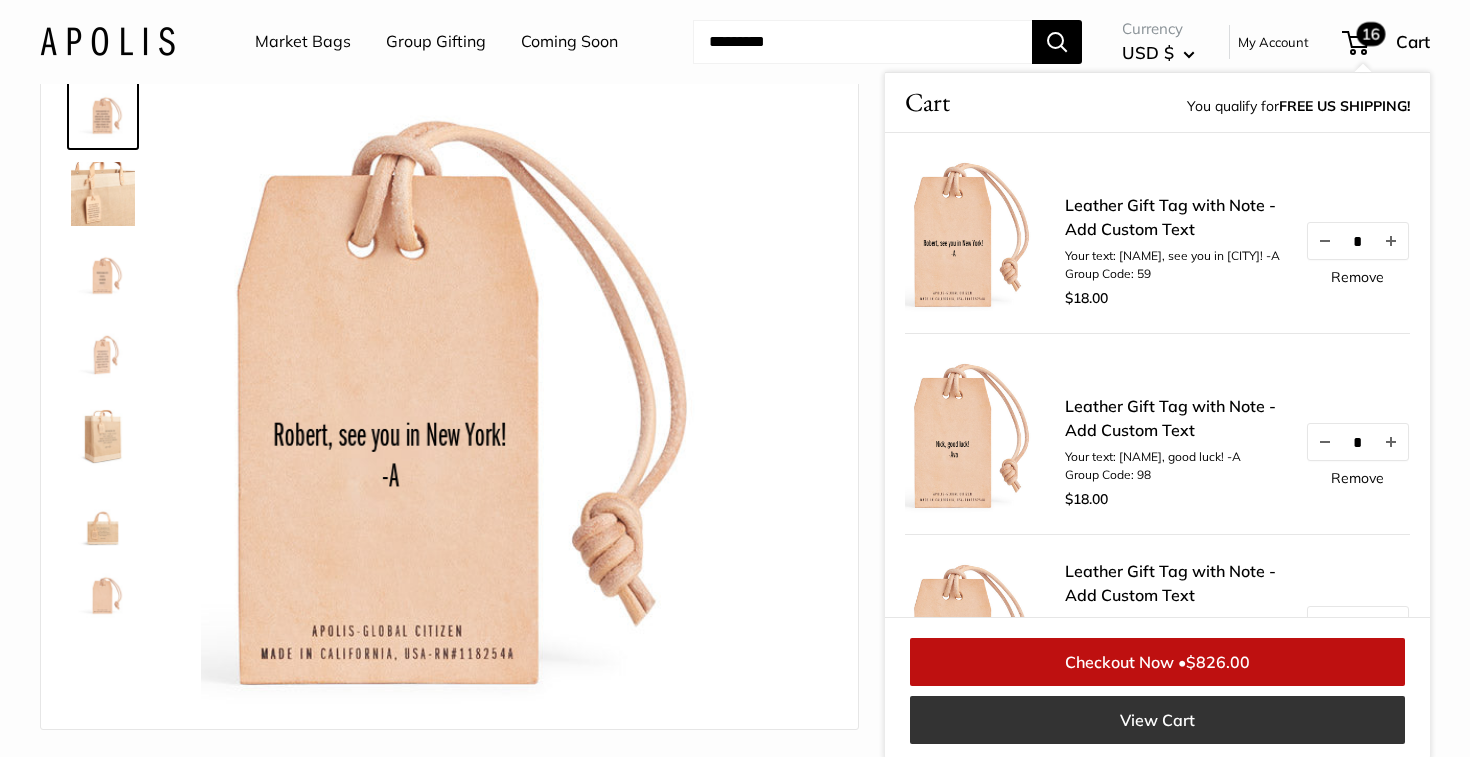 click on "View Cart" at bounding box center (1157, 720) 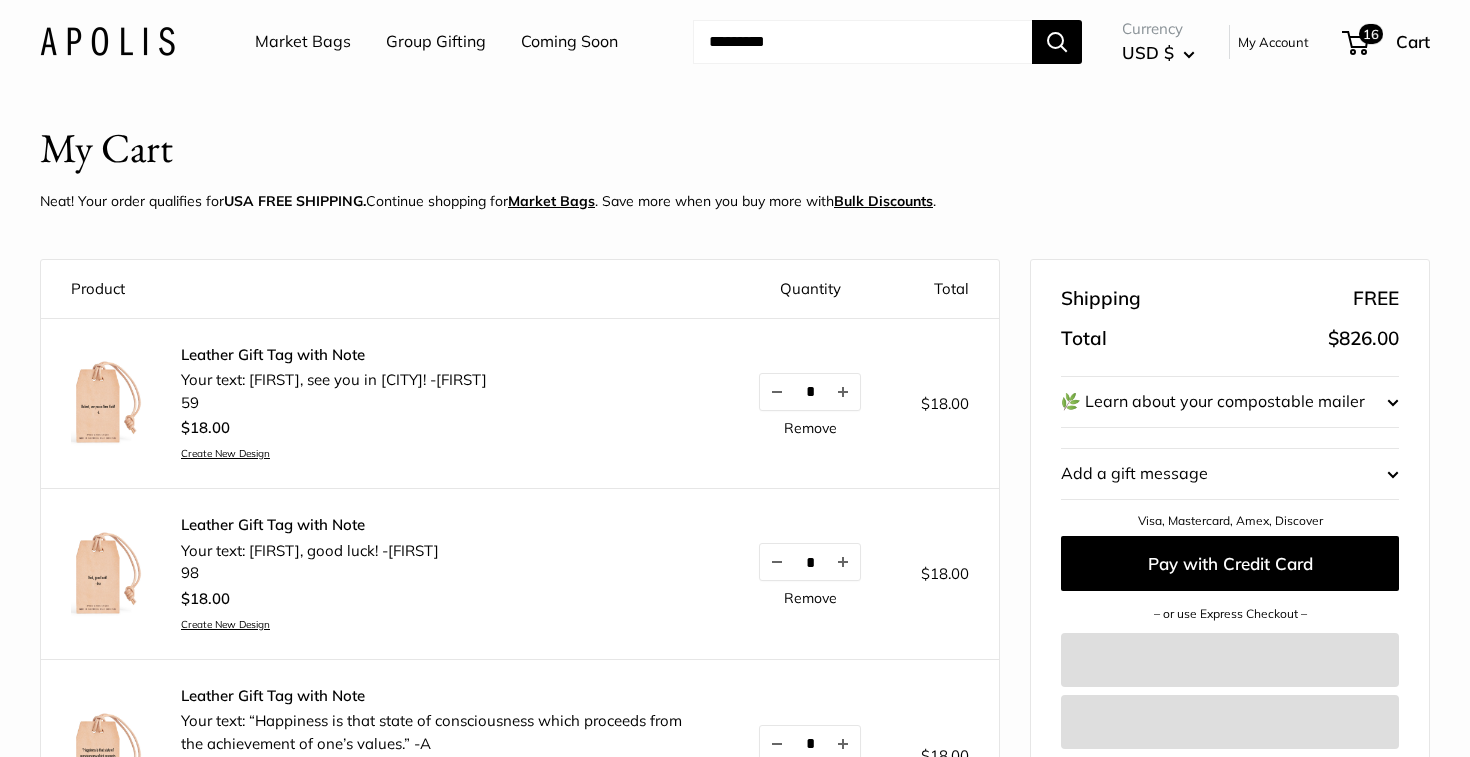 scroll, scrollTop: 0, scrollLeft: 0, axis: both 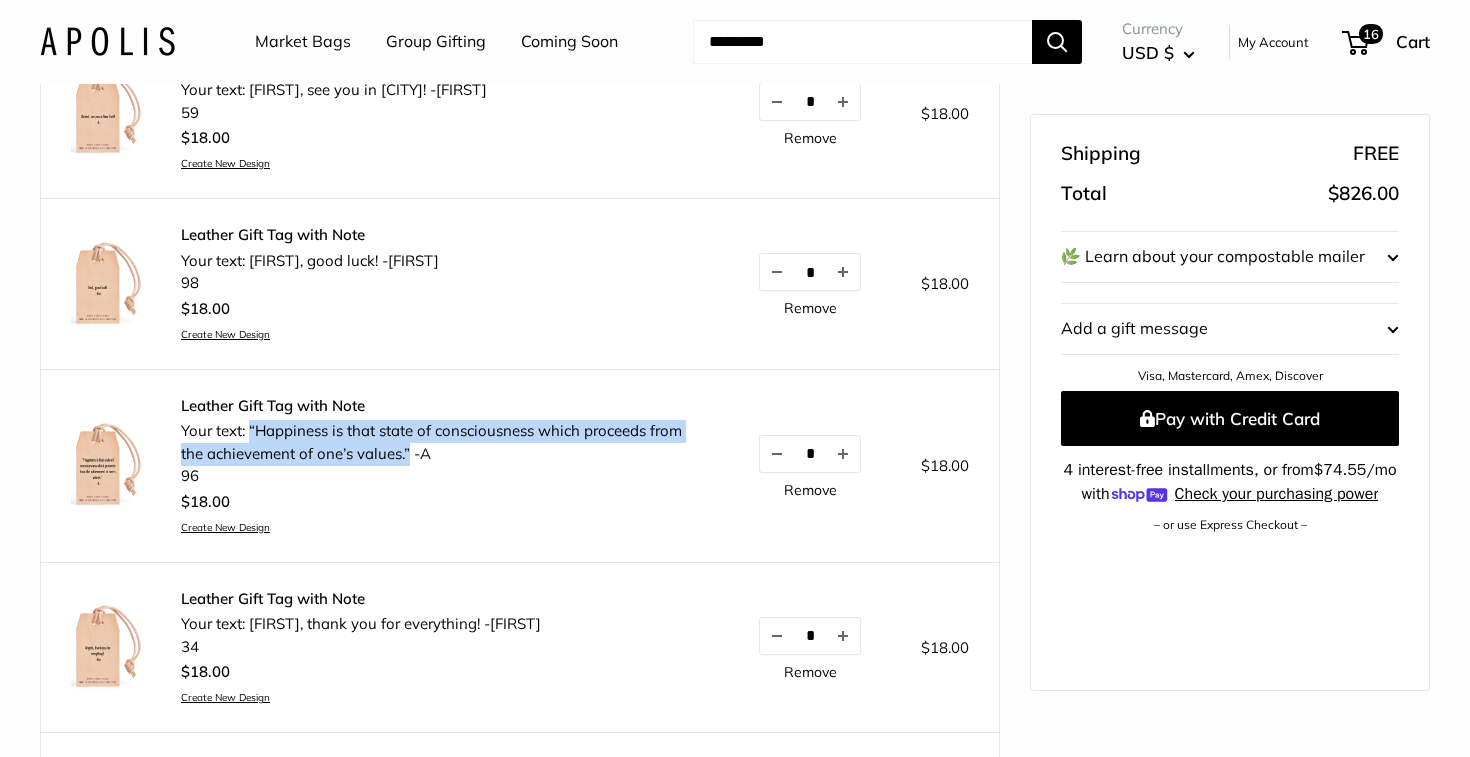 drag, startPoint x: 248, startPoint y: 428, endPoint x: 400, endPoint y: 451, distance: 153.73029 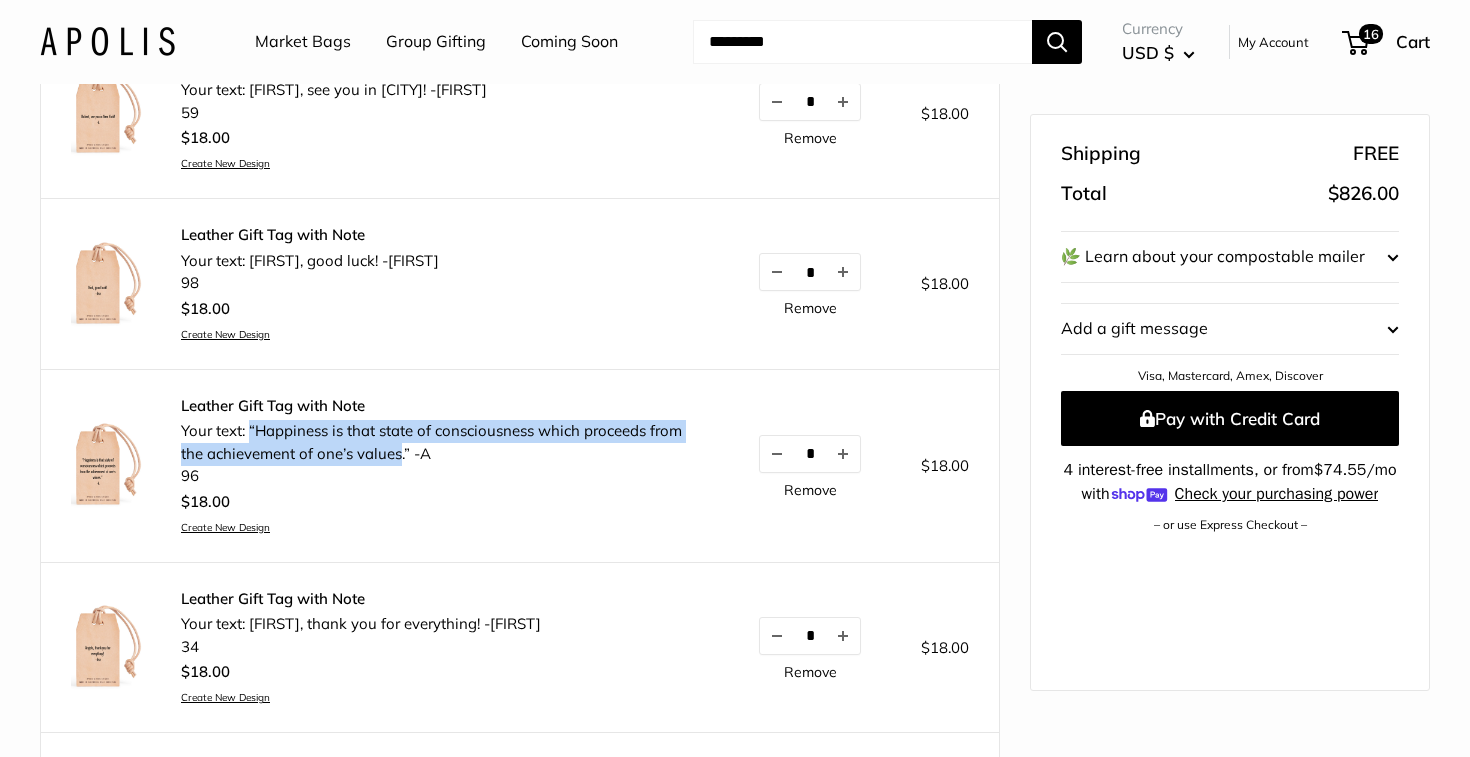 copy on "“Happiness is that state of consciousness which proceeds from the achievement of one’s values" 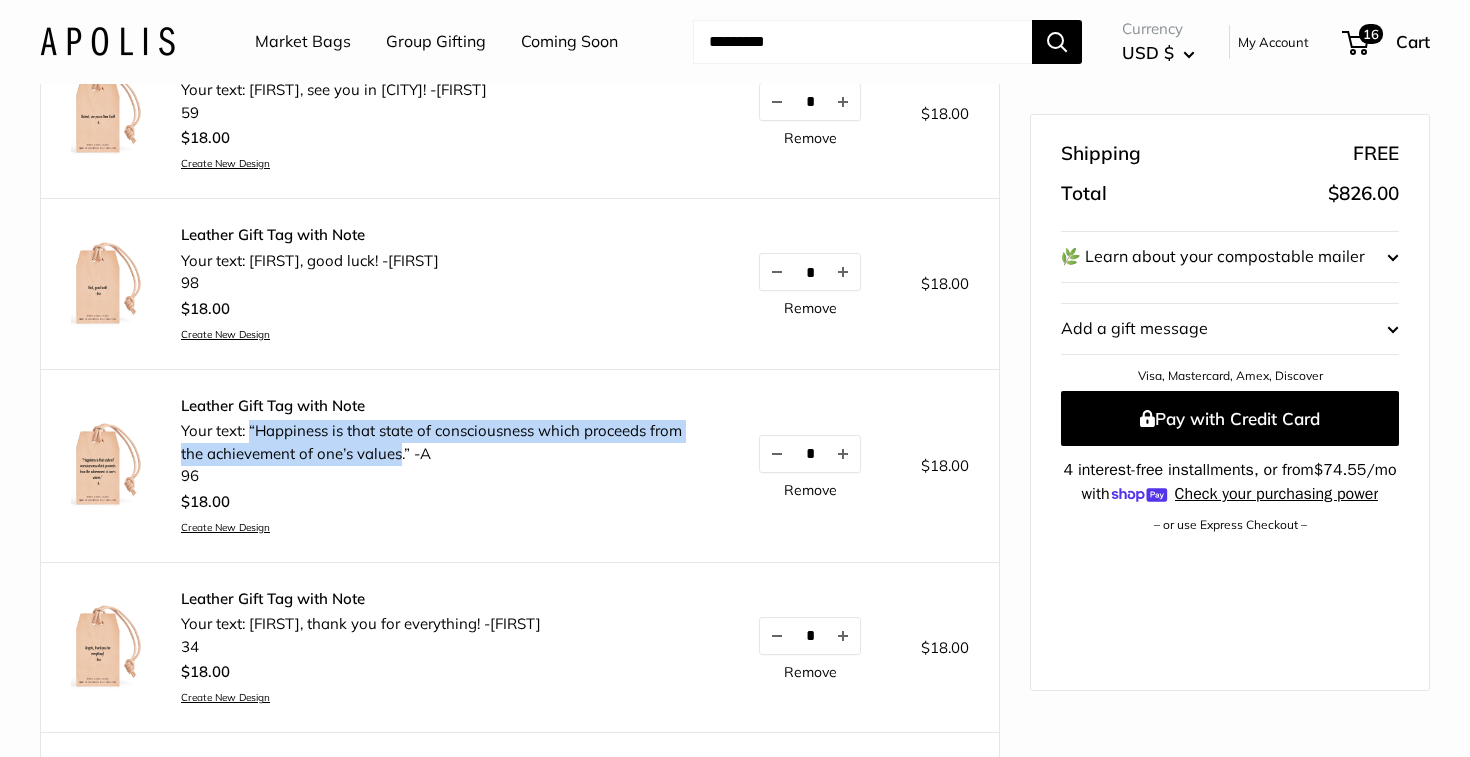 click on "Create New Design" at bounding box center (310, 334) 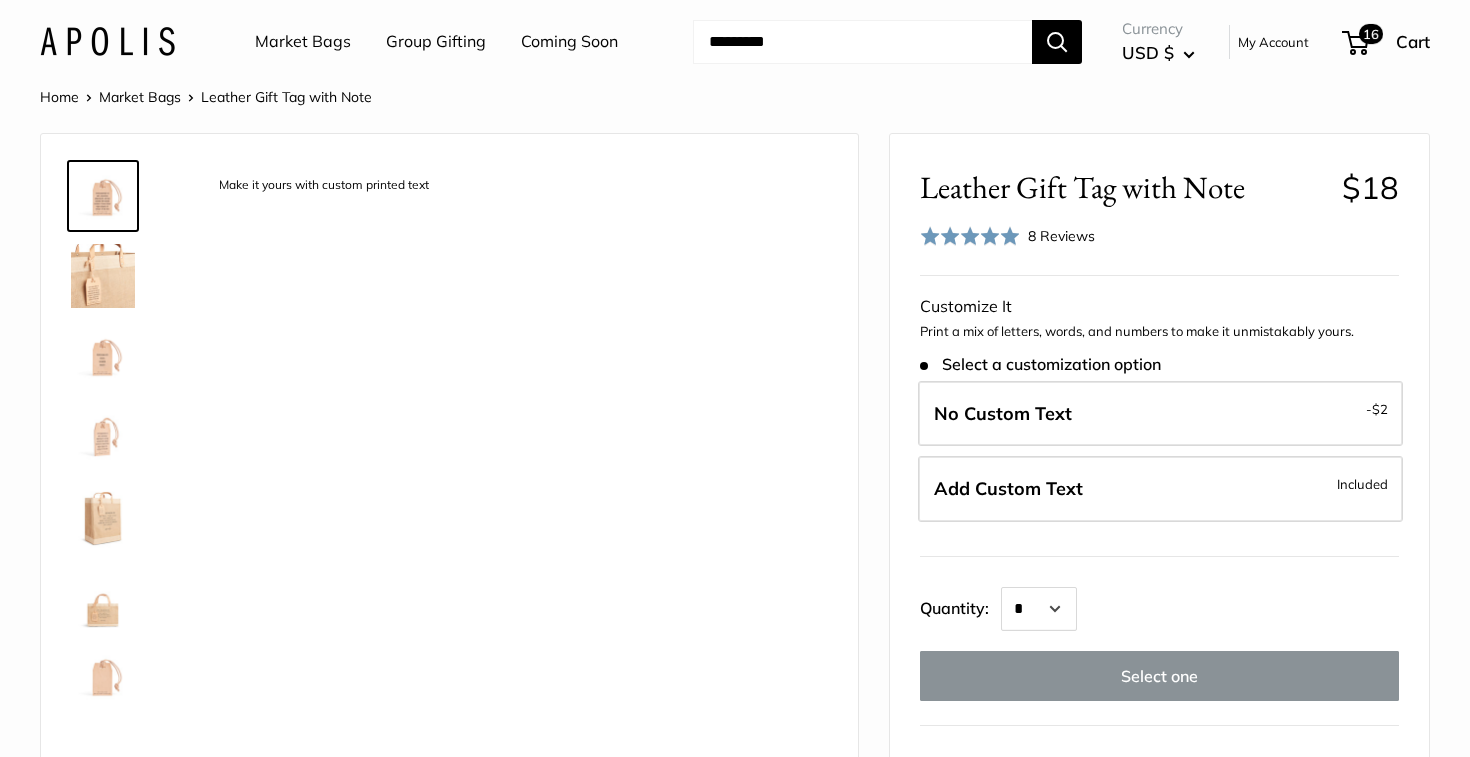 scroll, scrollTop: 0, scrollLeft: 0, axis: both 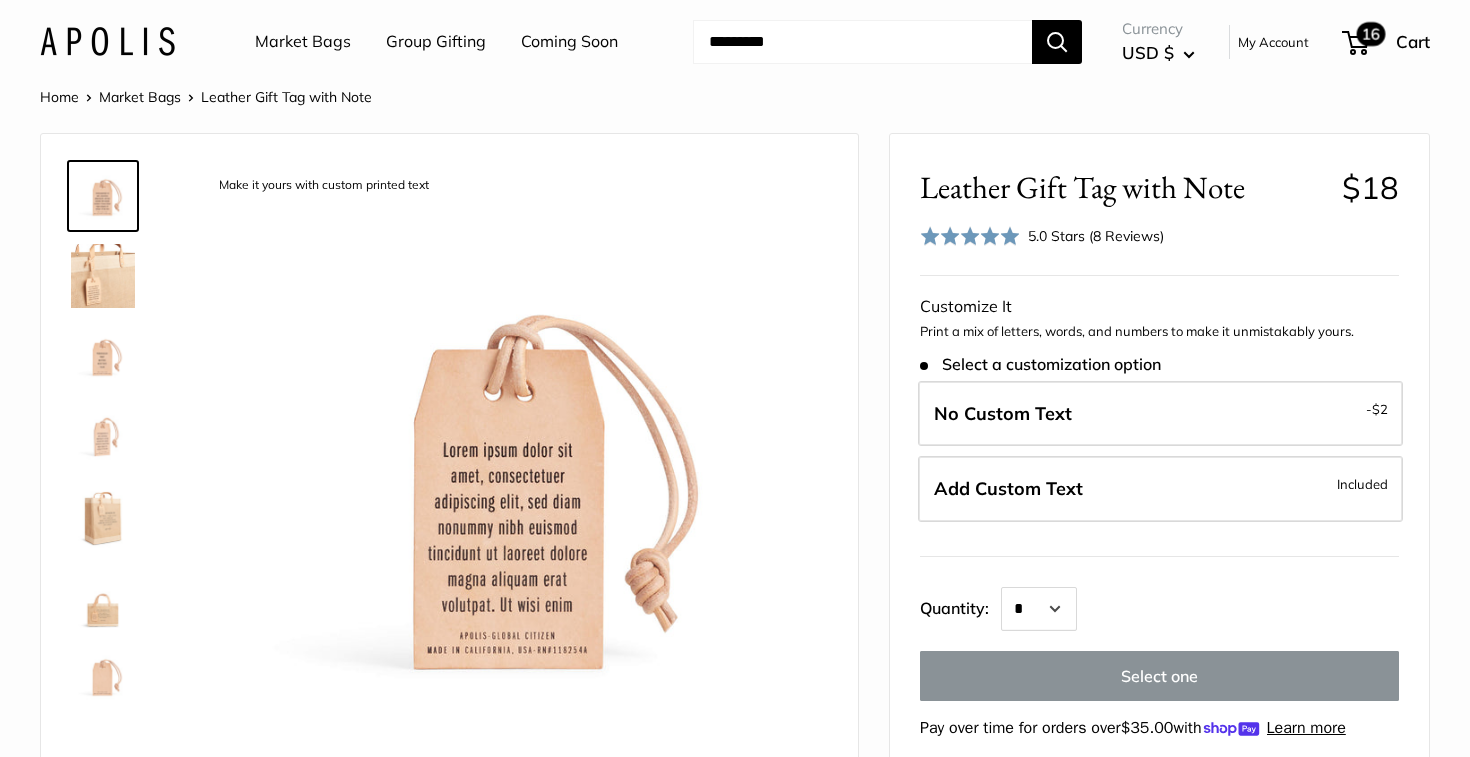 click on "16" at bounding box center [1355, 43] 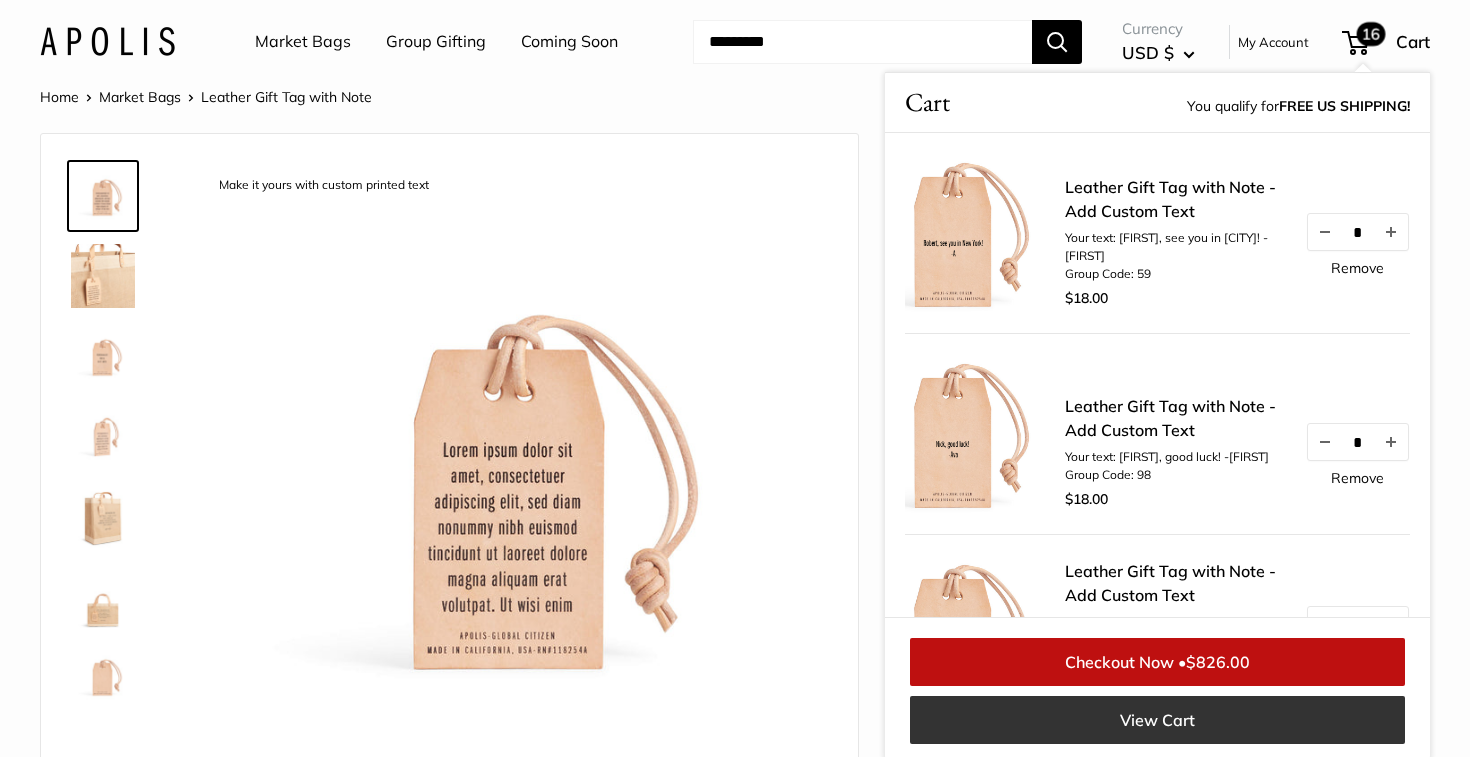 click on "View Cart" at bounding box center (1157, 720) 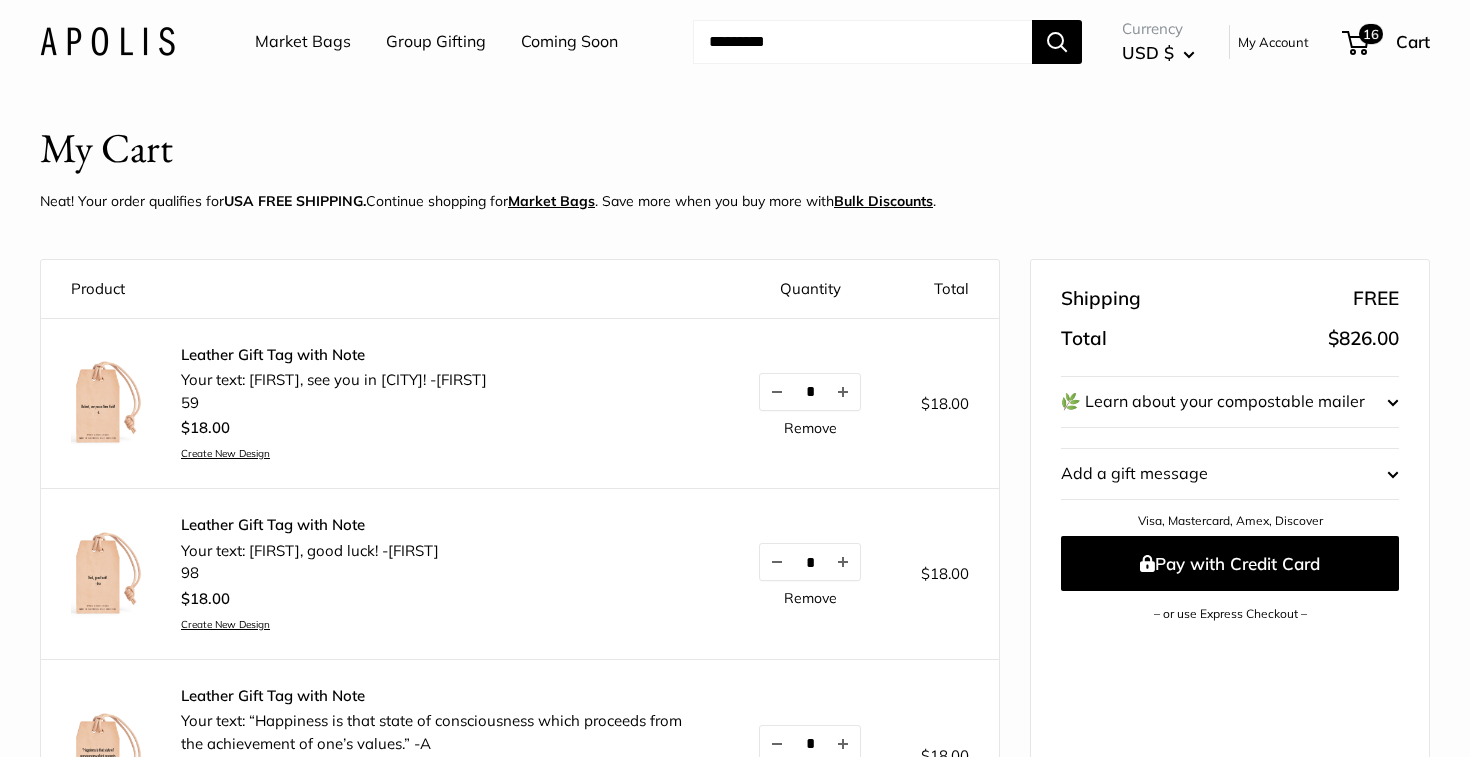 scroll, scrollTop: 0, scrollLeft: 0, axis: both 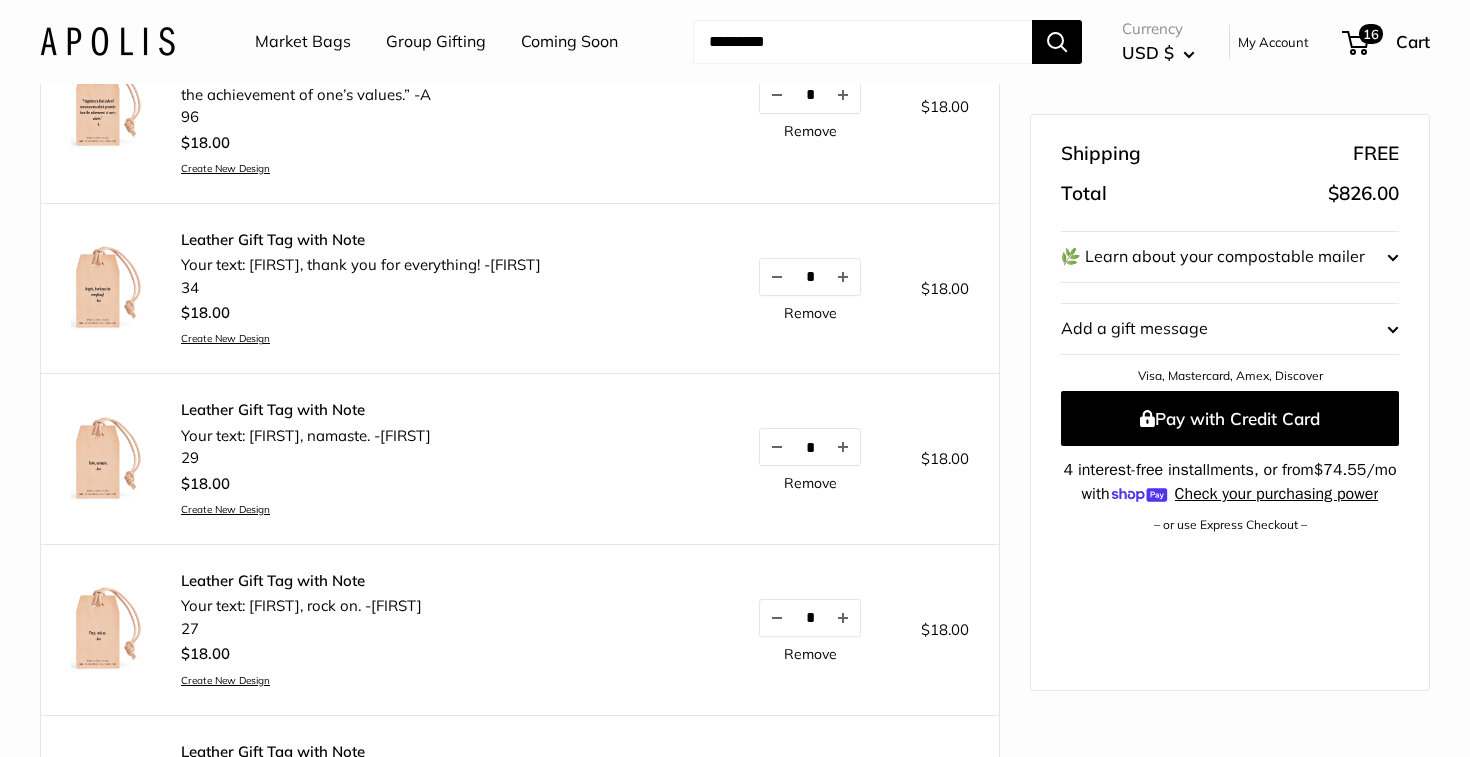 click on "Create New Design" at bounding box center [361, 338] 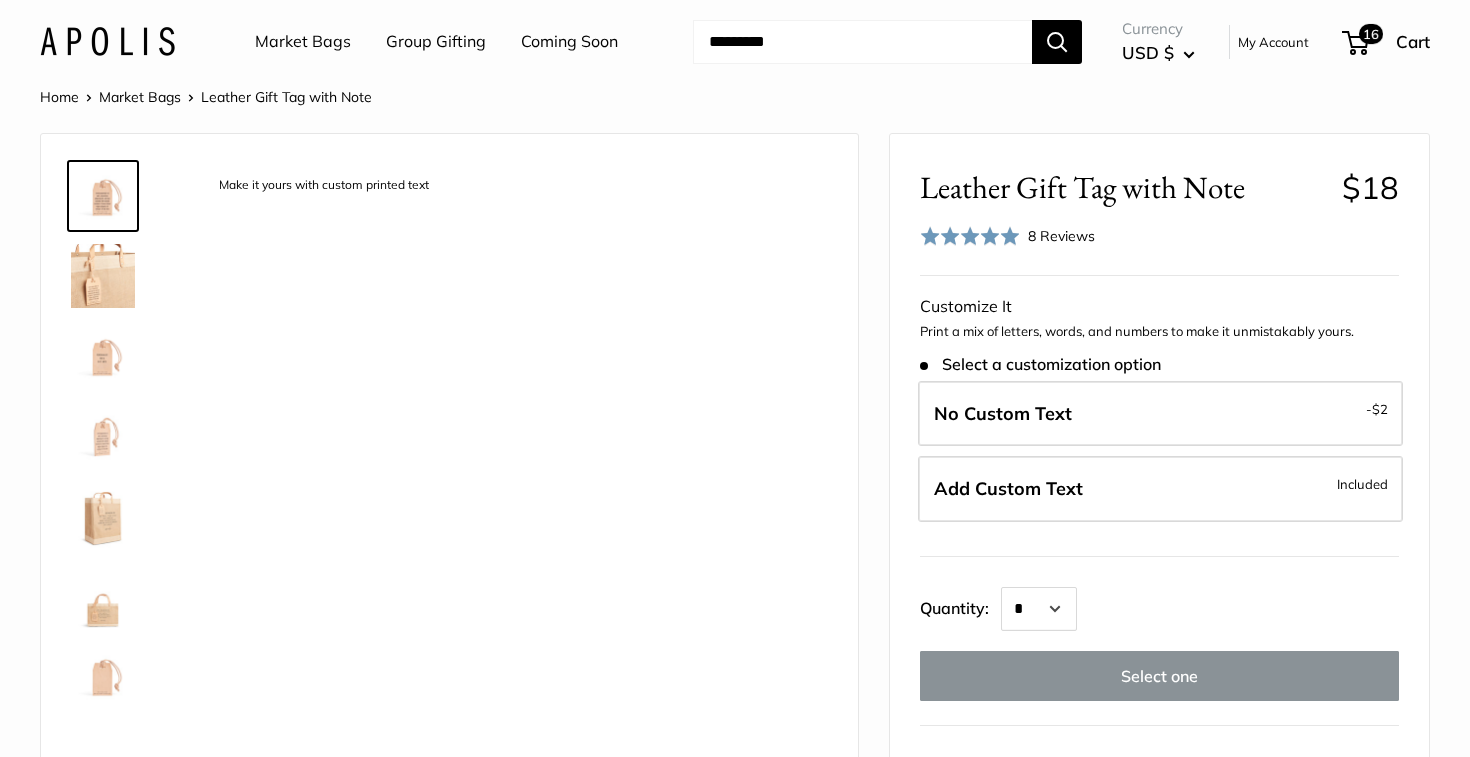 scroll, scrollTop: 0, scrollLeft: 0, axis: both 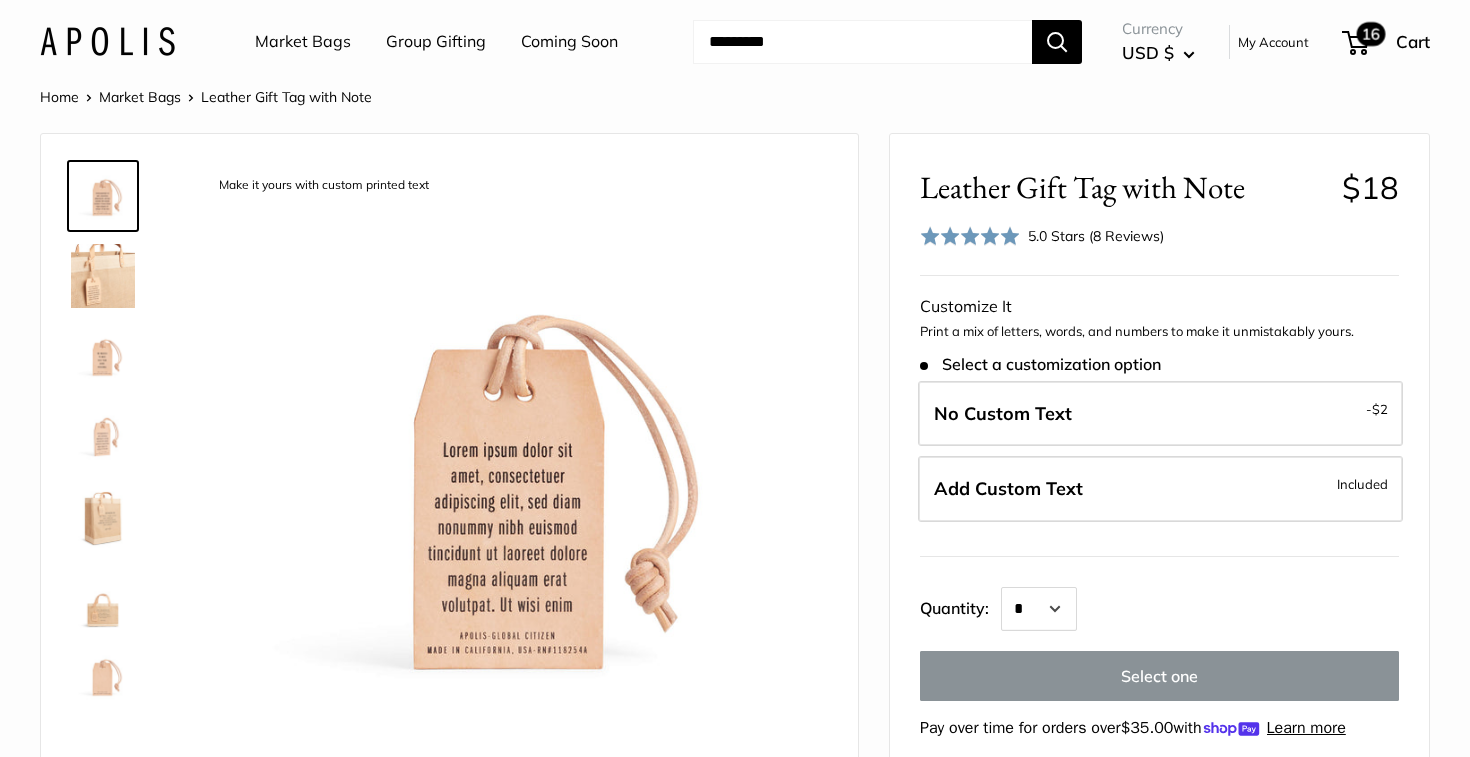 click on "16" at bounding box center [1371, 34] 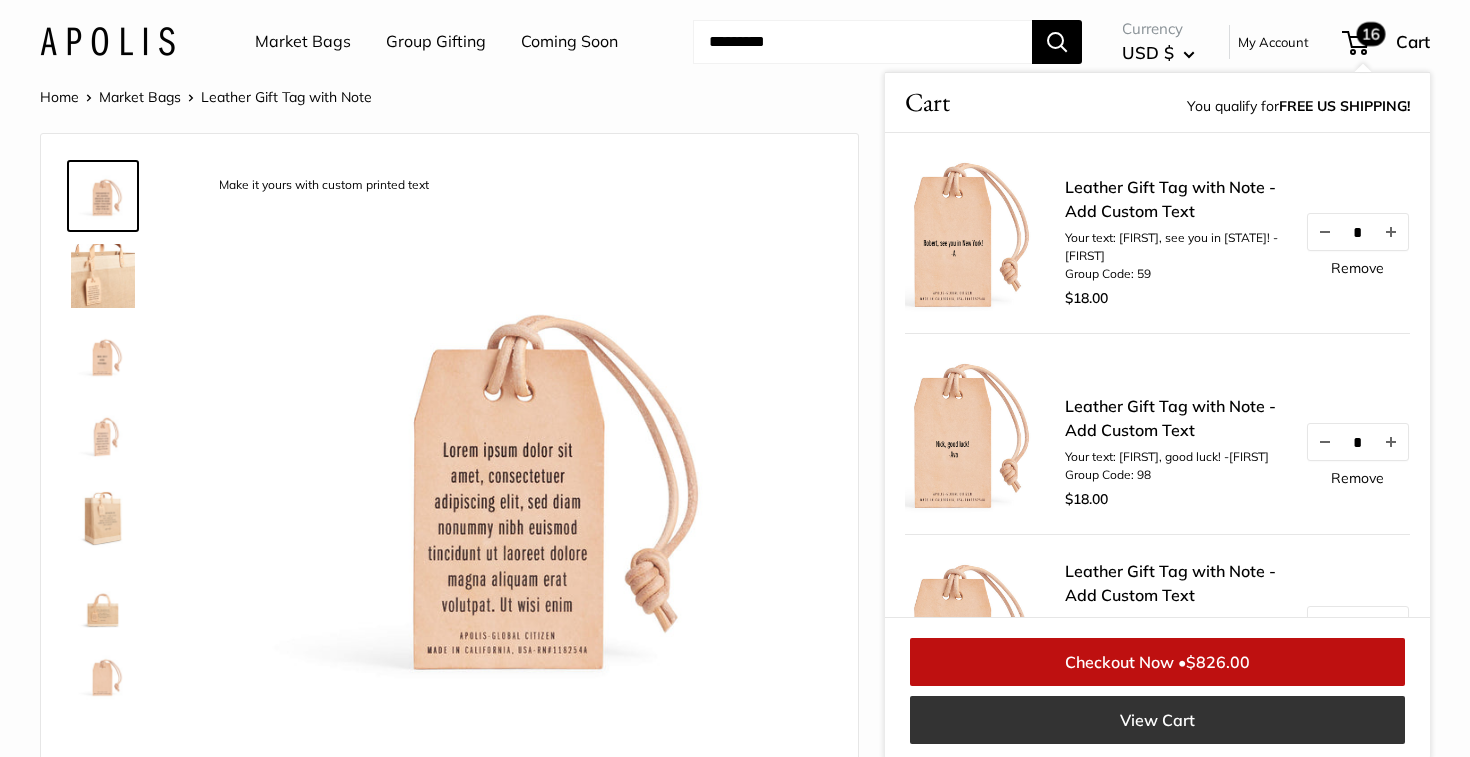 click on "View Cart" at bounding box center (1157, 720) 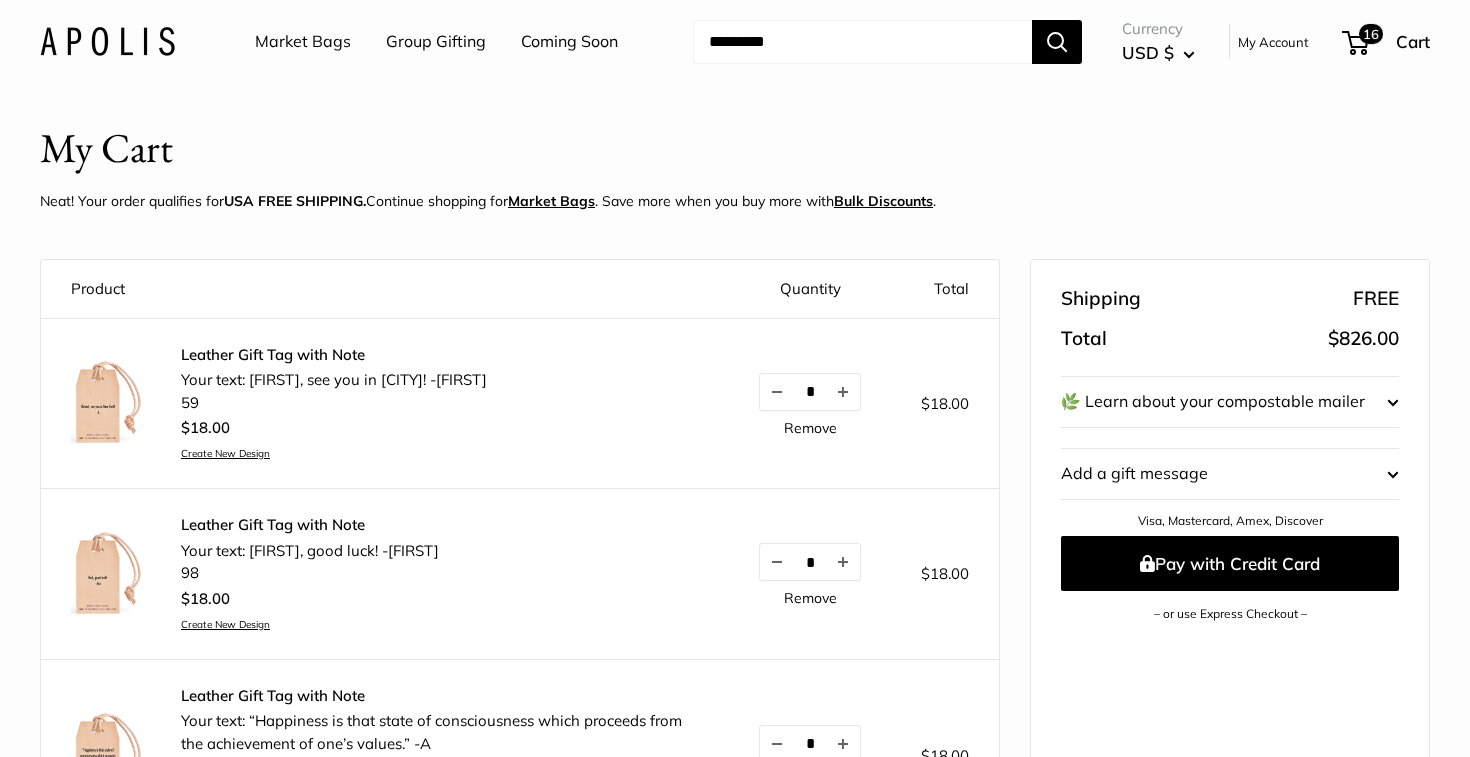 scroll, scrollTop: 0, scrollLeft: 0, axis: both 